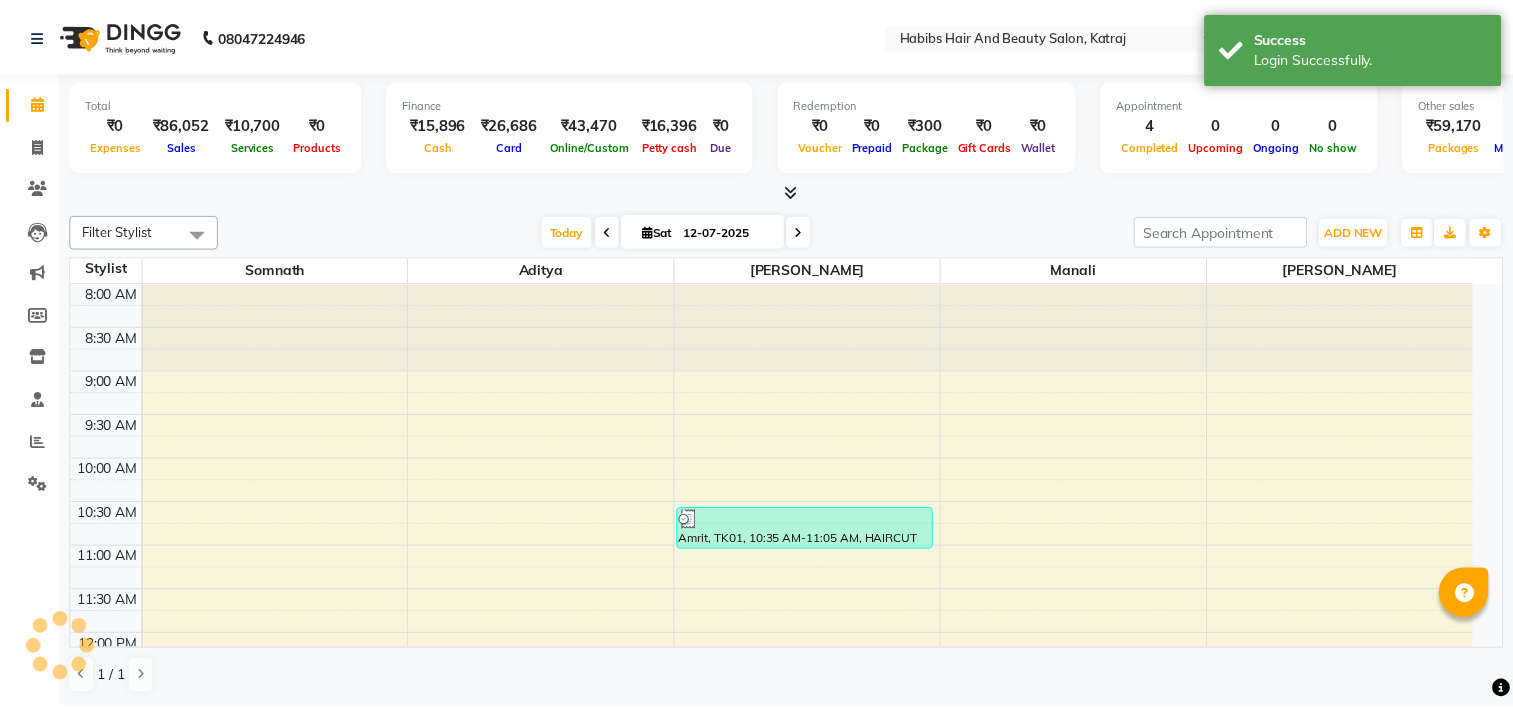 scroll, scrollTop: 0, scrollLeft: 0, axis: both 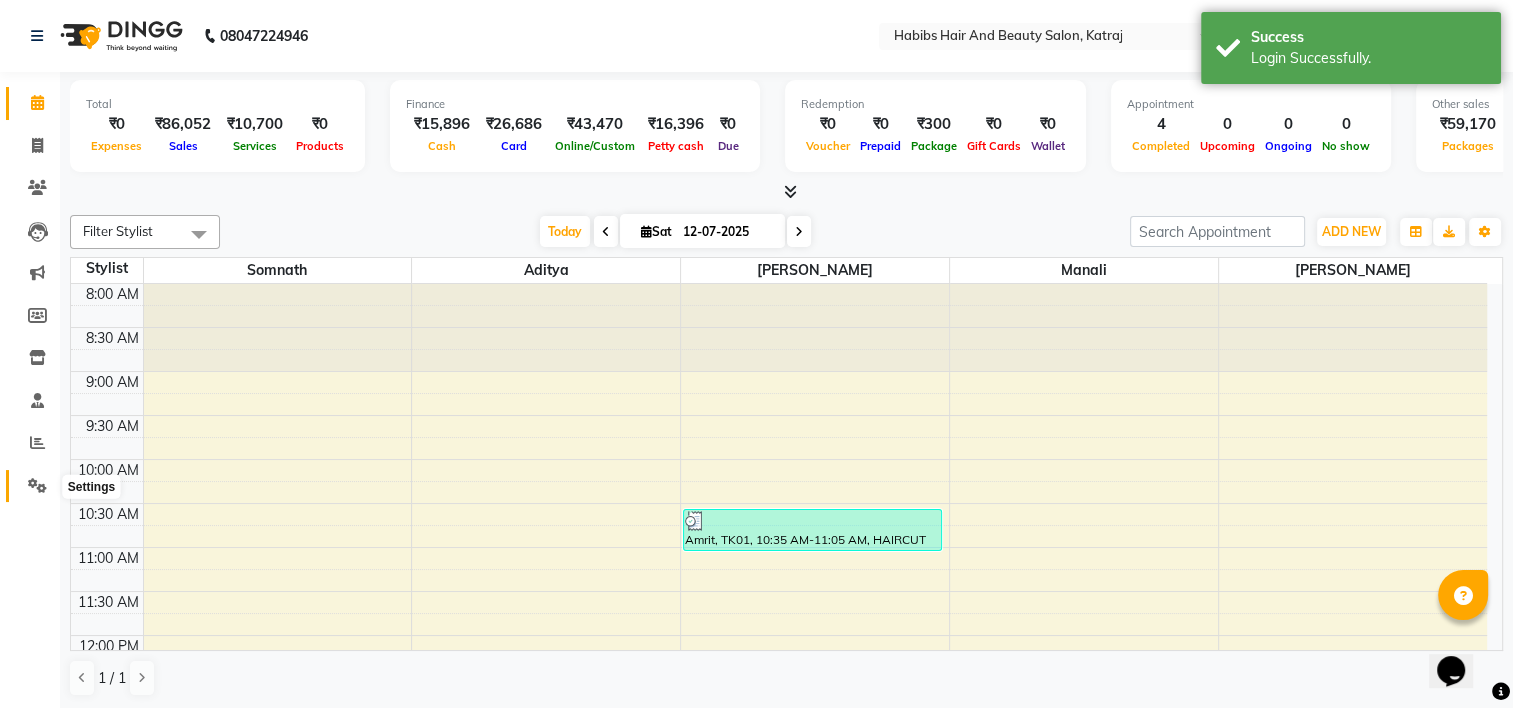 click 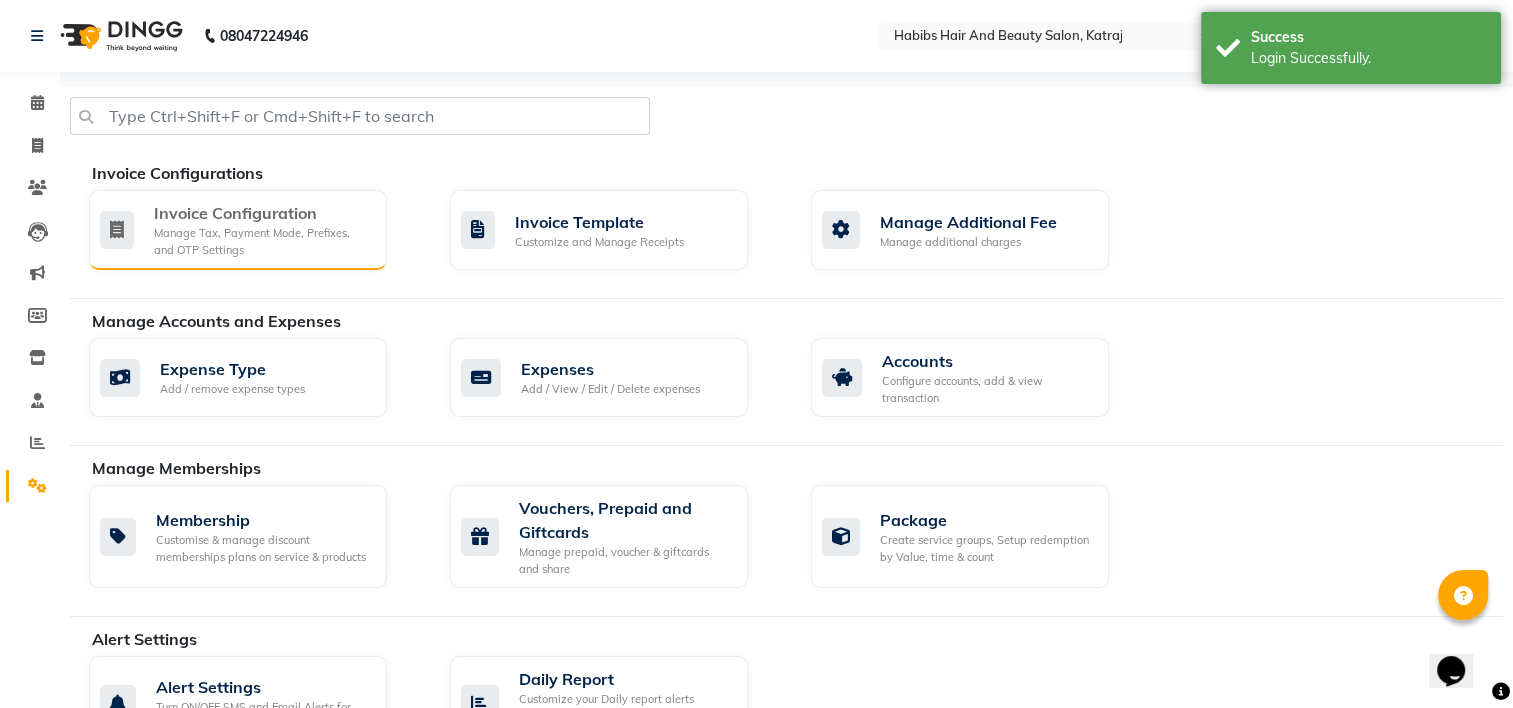 click on "Manage Tax, Payment Mode, Prefixes, and OTP Settings" 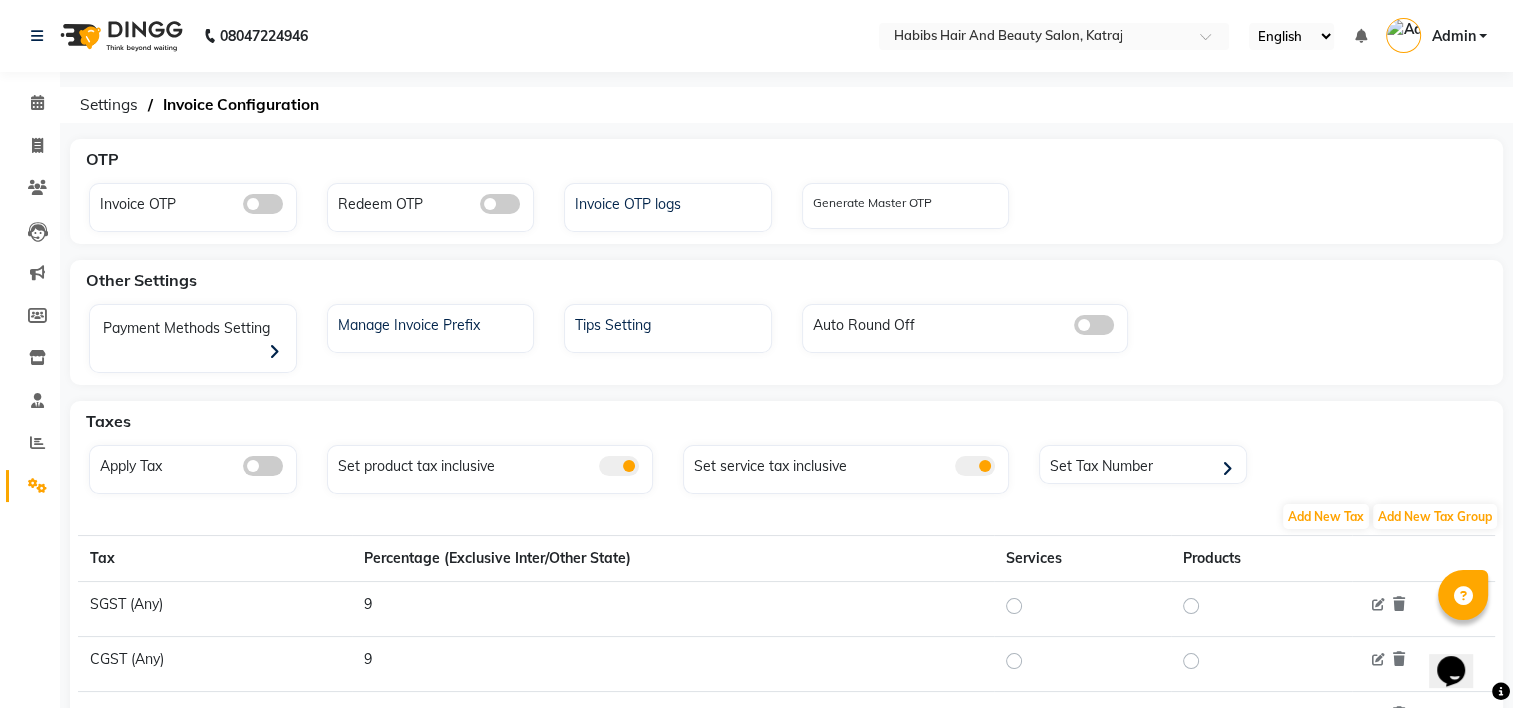 scroll, scrollTop: 124, scrollLeft: 0, axis: vertical 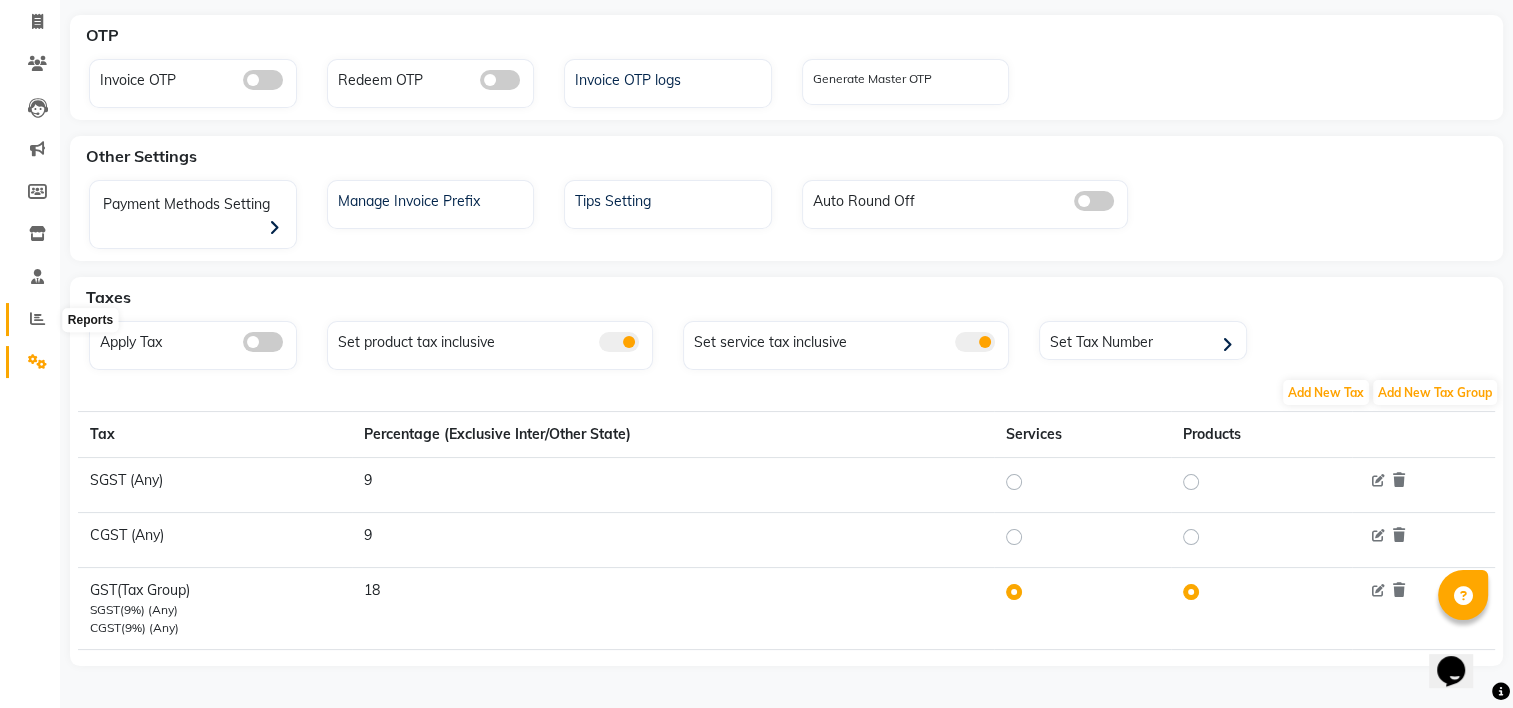 click 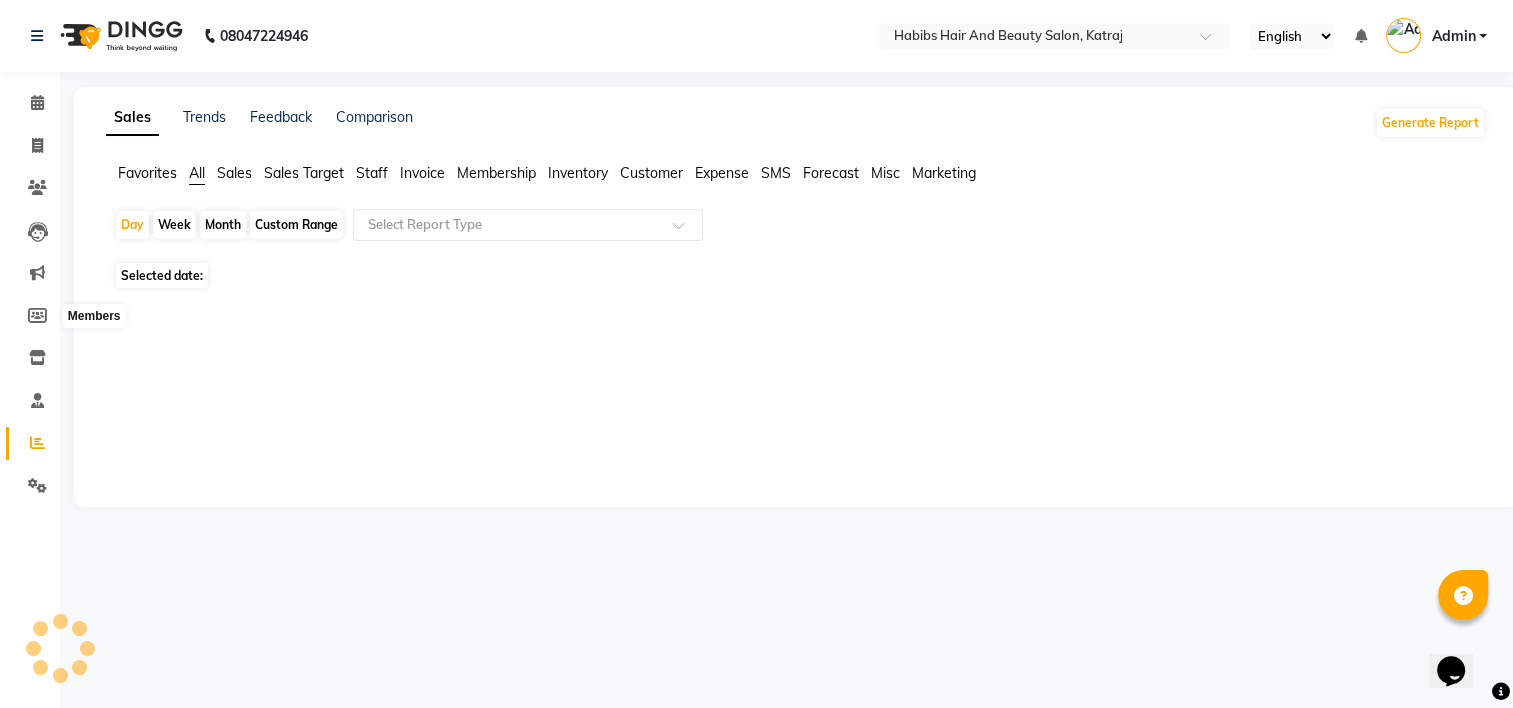 scroll, scrollTop: 0, scrollLeft: 0, axis: both 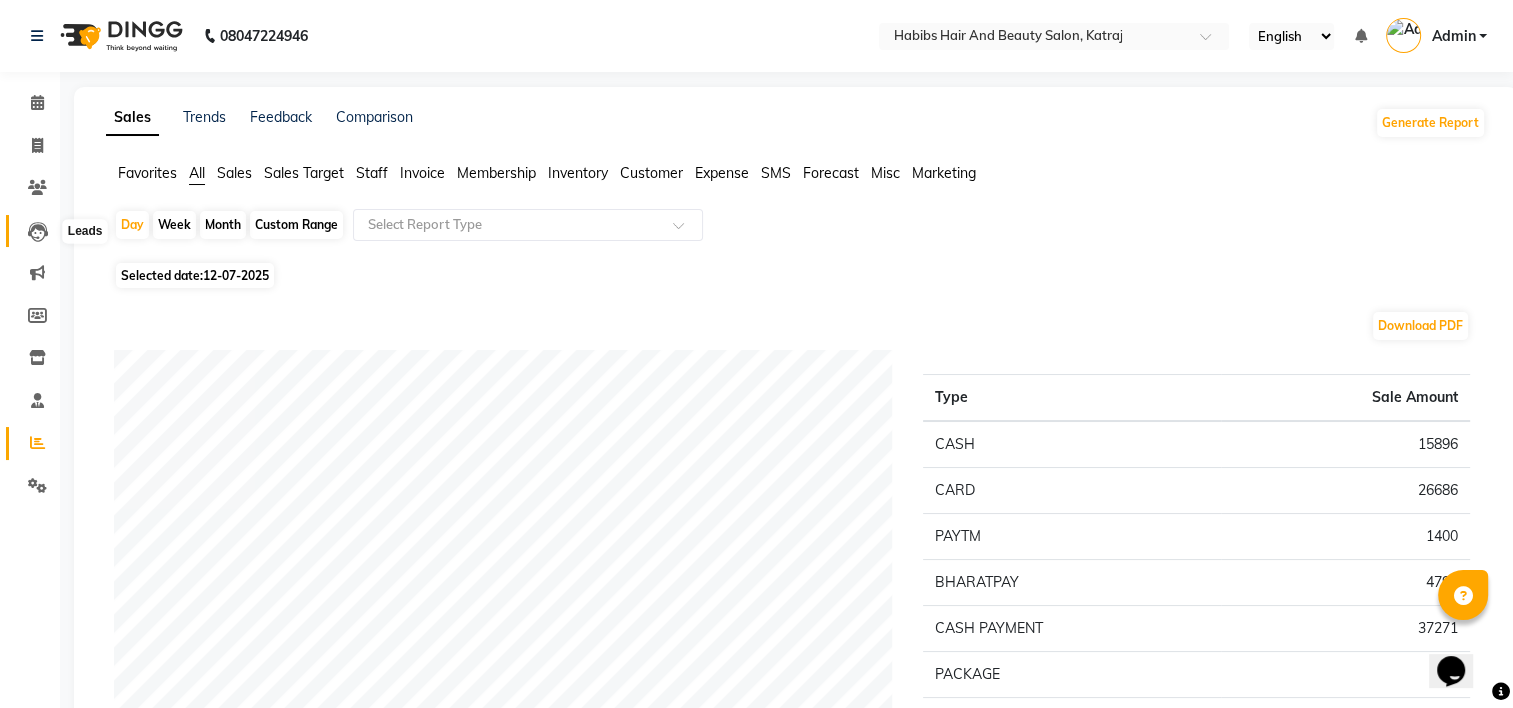 click 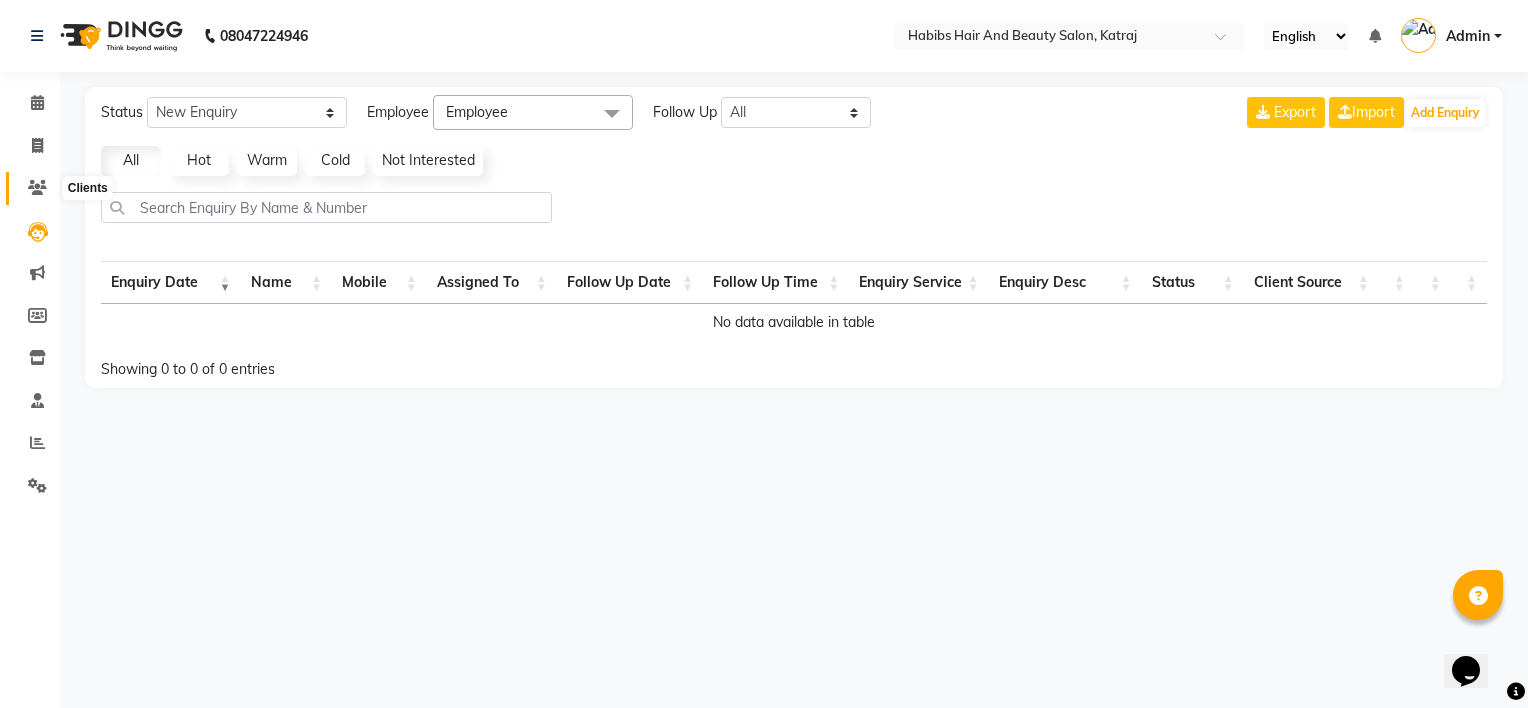 click 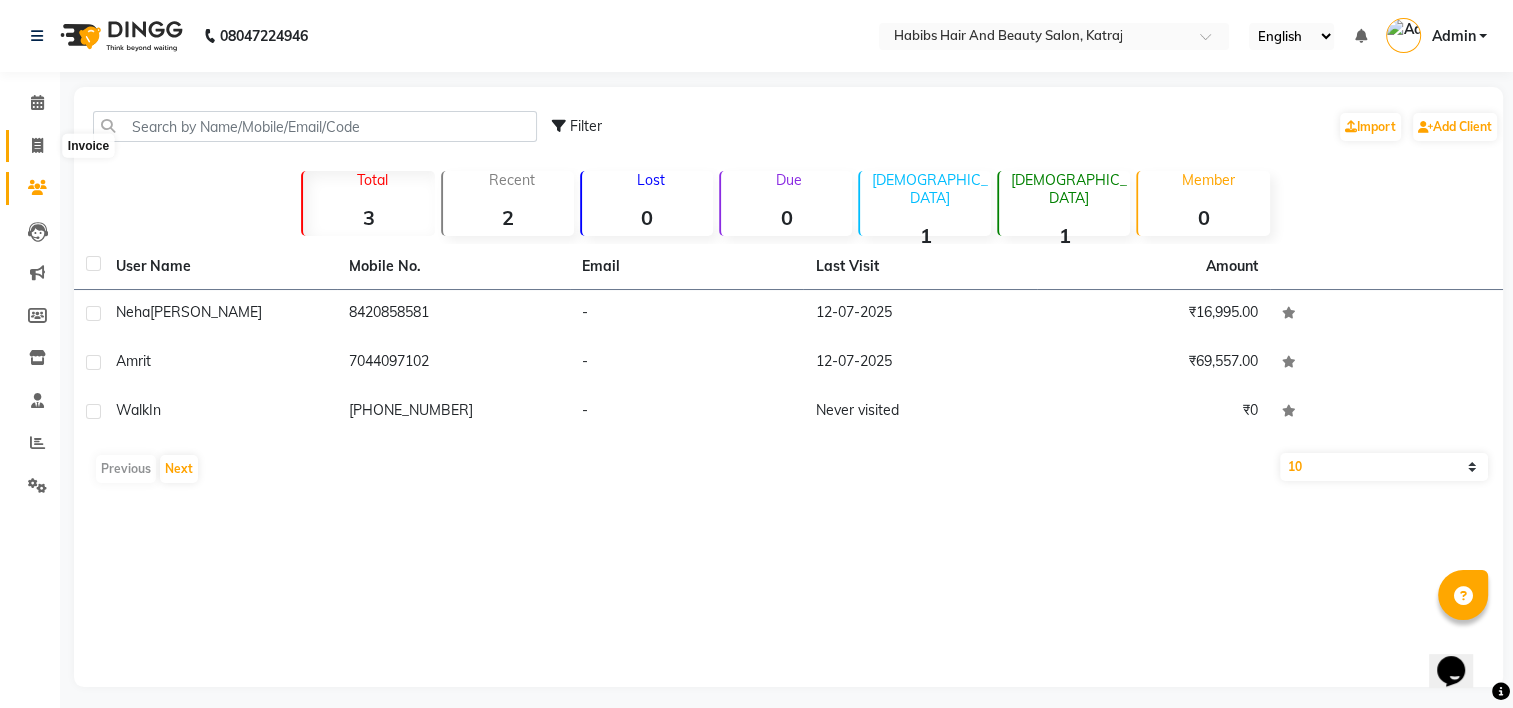 click 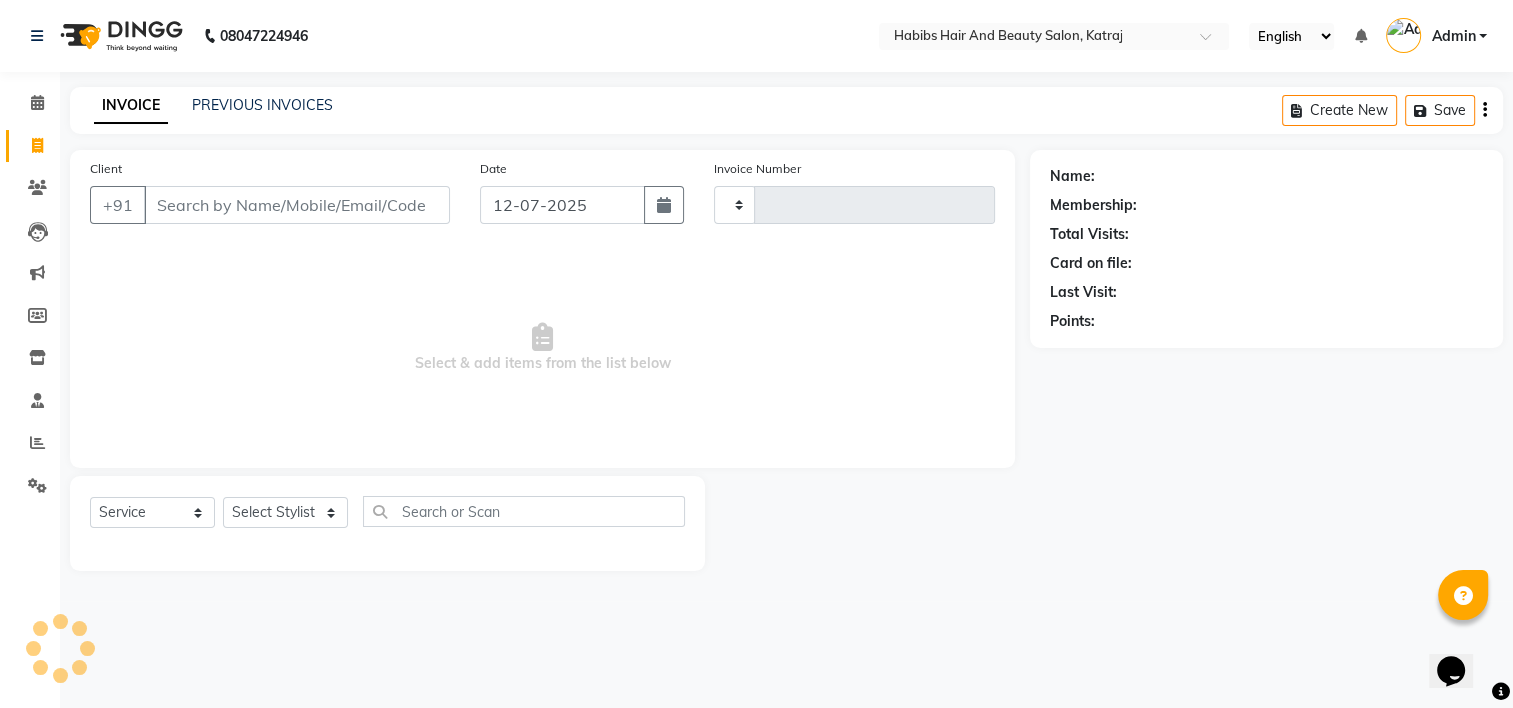 type on "0013" 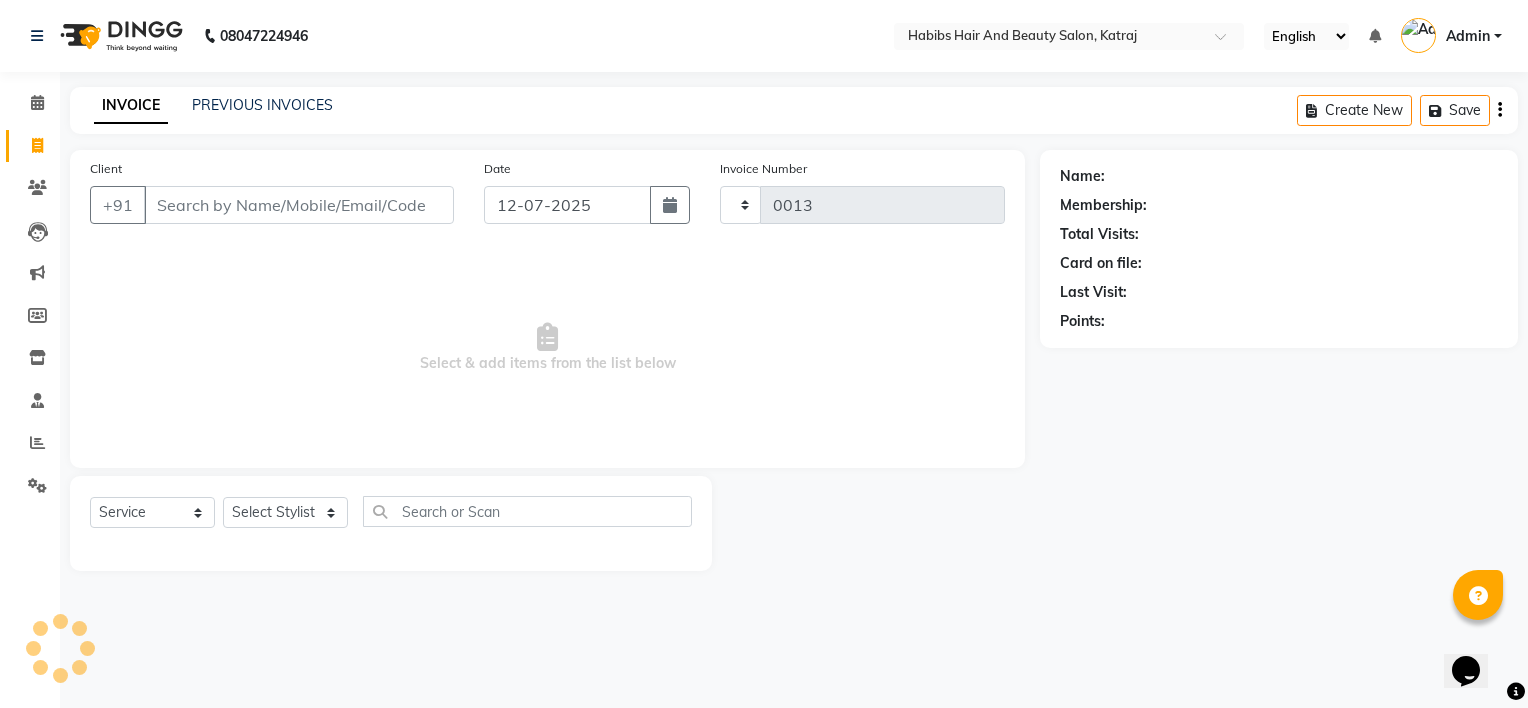 select on "8589" 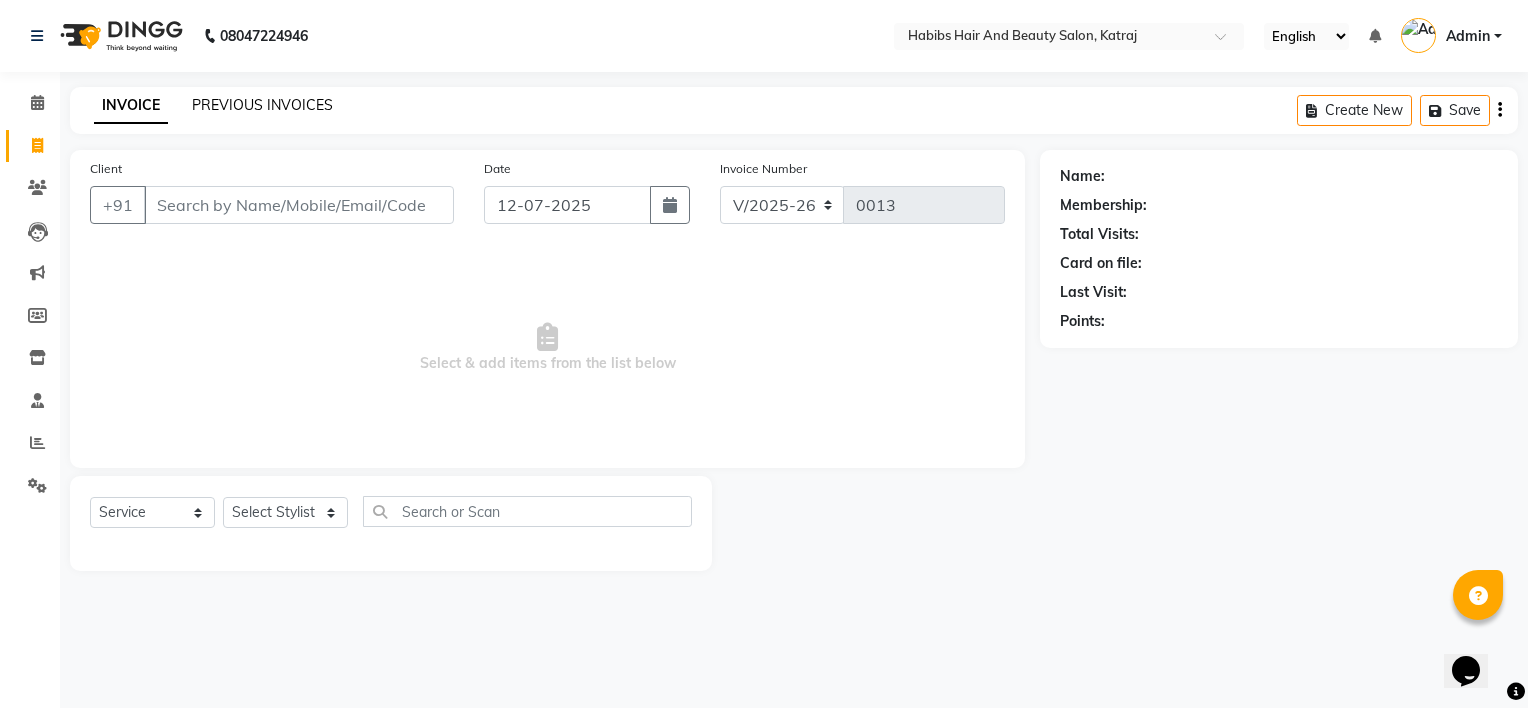 click on "PREVIOUS INVOICES" 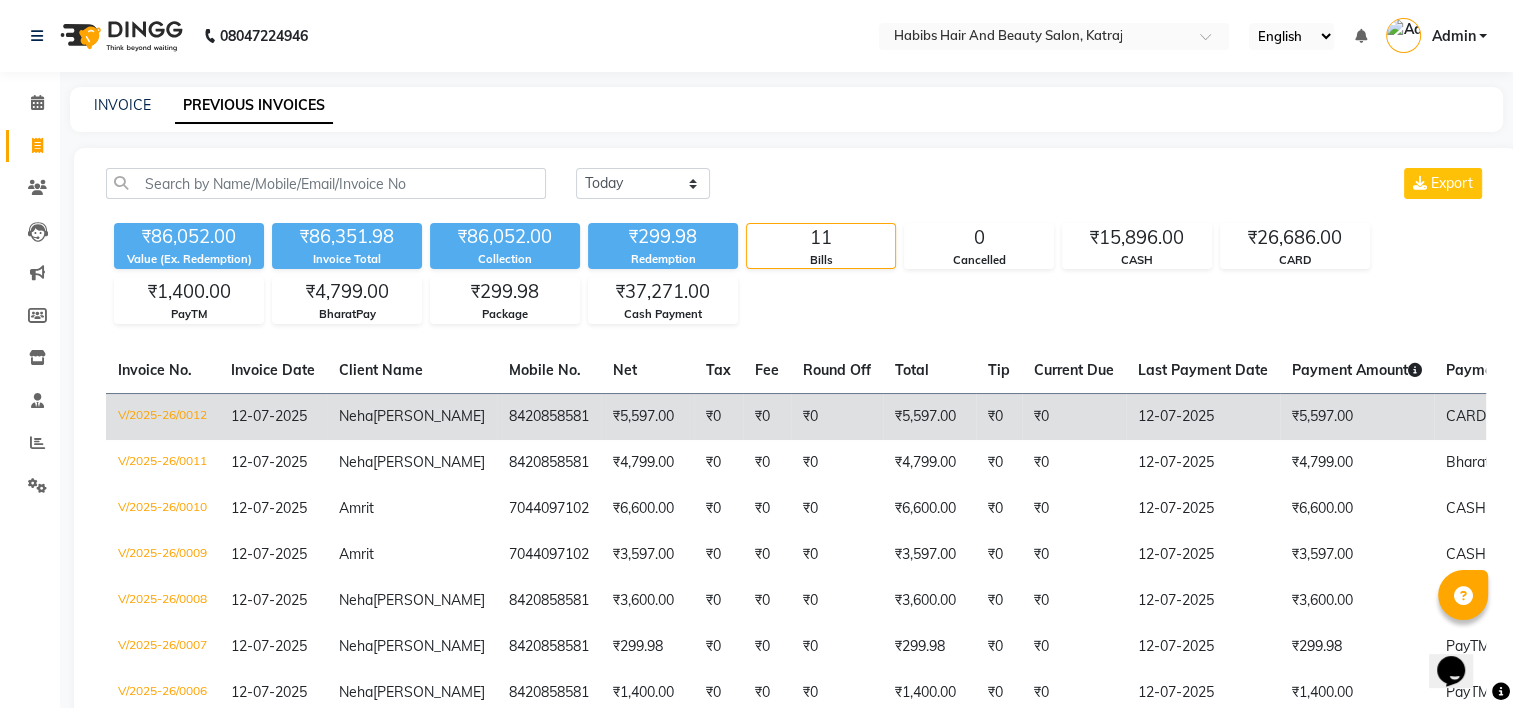 click on "V/2025-26/0012" 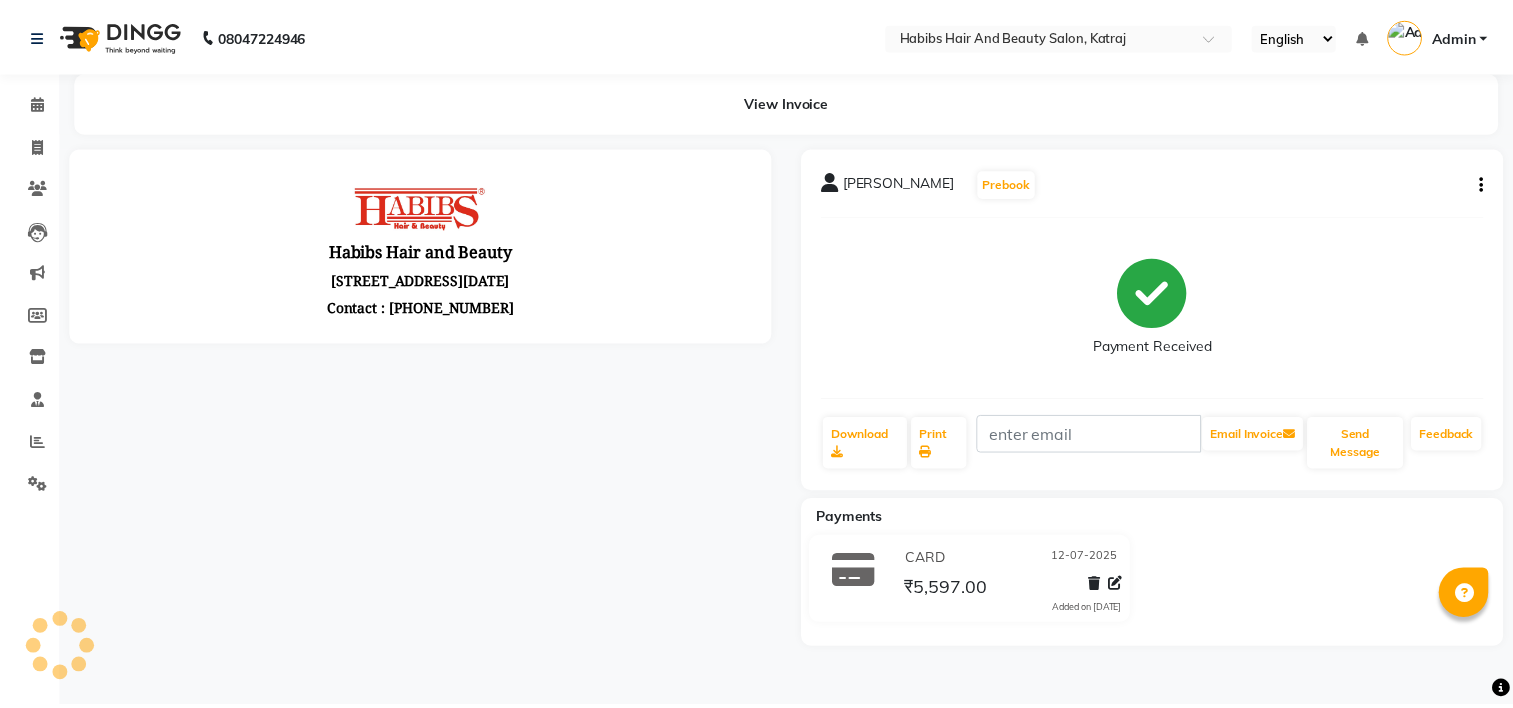 scroll, scrollTop: 0, scrollLeft: 0, axis: both 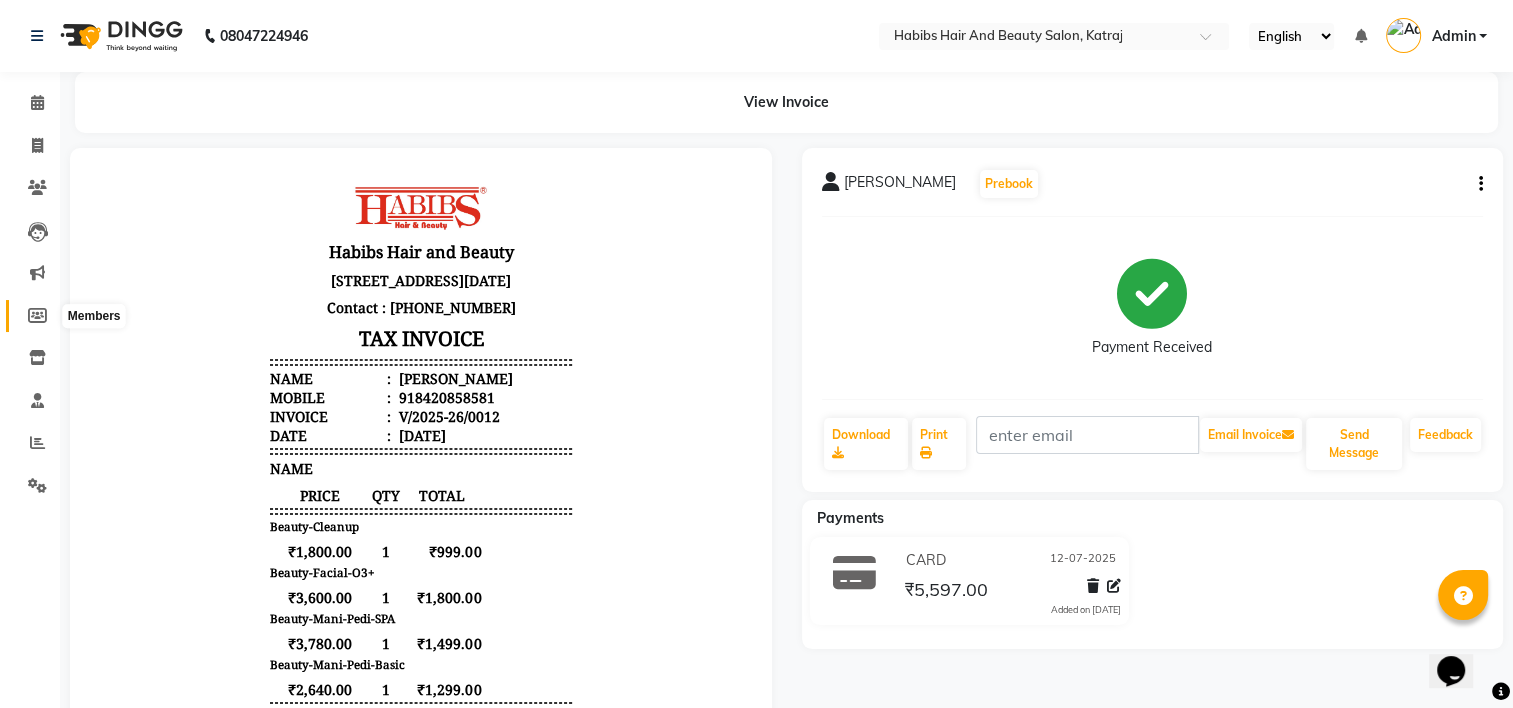 click 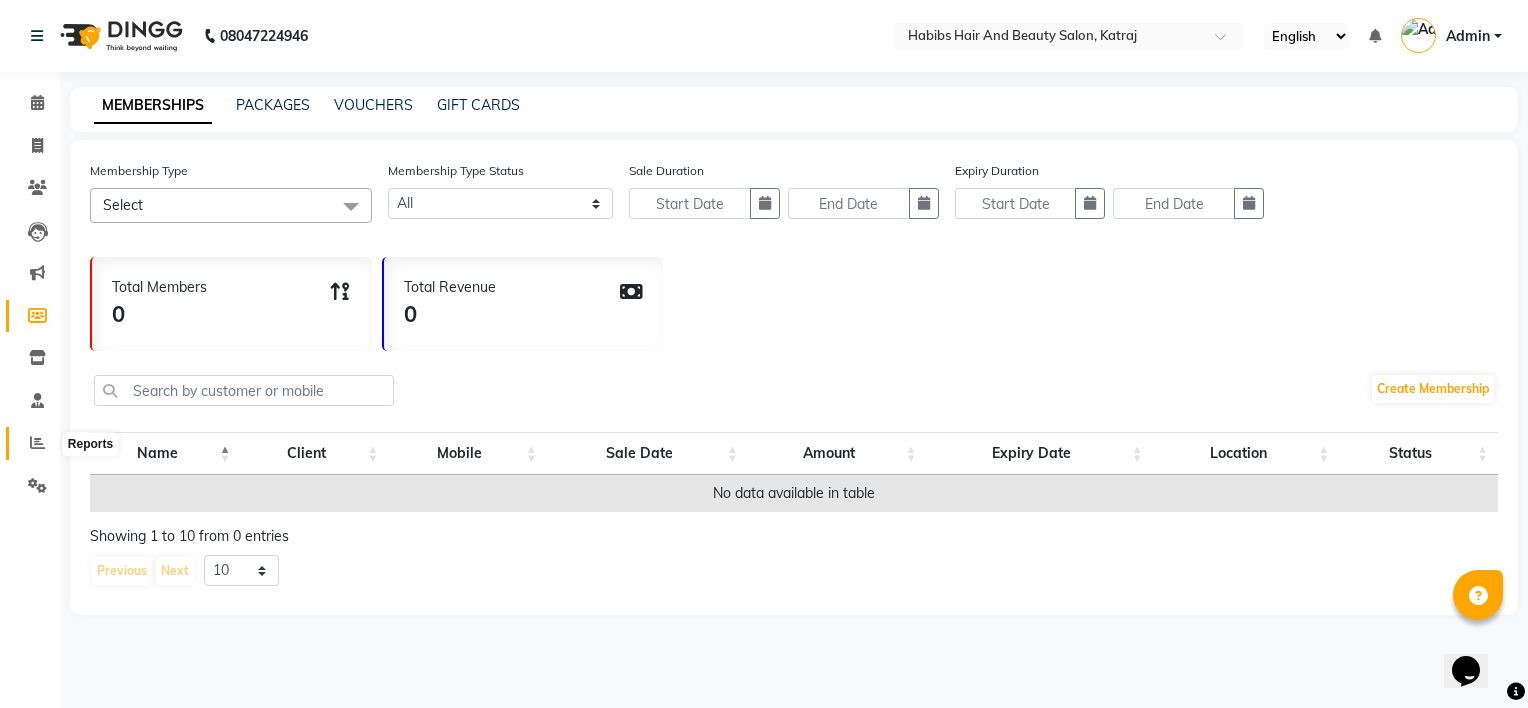 click 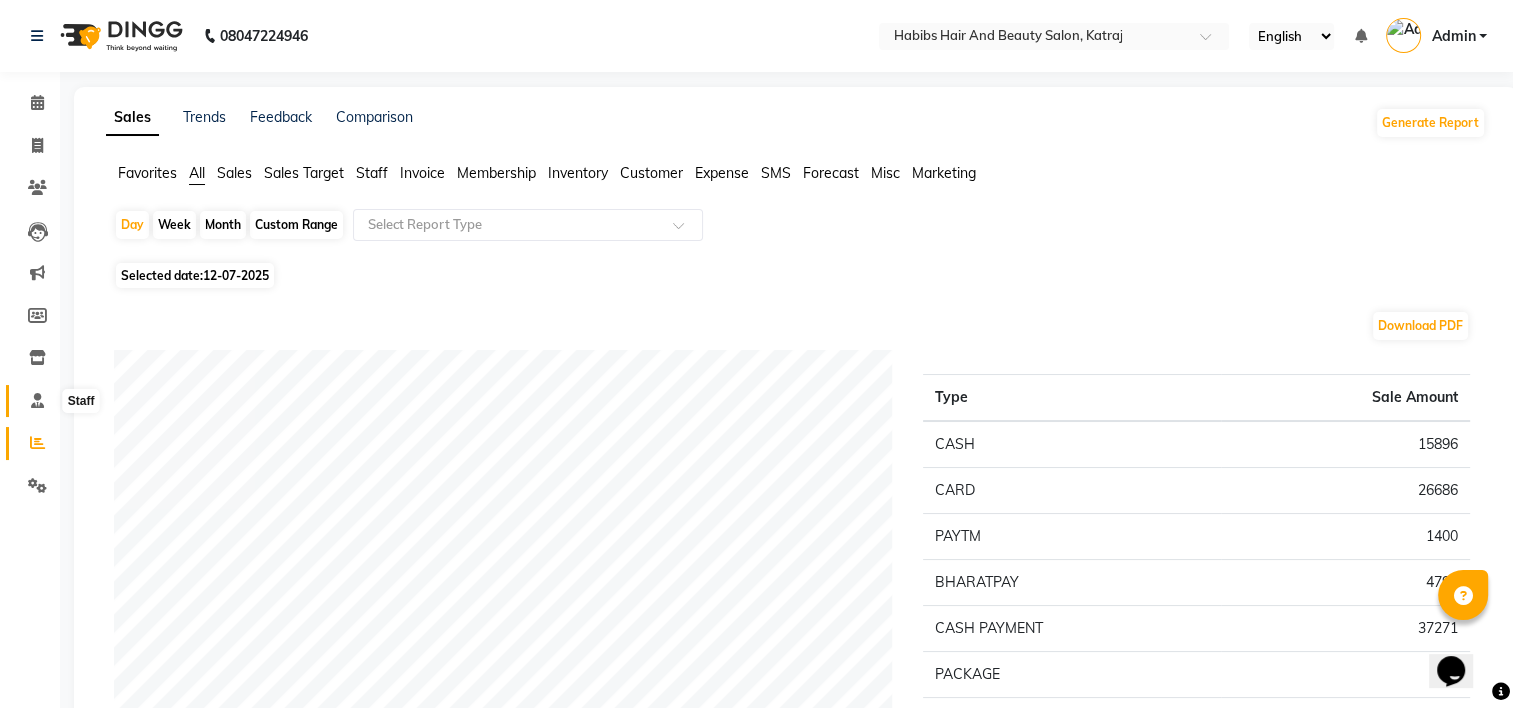 click 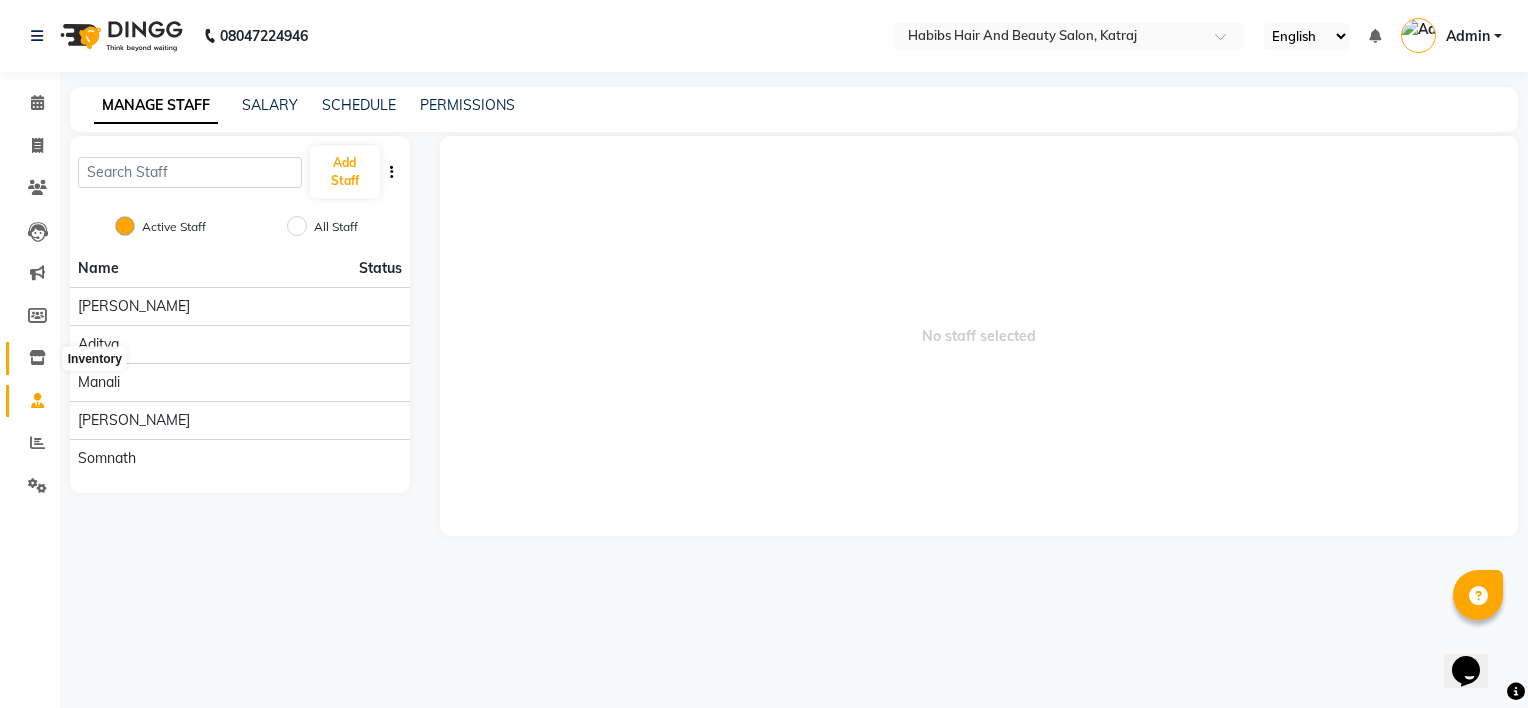 click 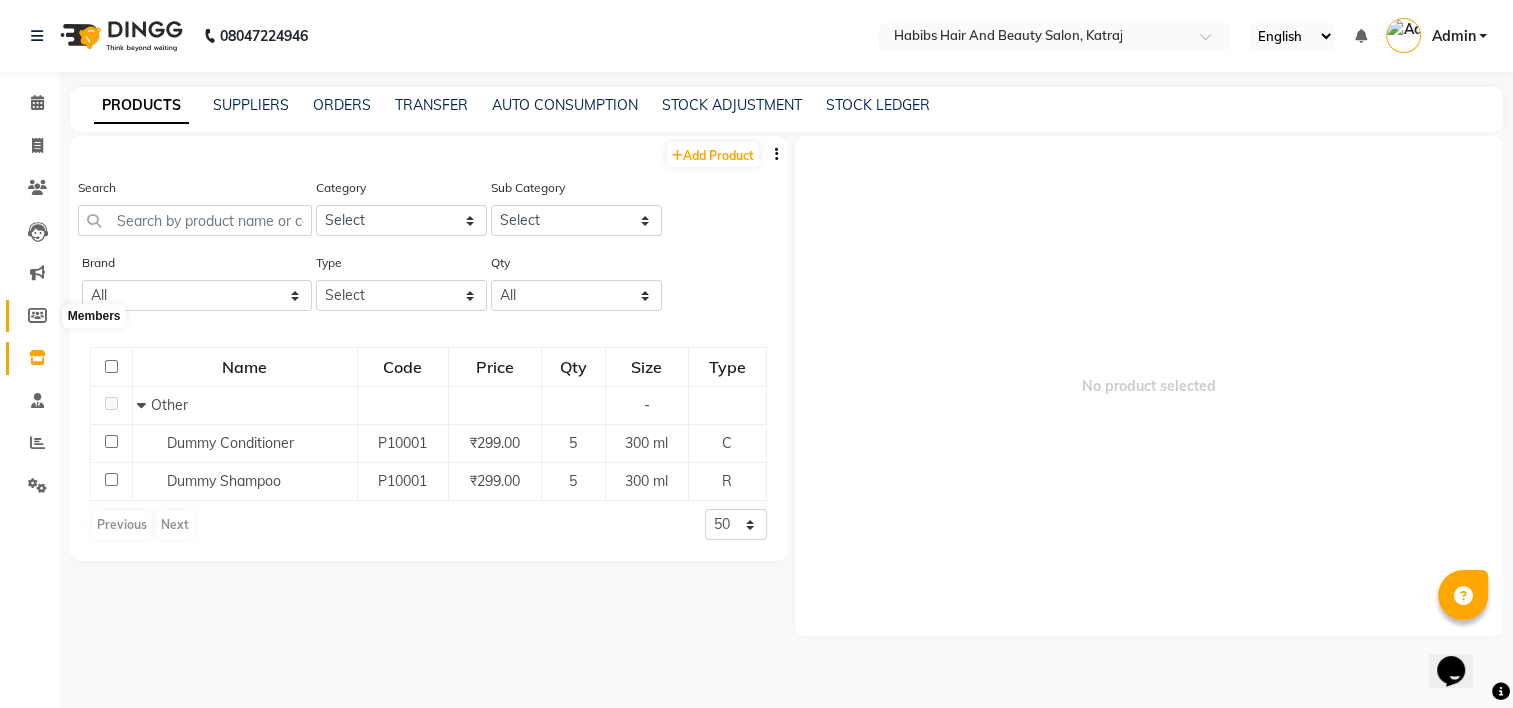 click 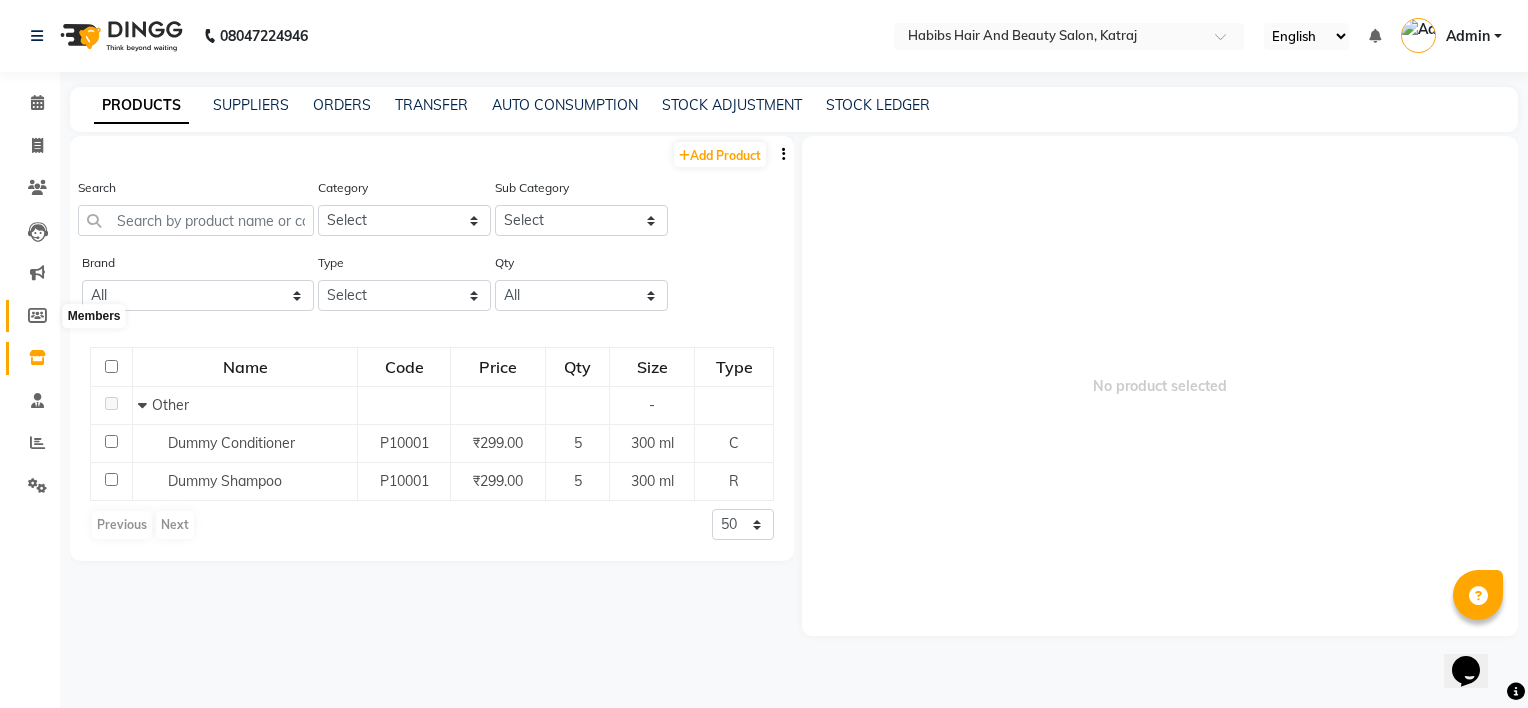 select 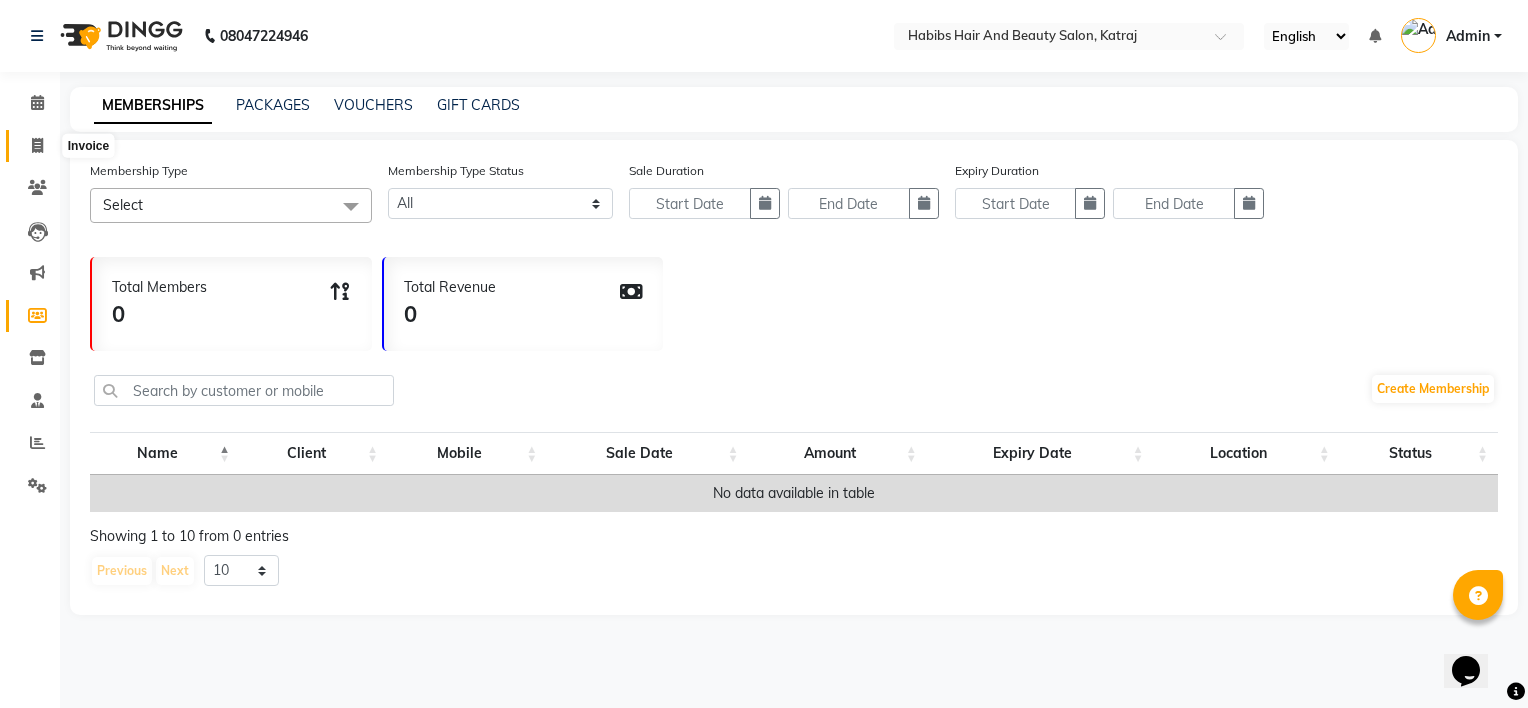 click 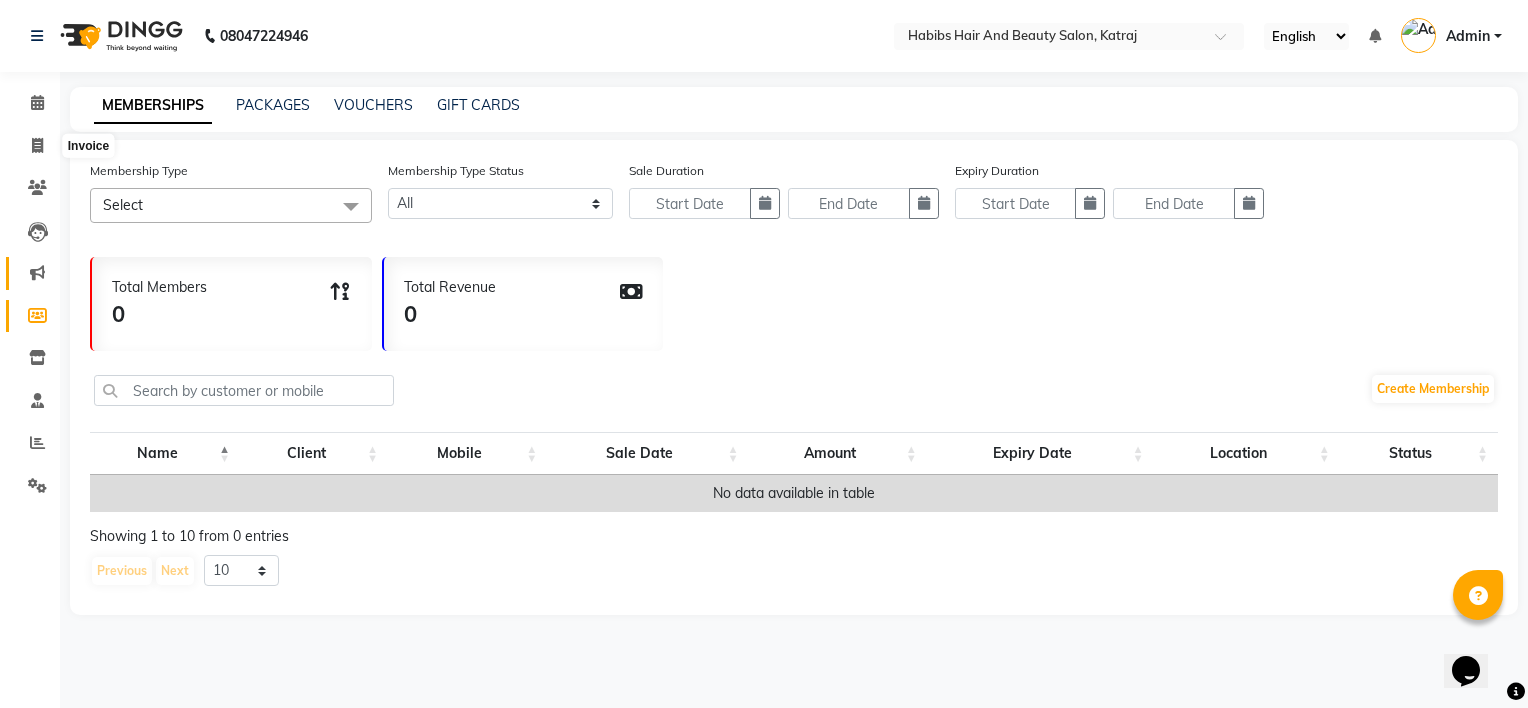 select on "8589" 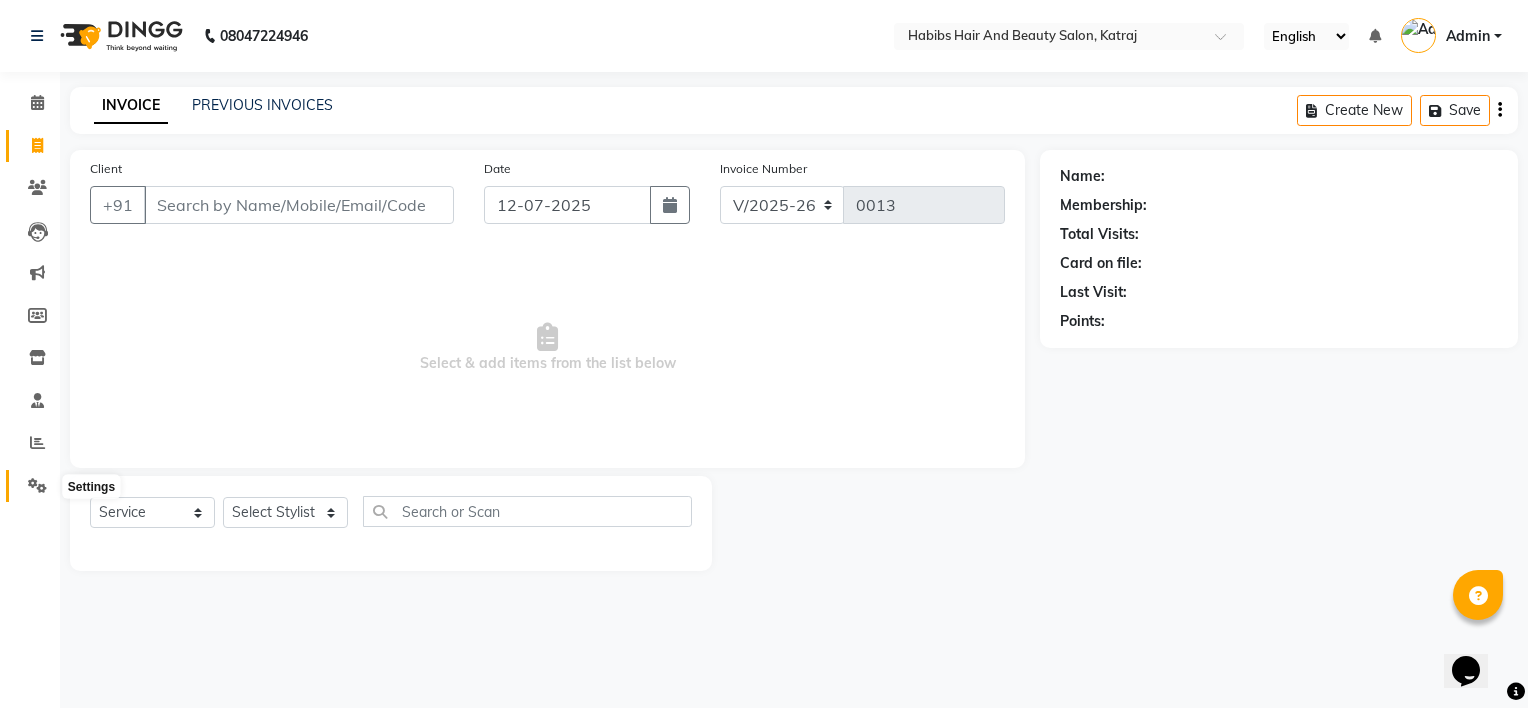 click 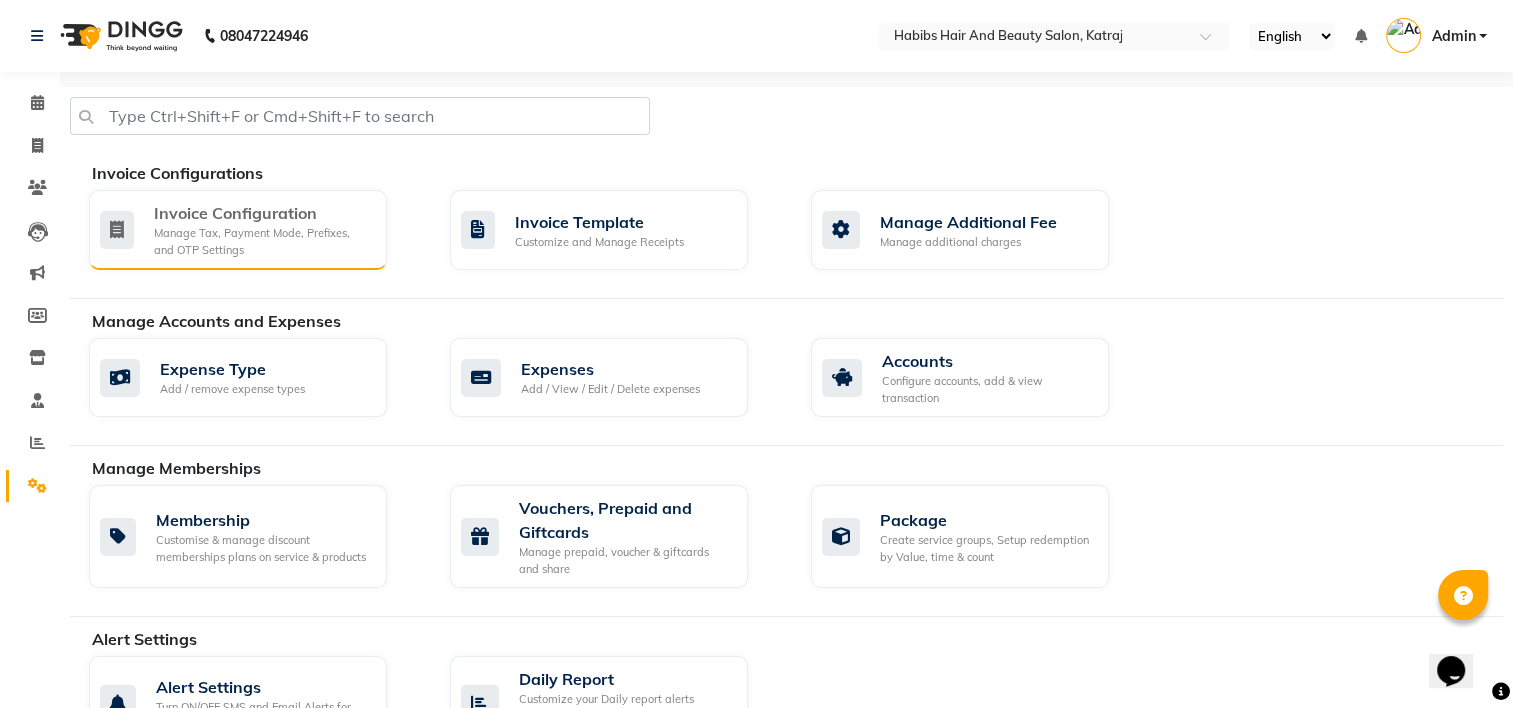 click on "Invoice Configuration" 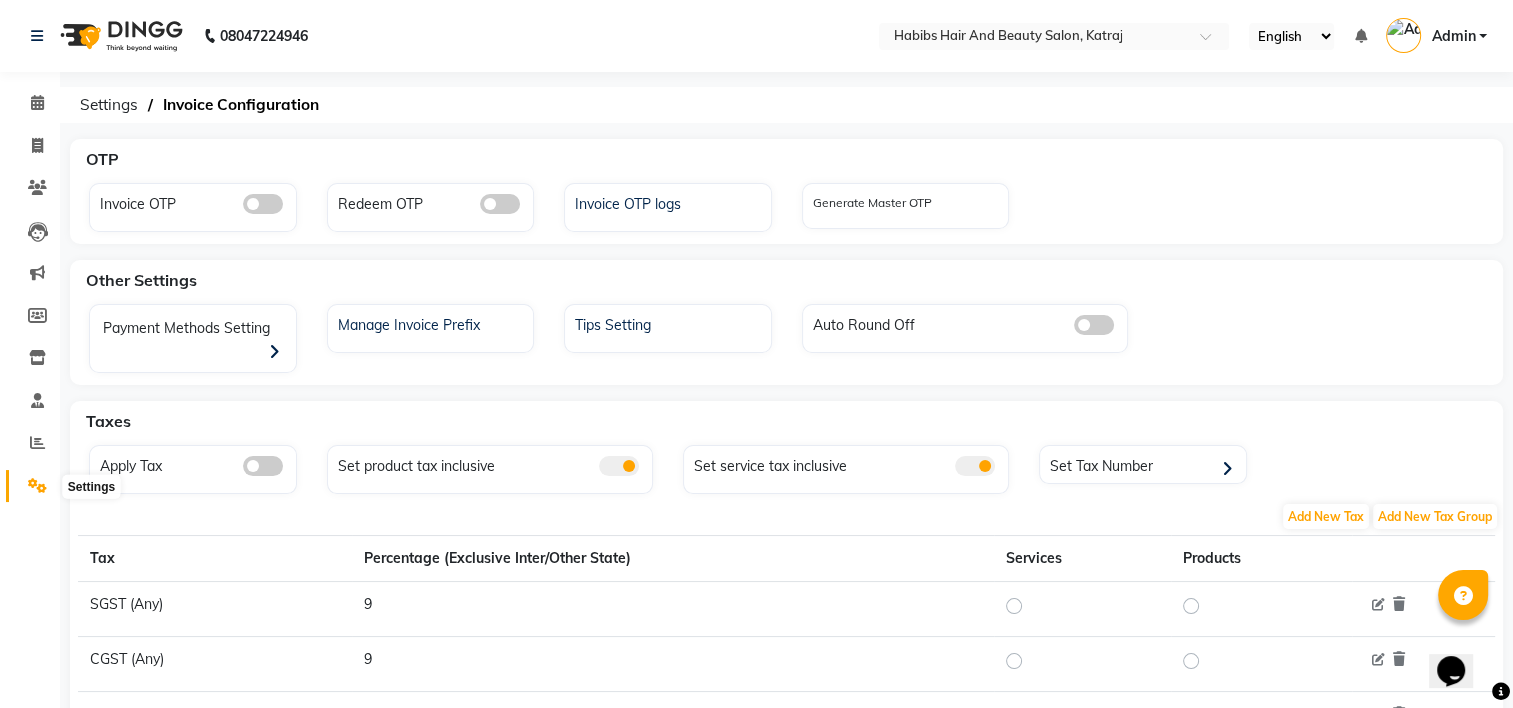 click 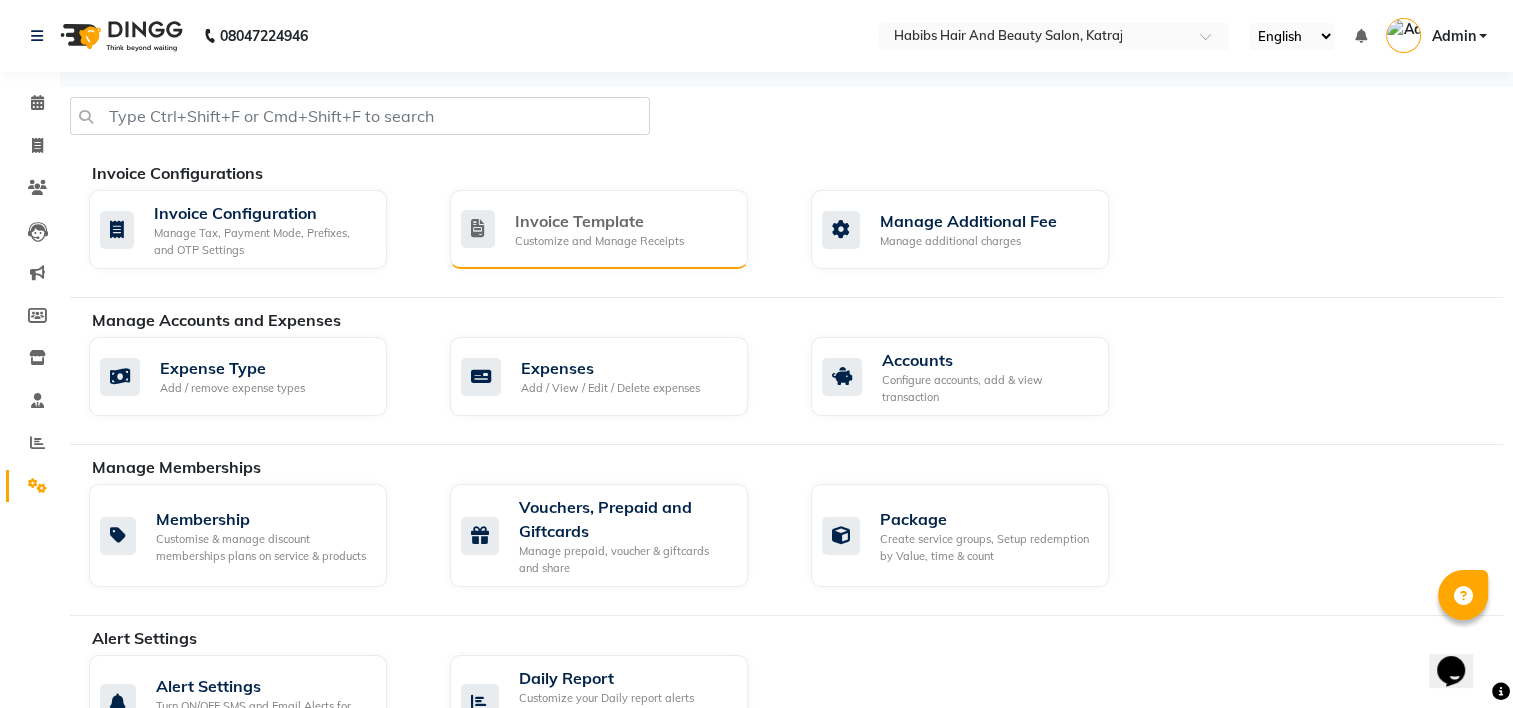 click on "Invoice Template" 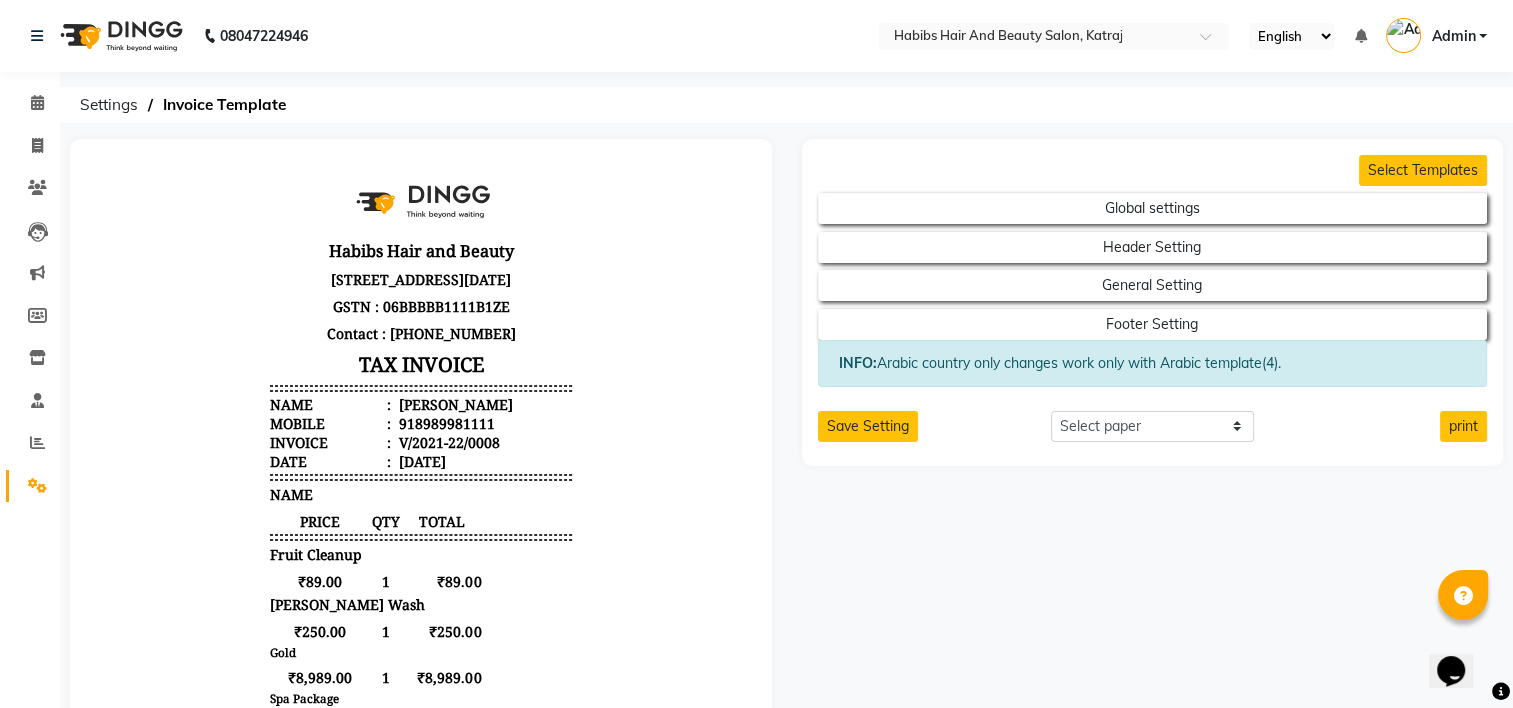 scroll, scrollTop: 16, scrollLeft: 0, axis: vertical 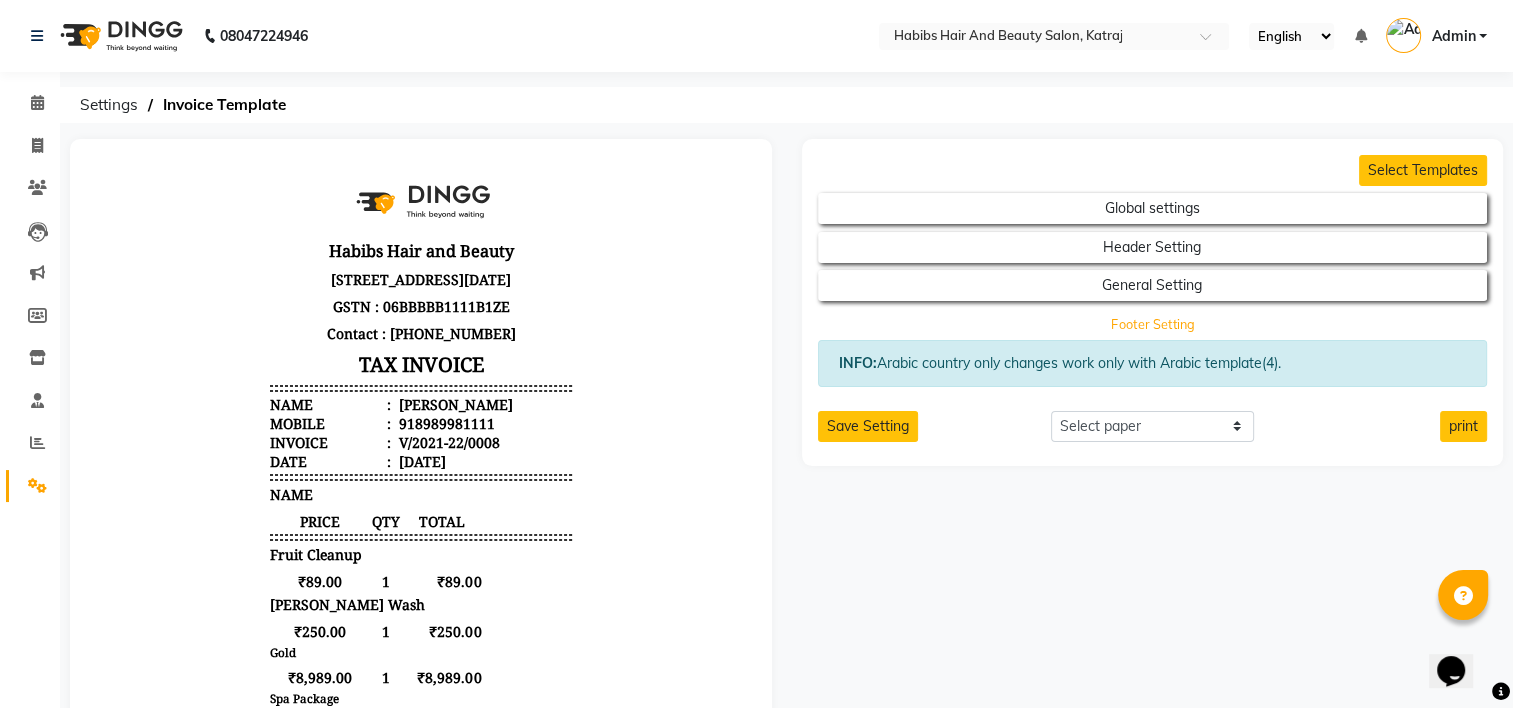 click on "Footer Setting" at bounding box center [1153, 208] 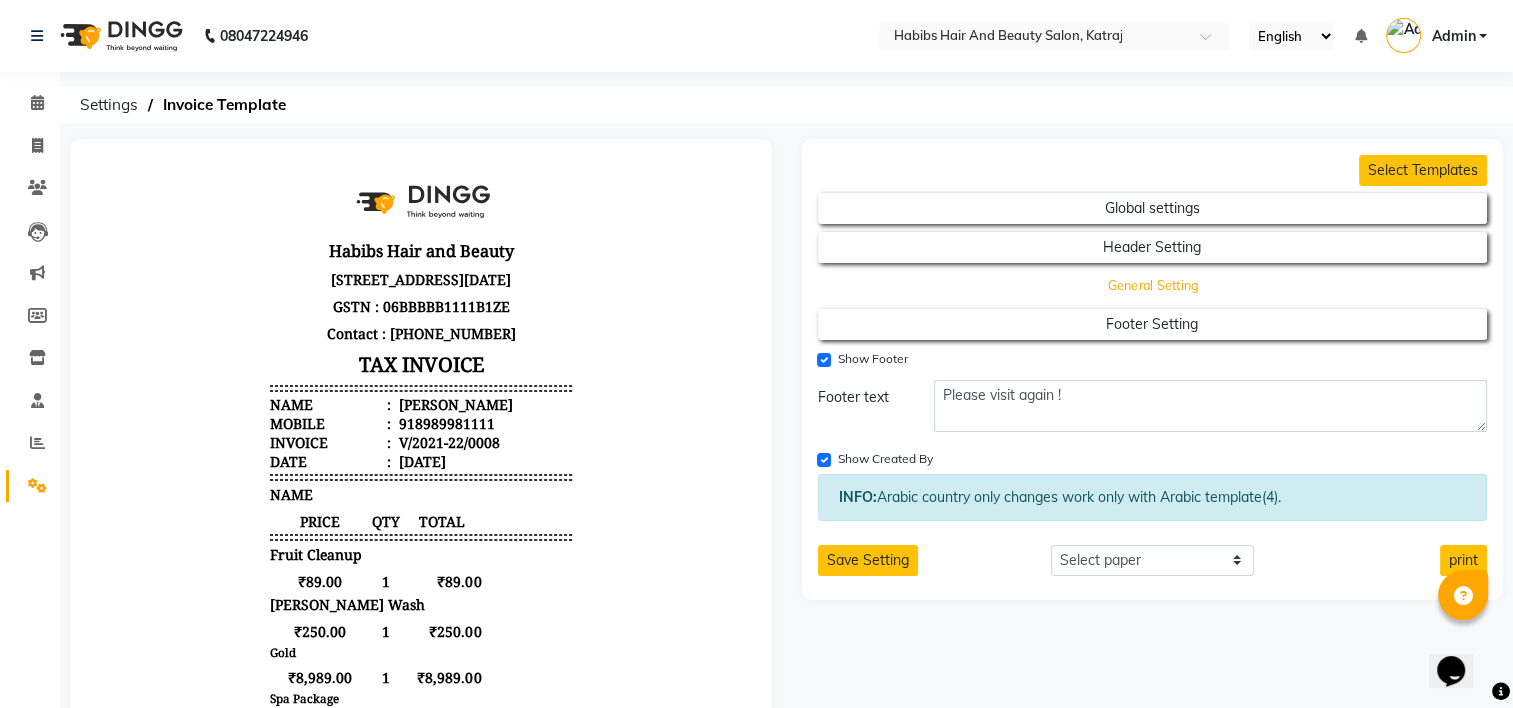 click on "General Setting" at bounding box center (1153, 208) 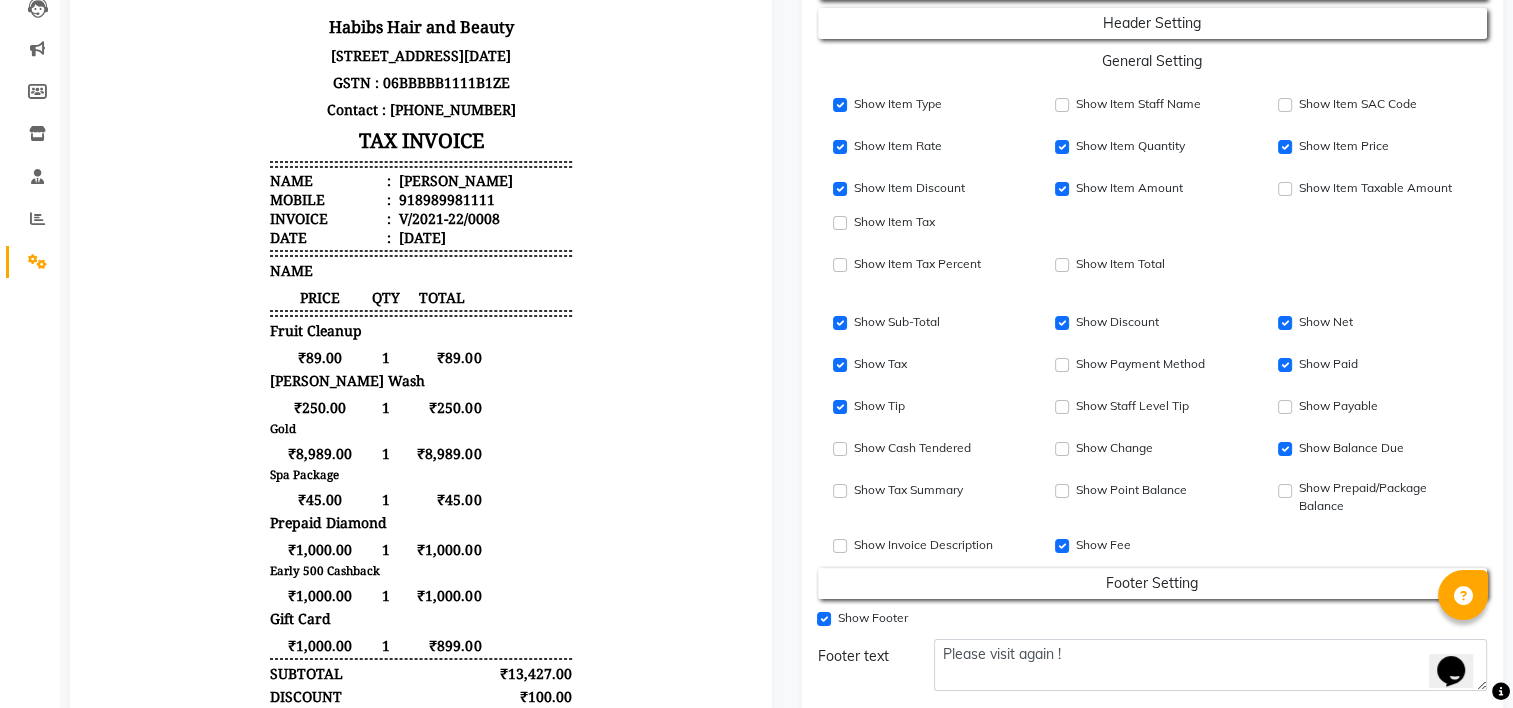 scroll, scrollTop: 0, scrollLeft: 0, axis: both 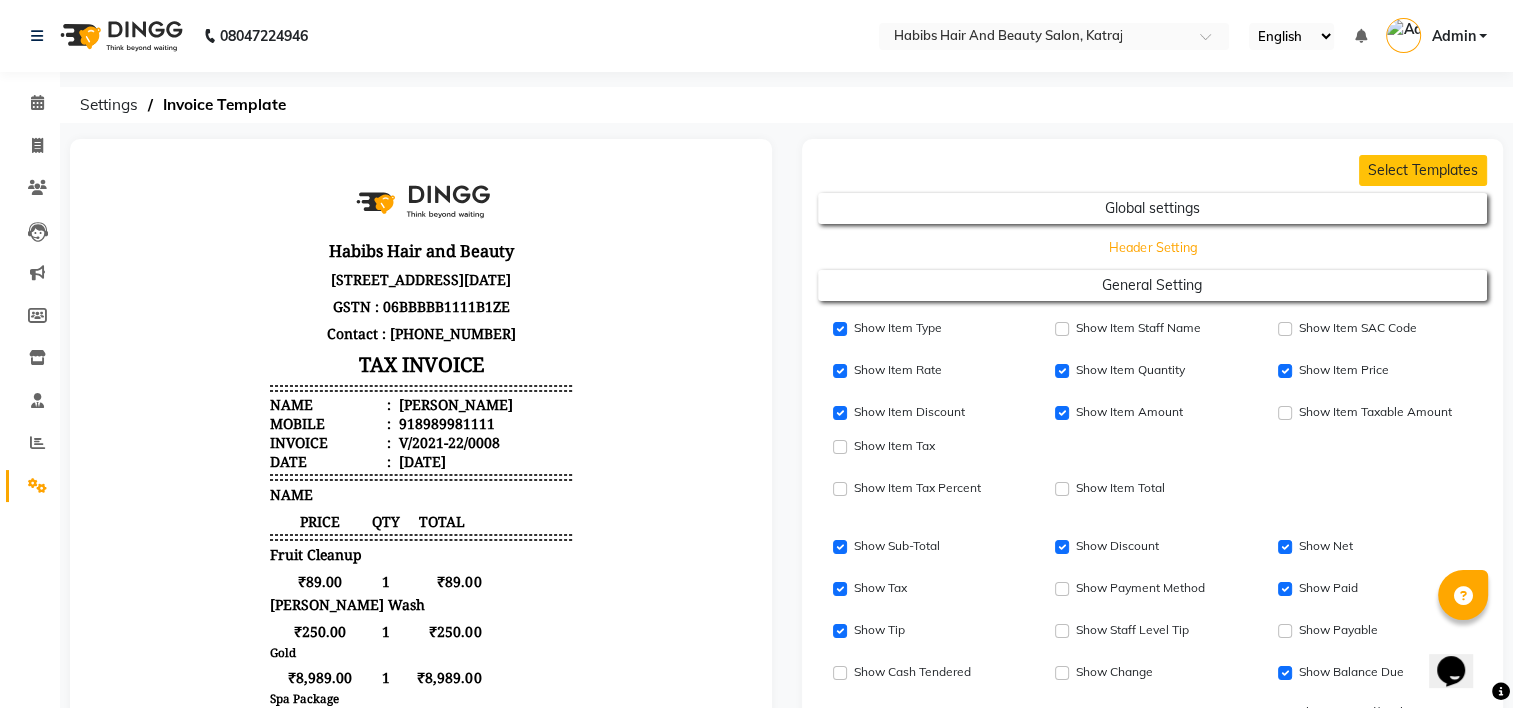 click on "Header Setting" at bounding box center [1153, 208] 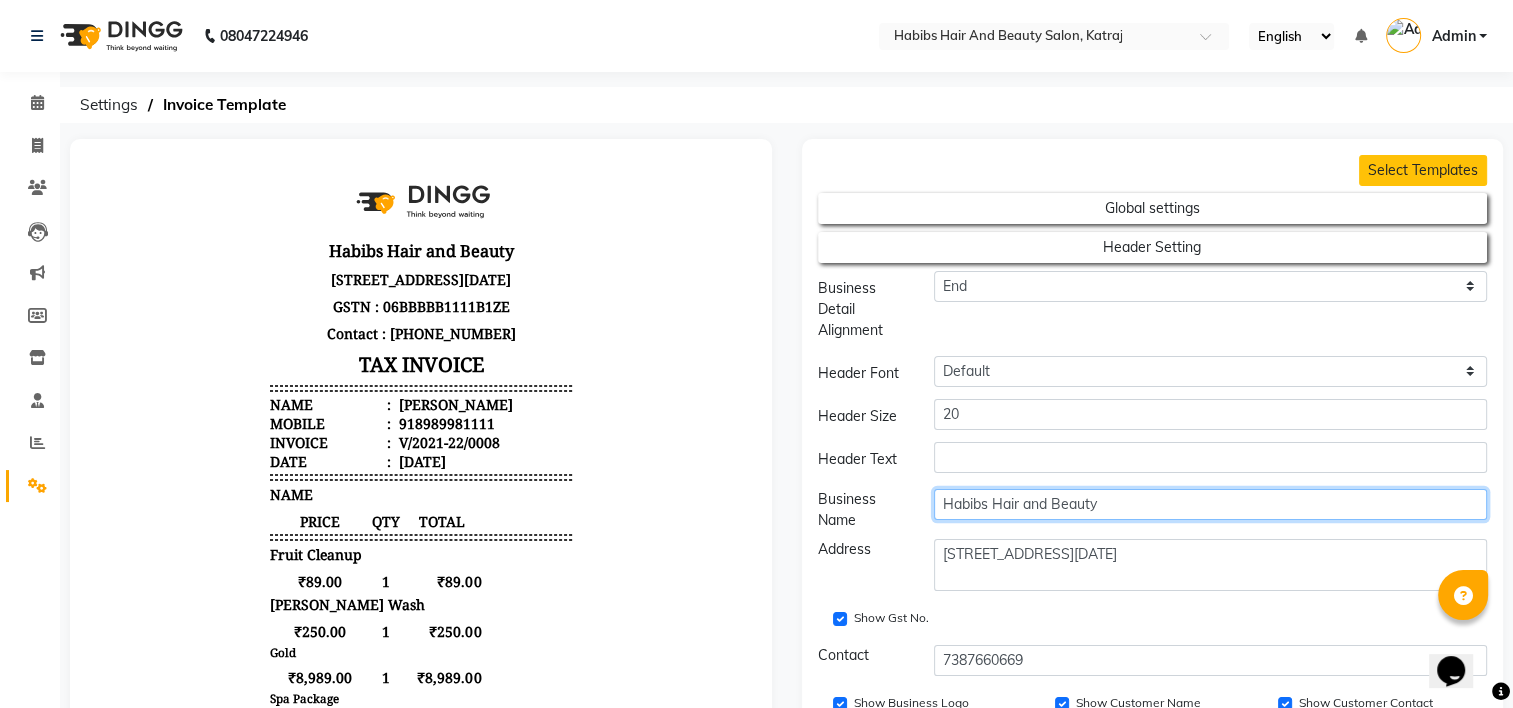 click on "Habibs Hair and Beauty" 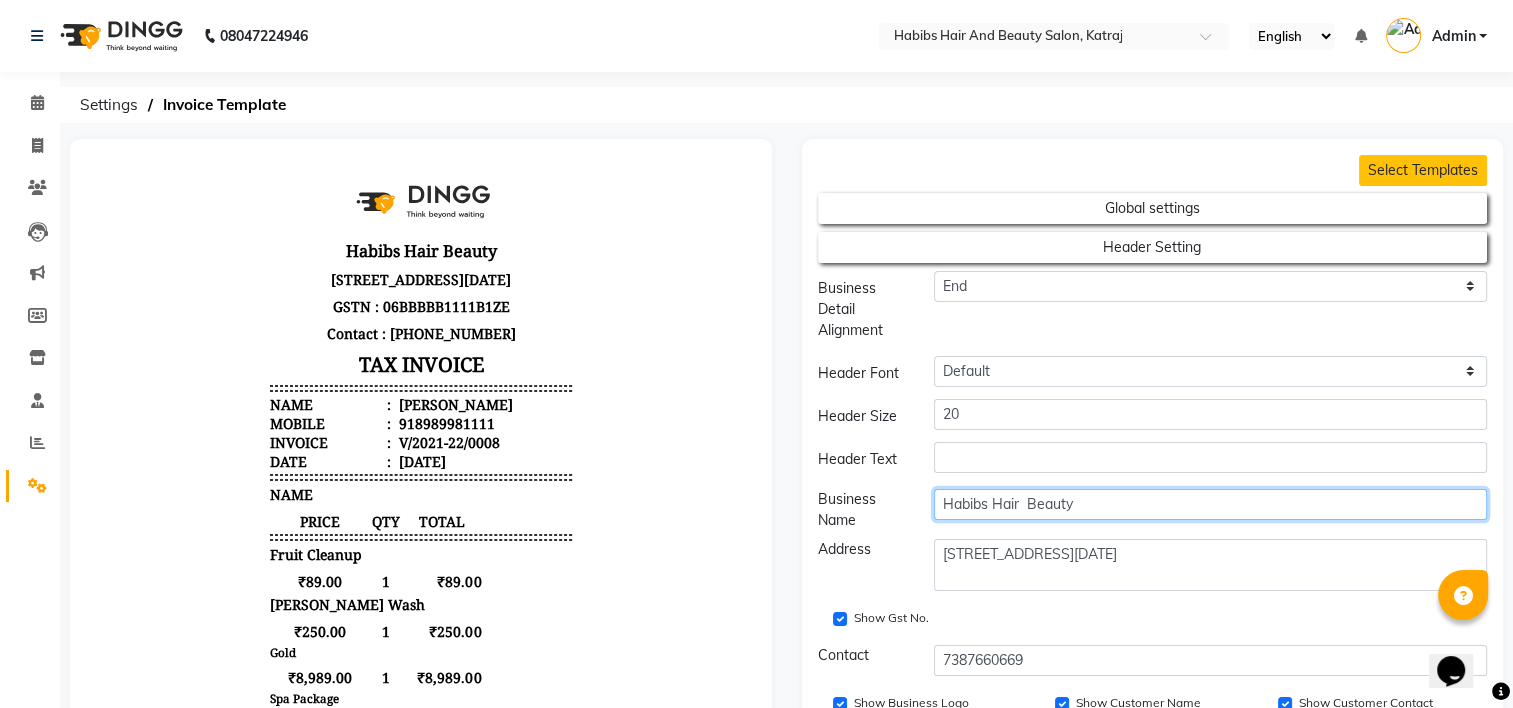 scroll, scrollTop: 16, scrollLeft: 0, axis: vertical 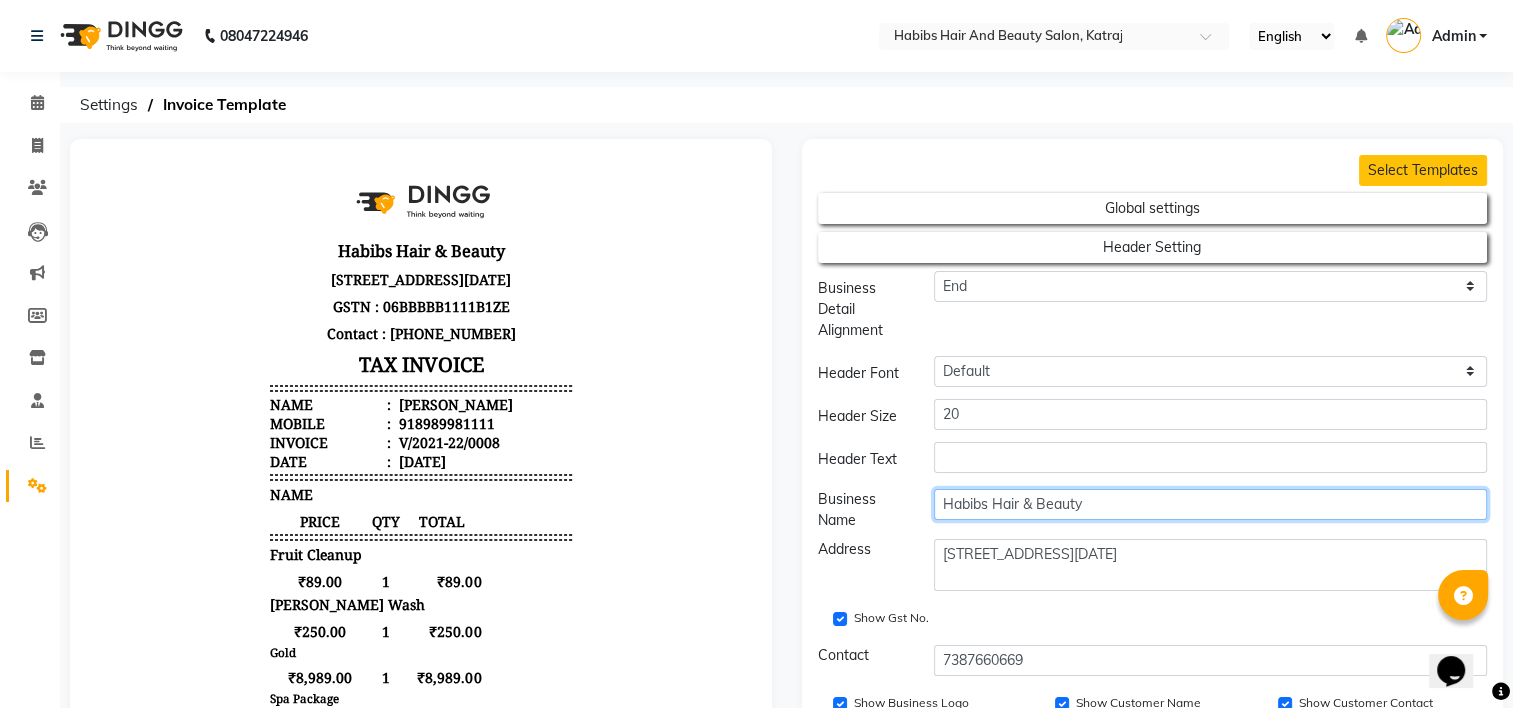 click on "Habibs Hair & Beauty" 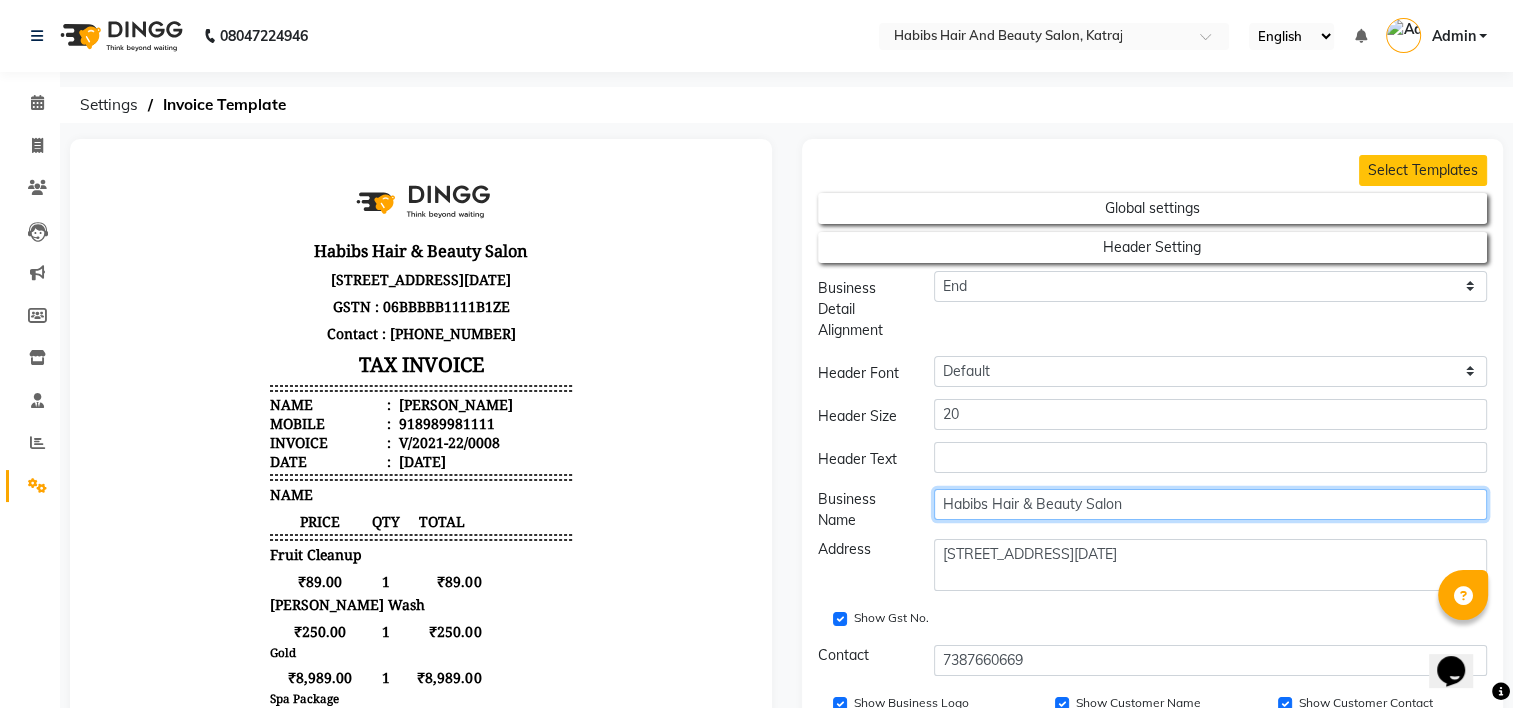 scroll, scrollTop: 16, scrollLeft: 0, axis: vertical 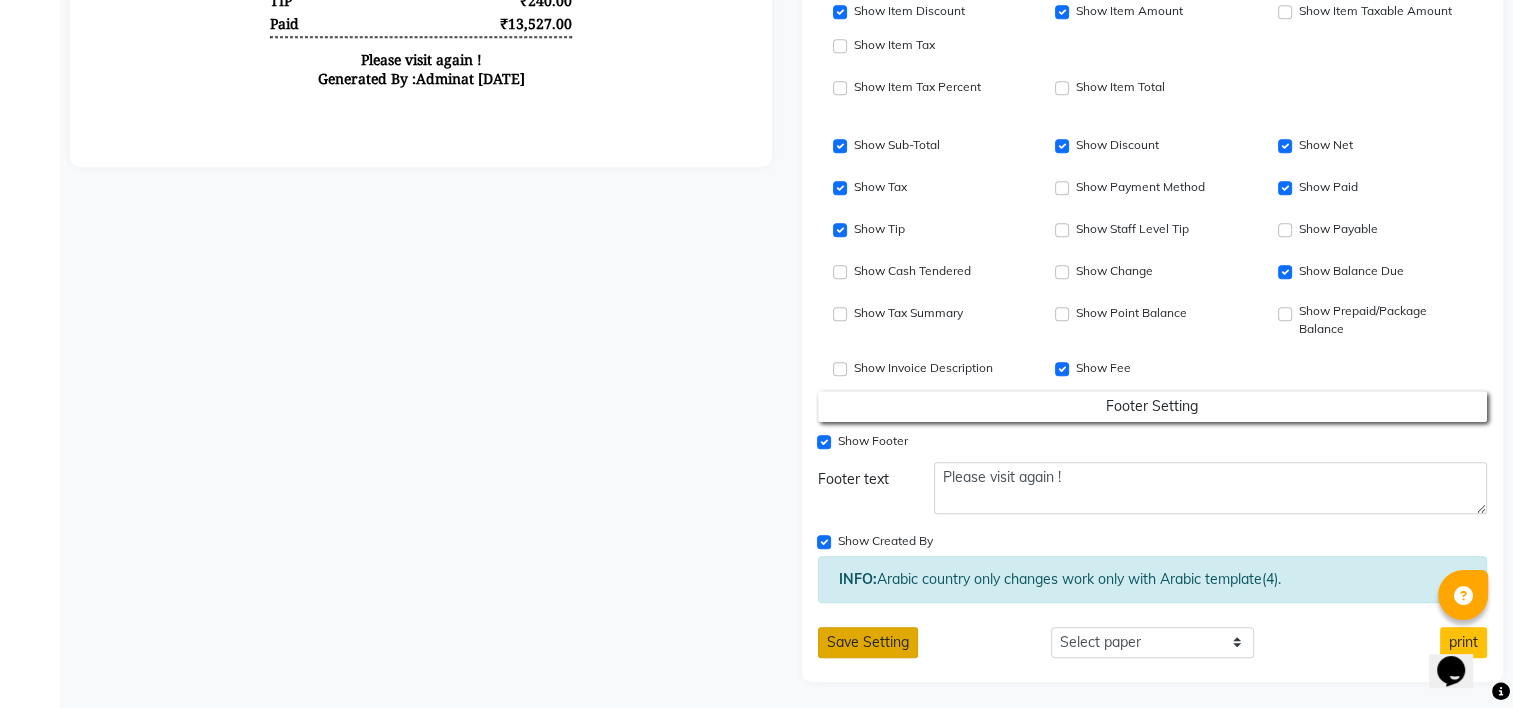 type on "Habibs Hair & Beauty Salon" 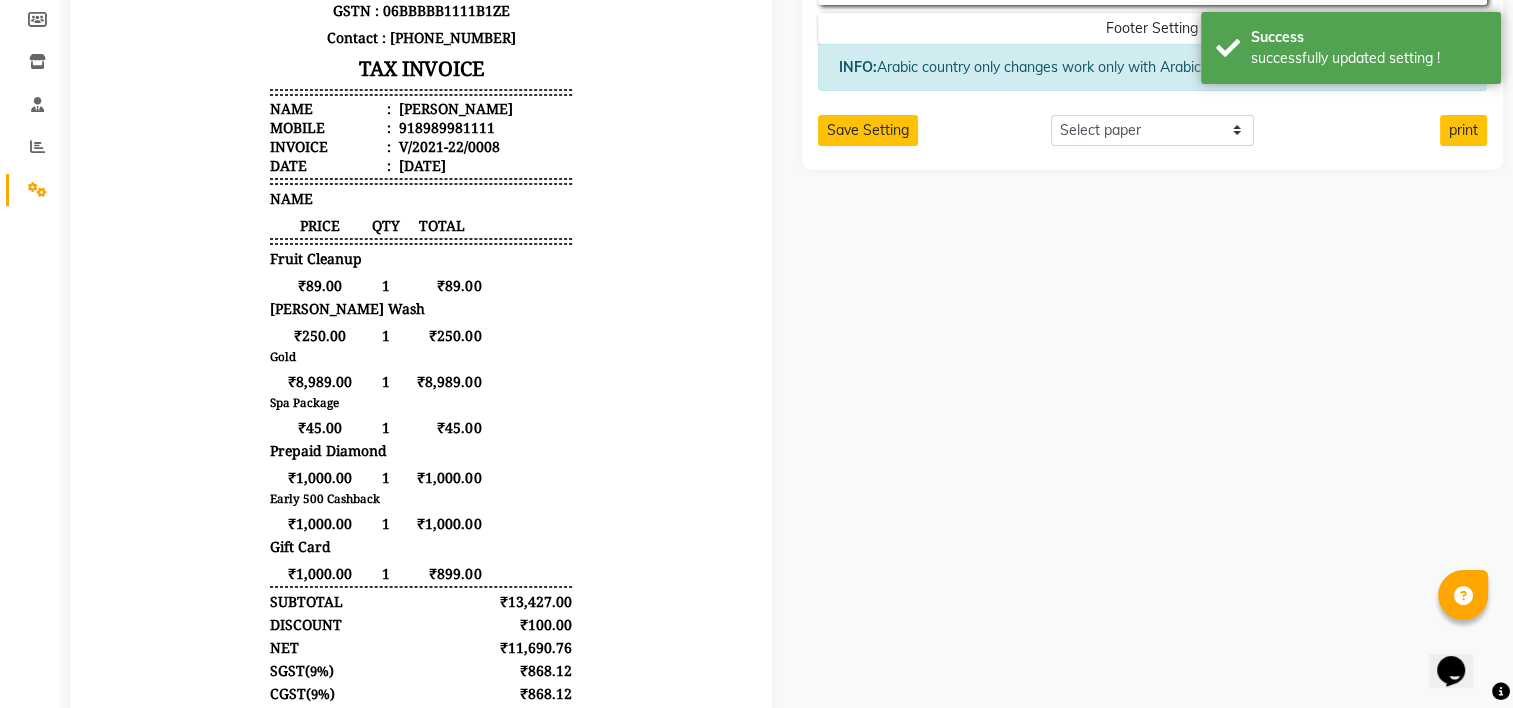 scroll, scrollTop: 0, scrollLeft: 0, axis: both 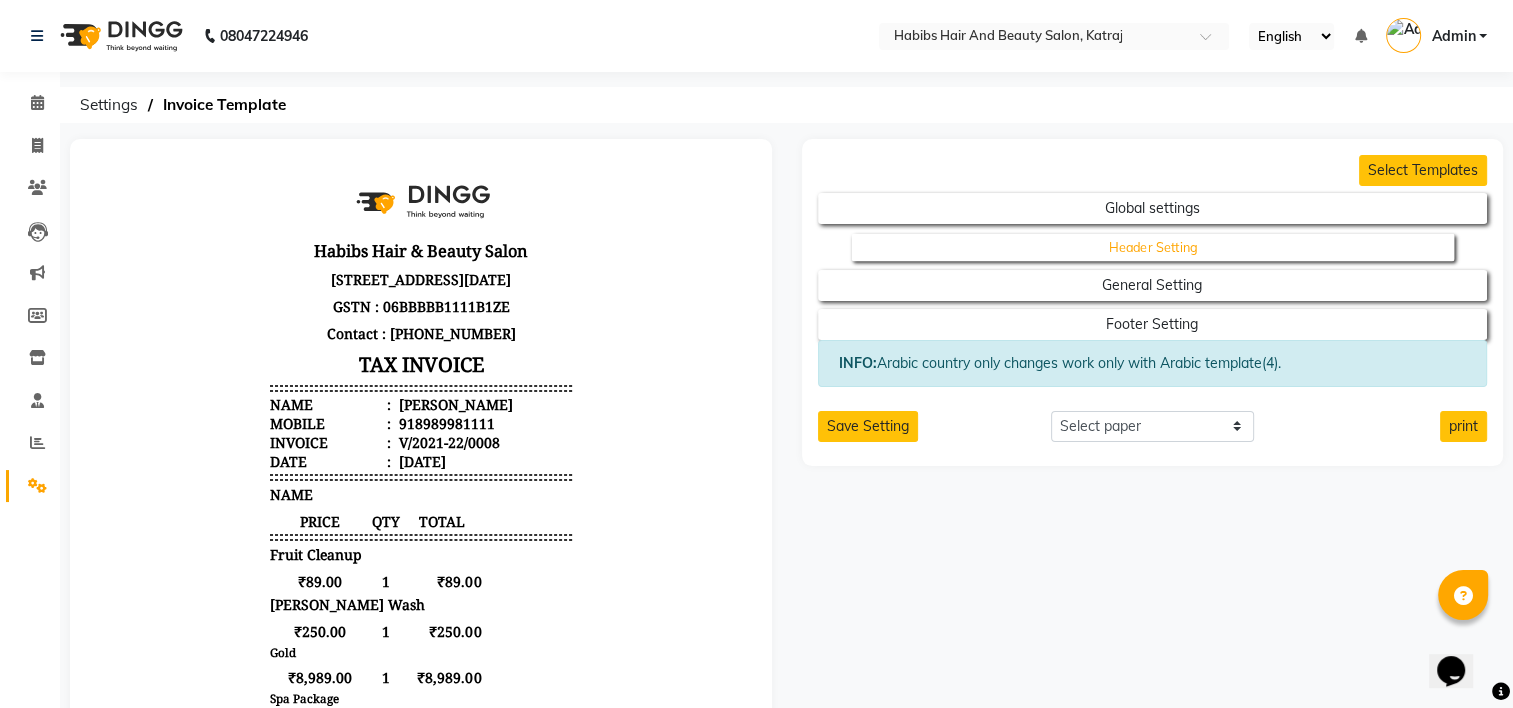 click on "Header Setting" at bounding box center [1153, 243] 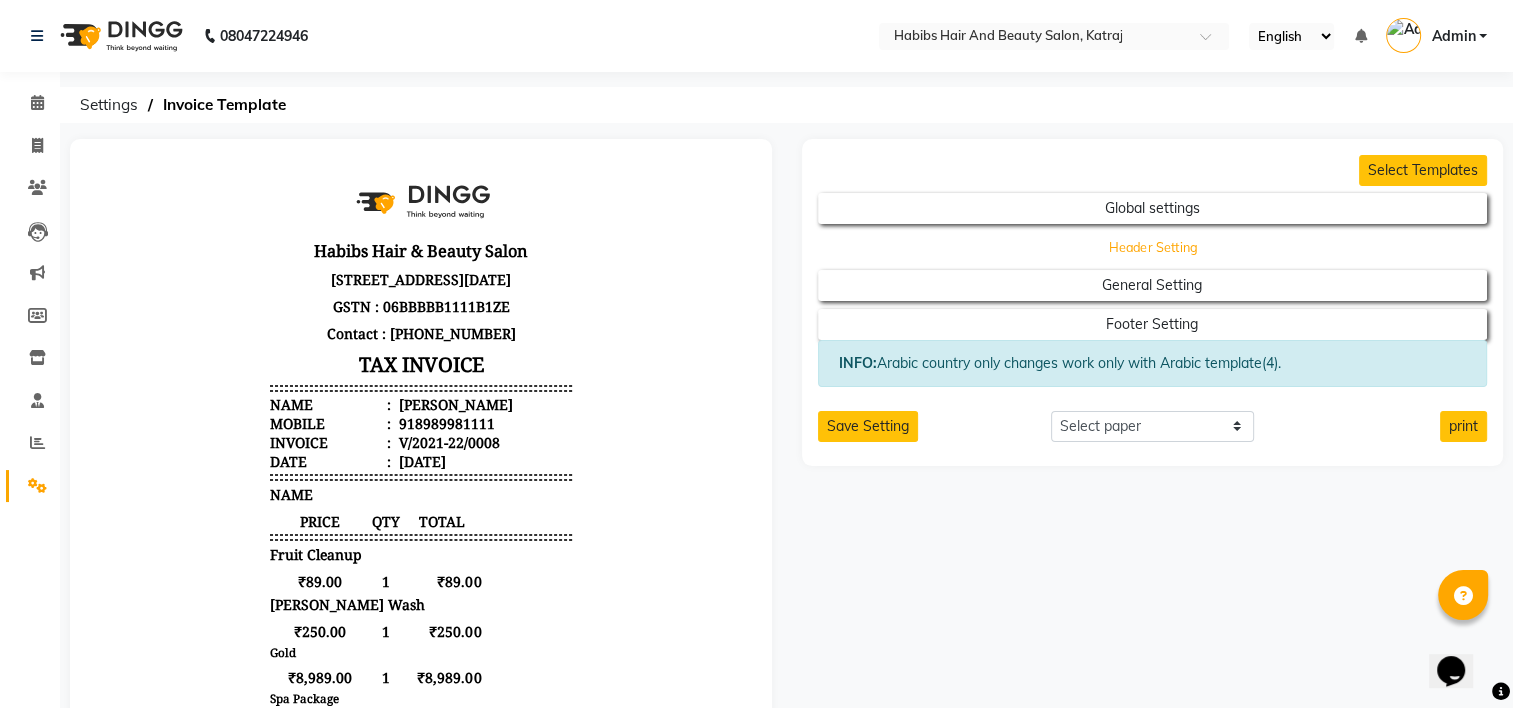 click on "Header Setting" at bounding box center [1153, 208] 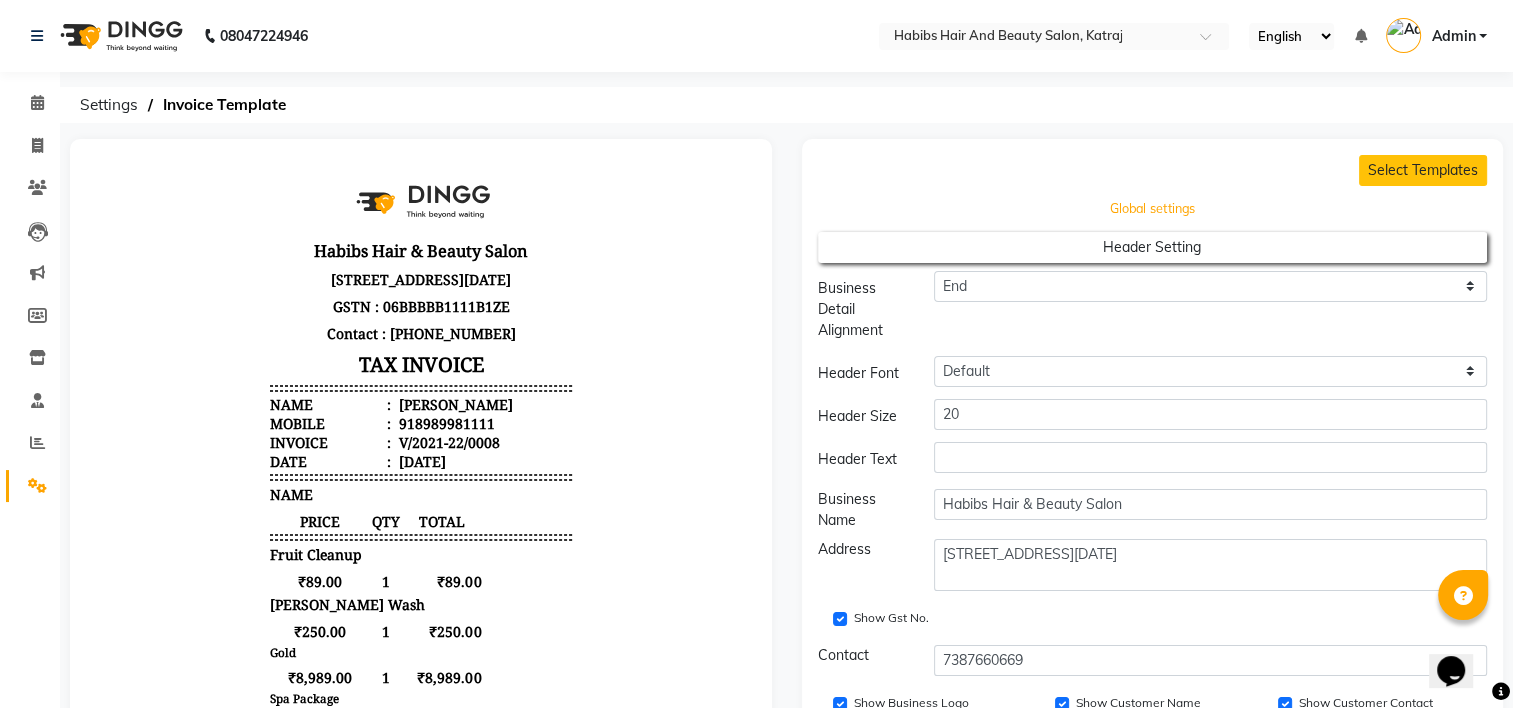click on "Global settings" at bounding box center [1152, 209] 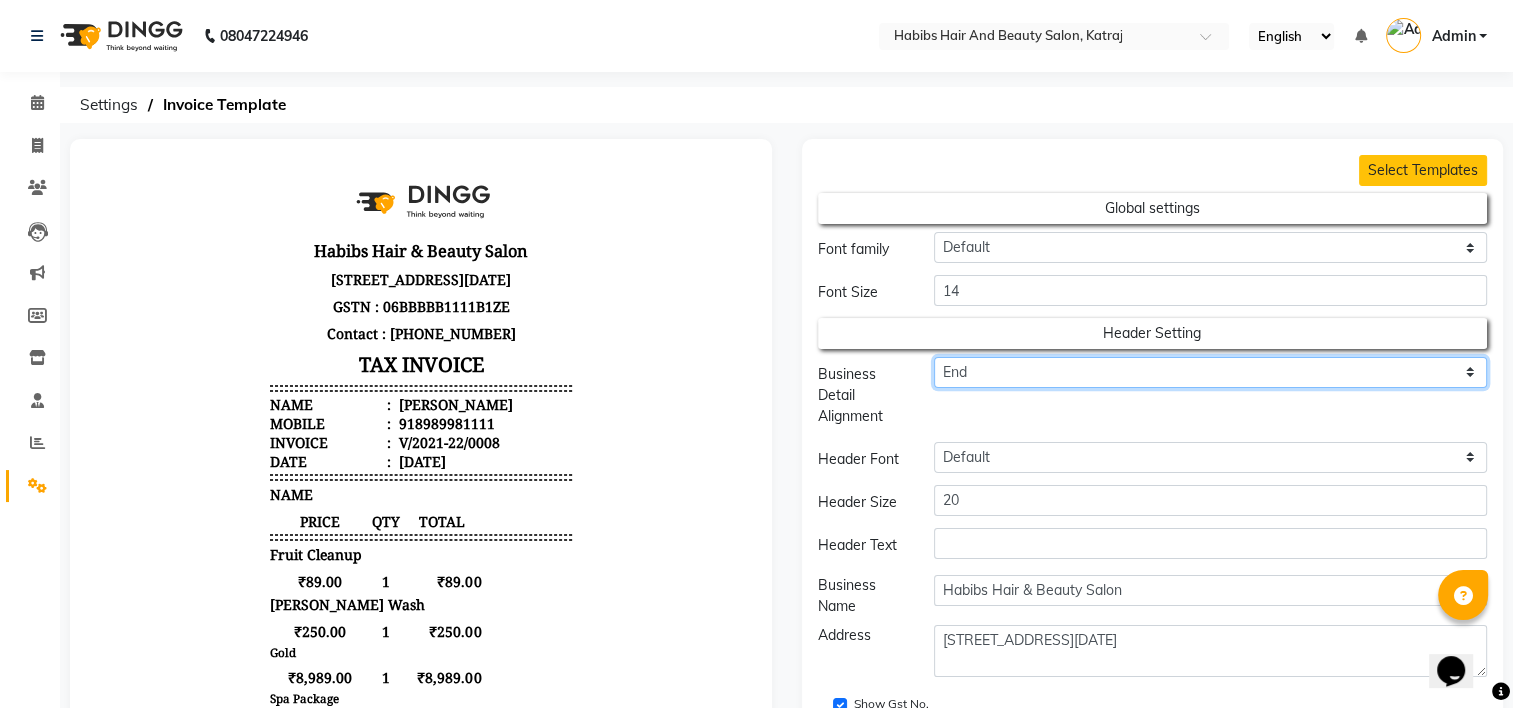 click on "Center End Start" 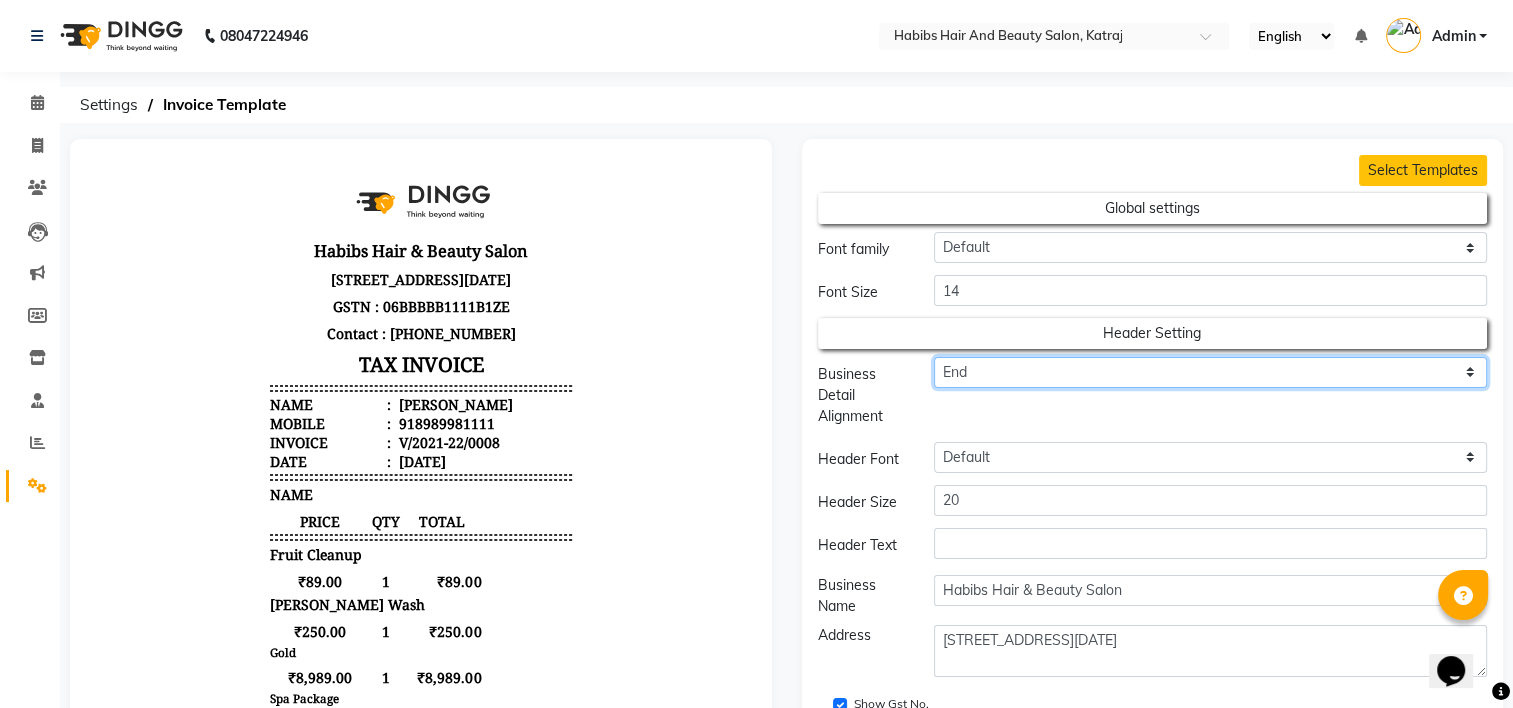 click on "Center End Start" 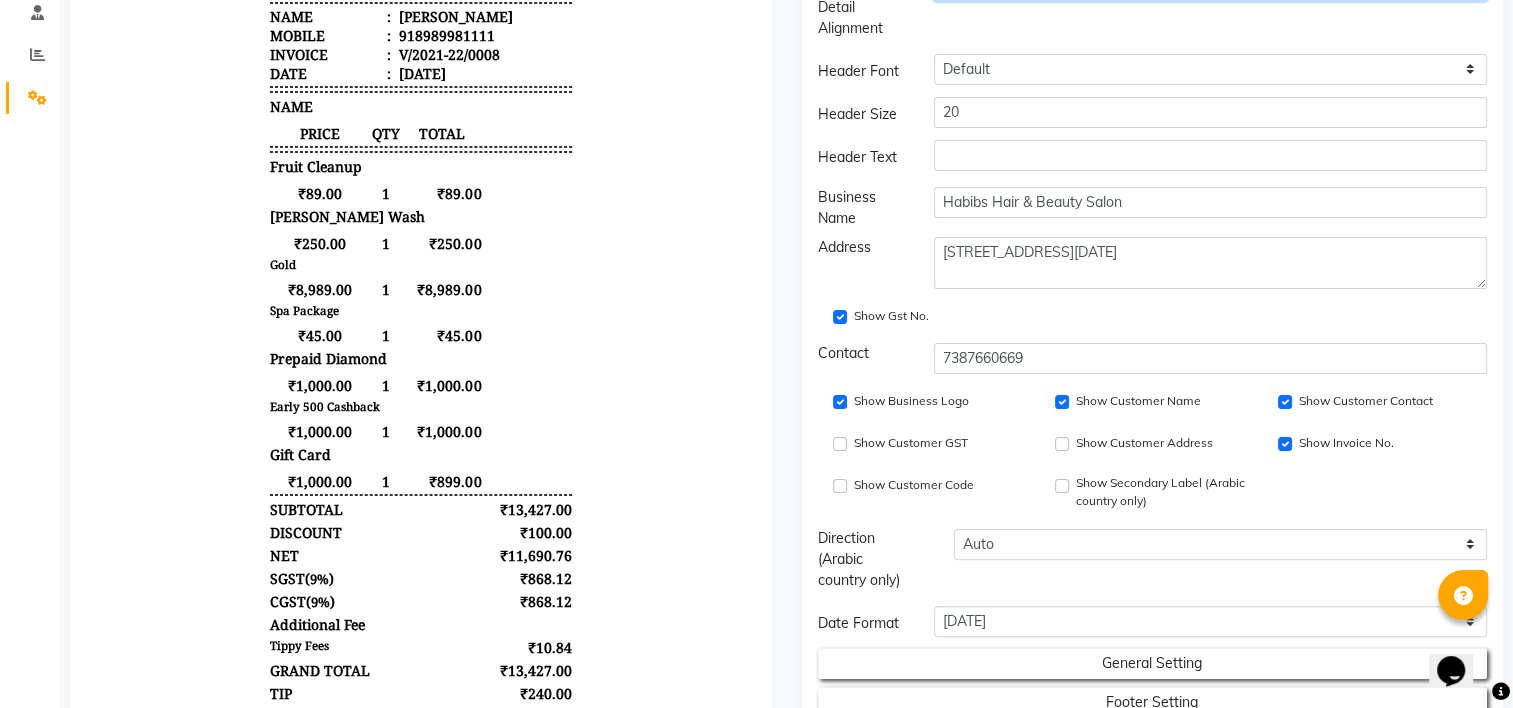 scroll, scrollTop: 584, scrollLeft: 0, axis: vertical 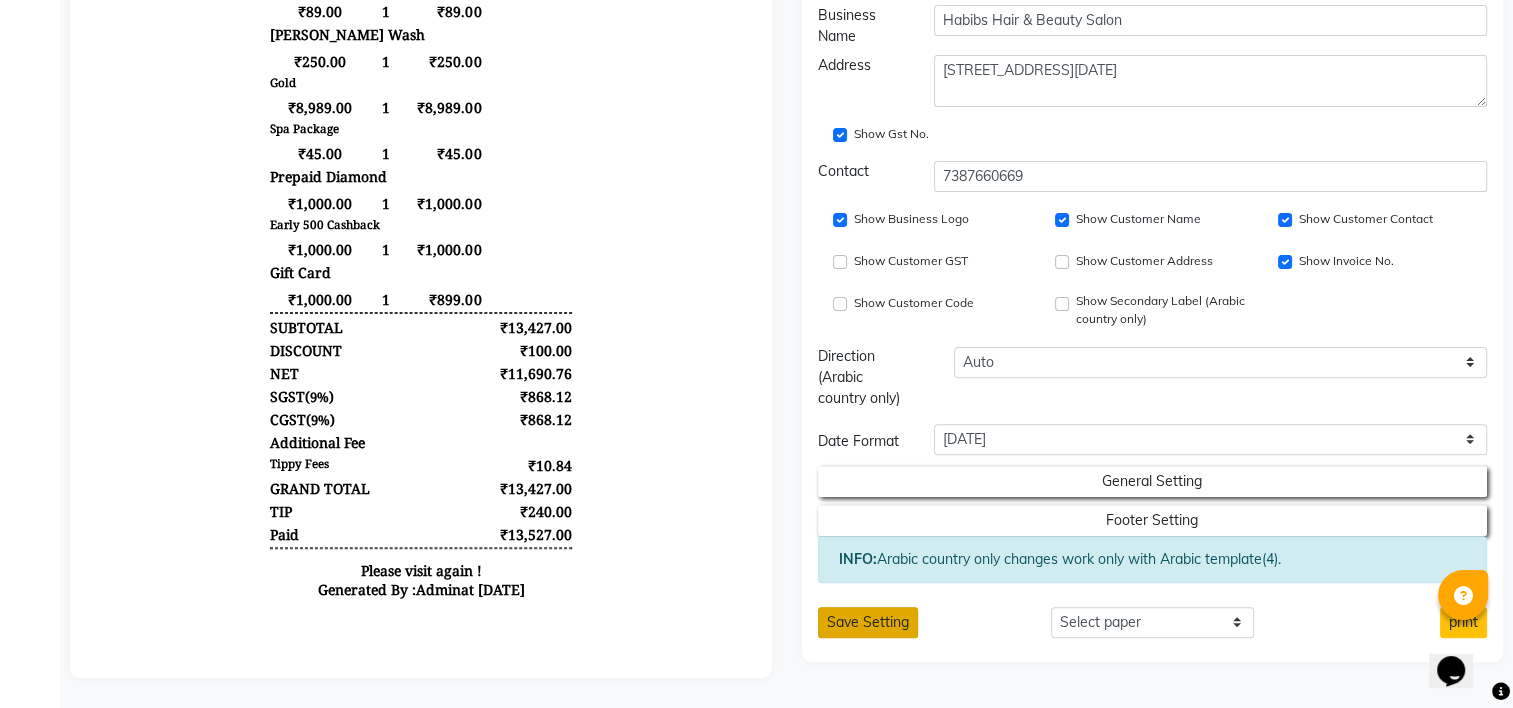 click on "Save Setting" 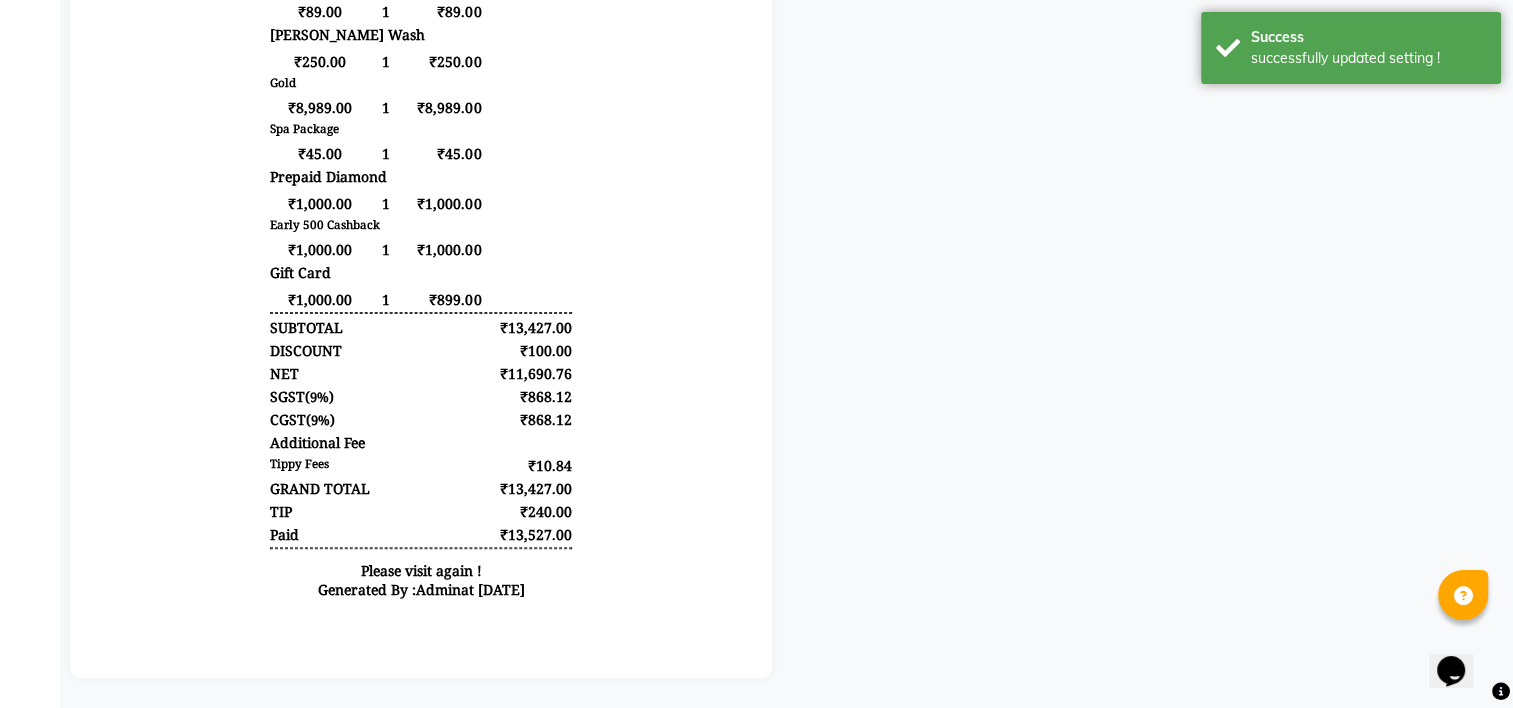 scroll, scrollTop: 0, scrollLeft: 0, axis: both 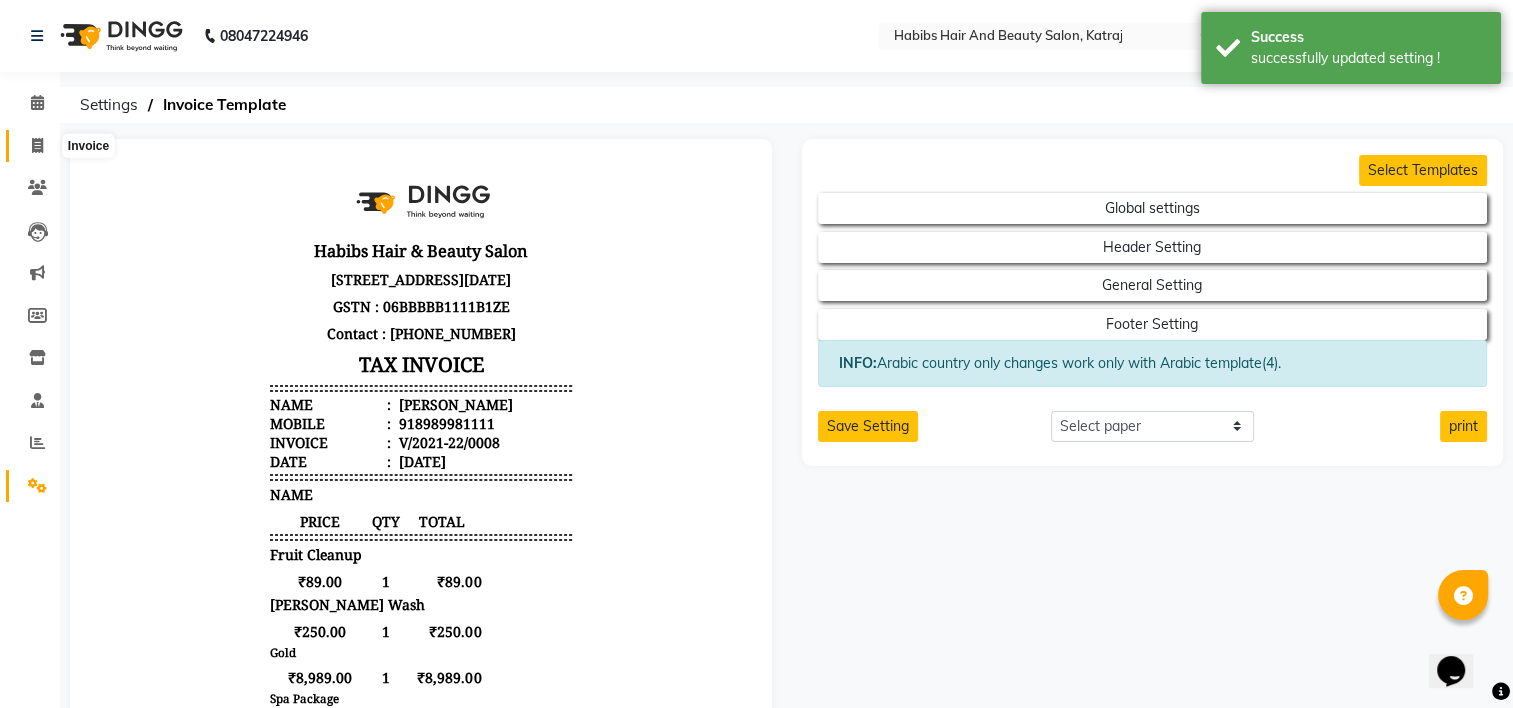 click 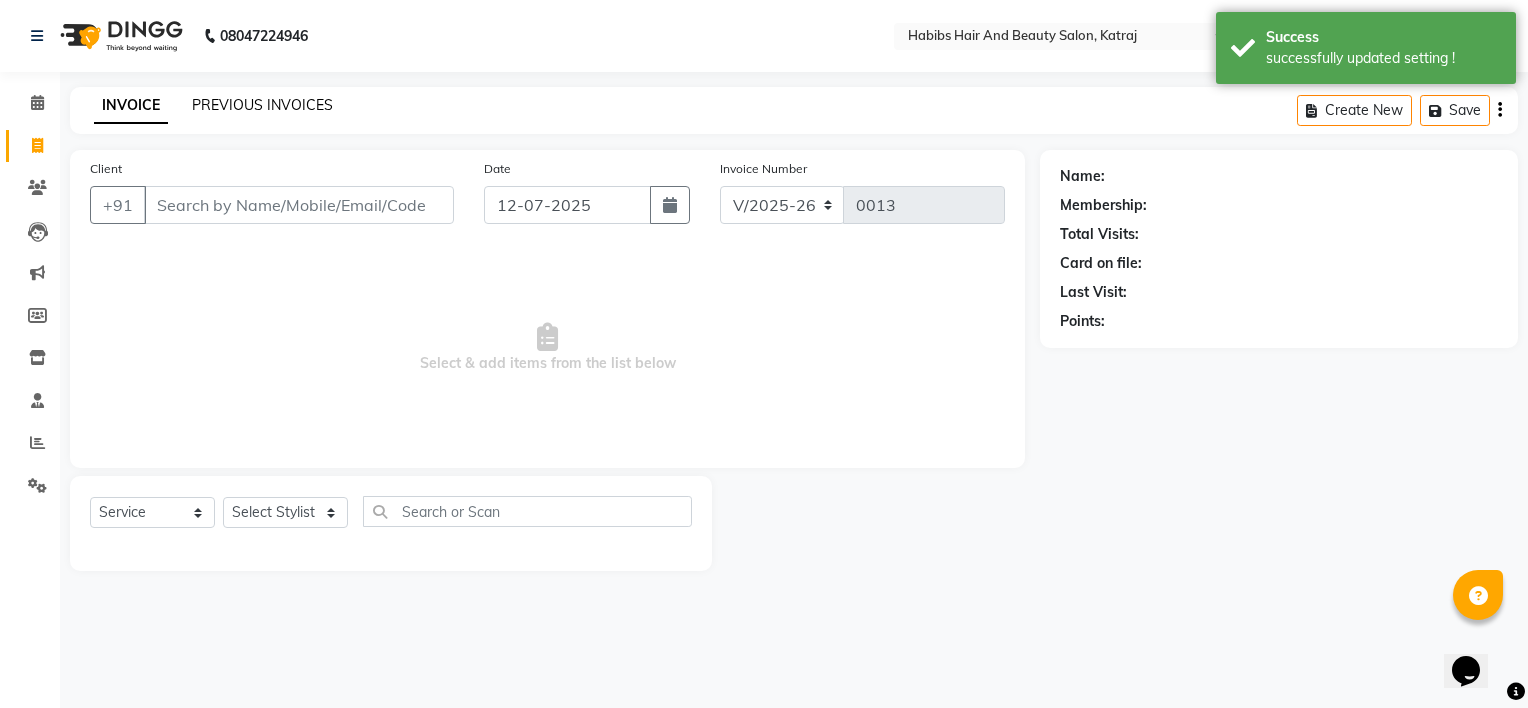 click on "PREVIOUS INVOICES" 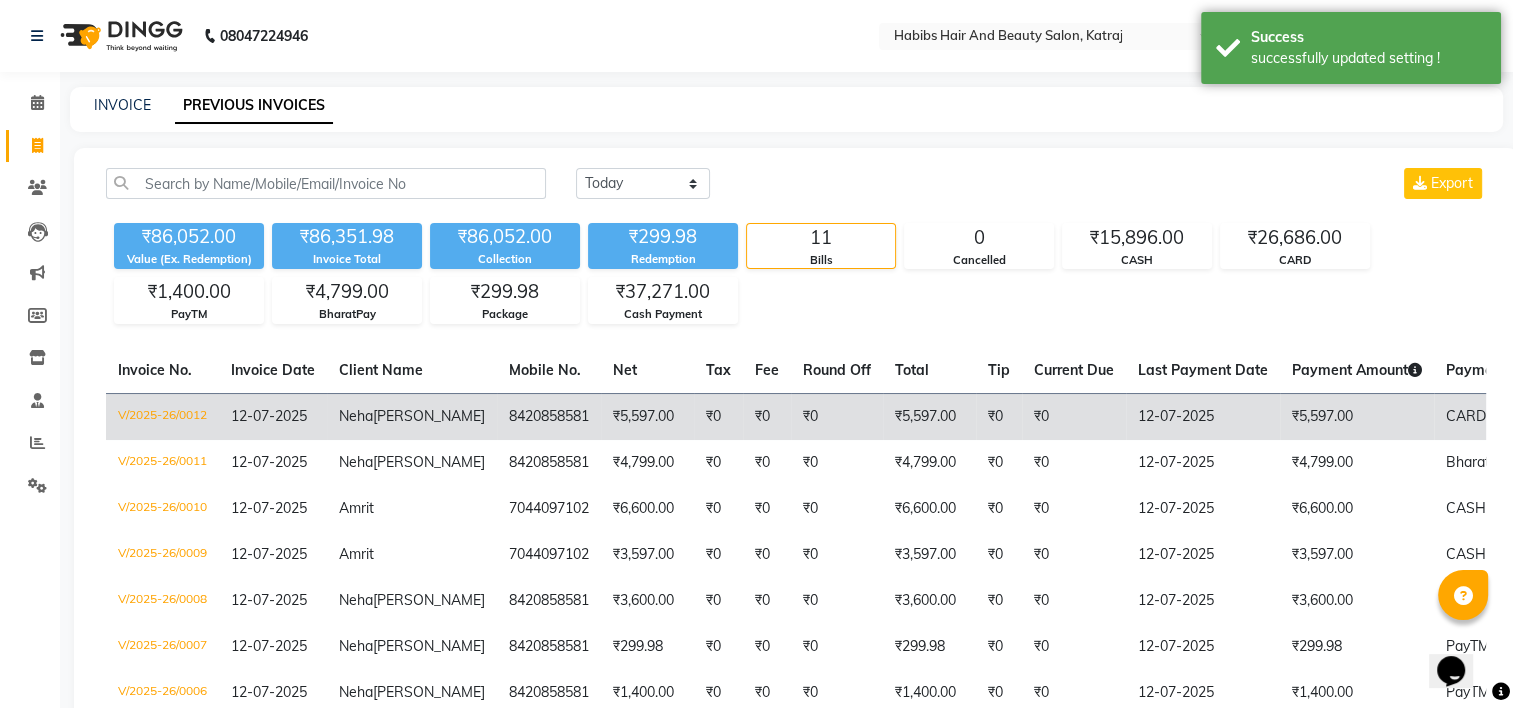 click on "V/2025-26/0012" 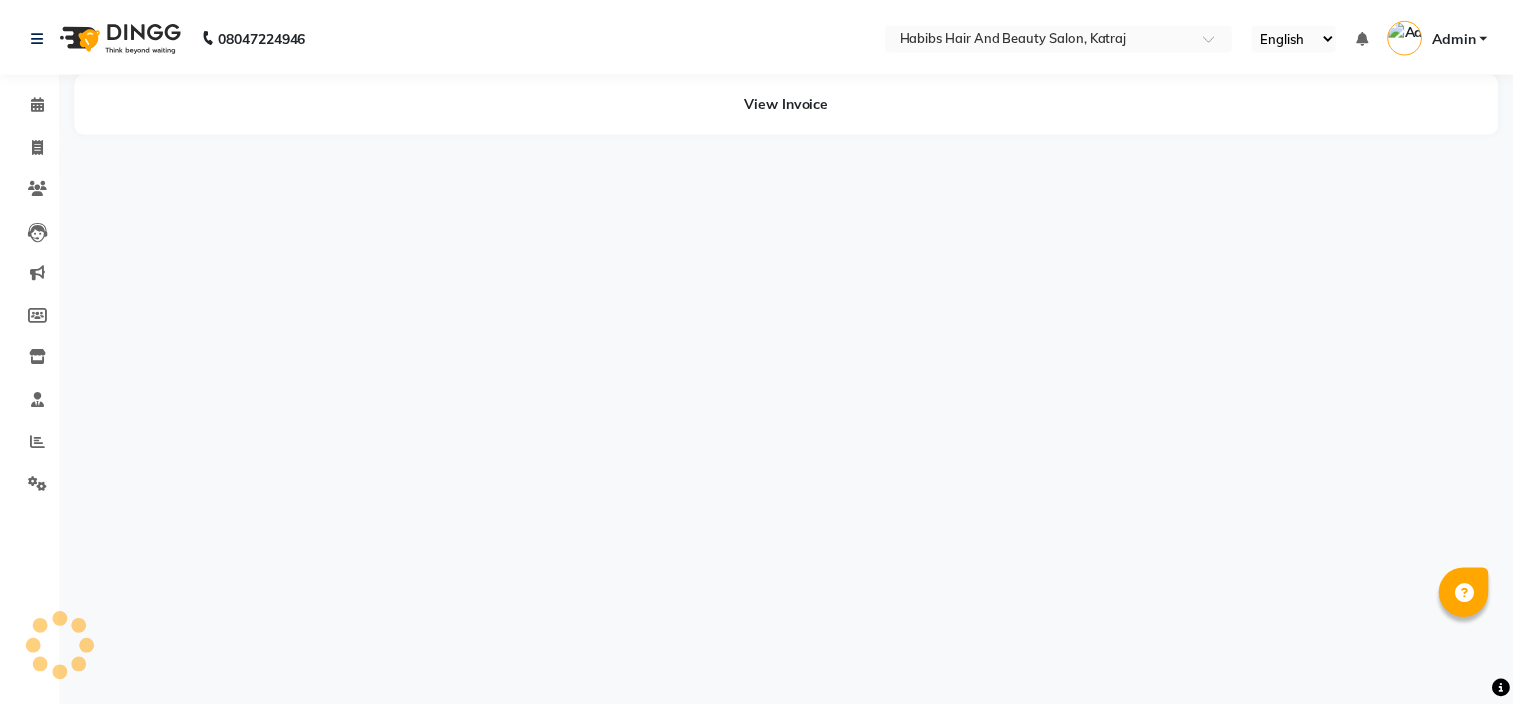 scroll, scrollTop: 0, scrollLeft: 0, axis: both 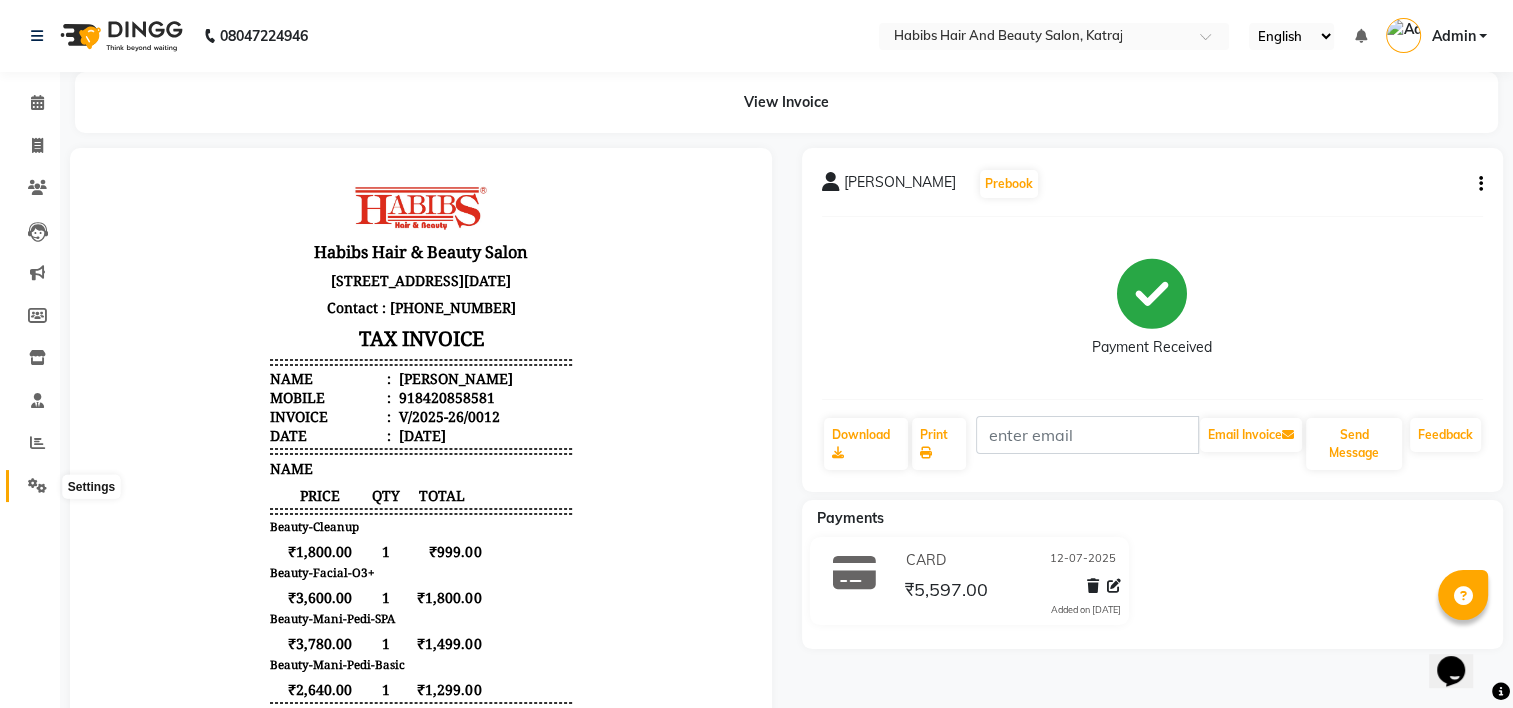 click 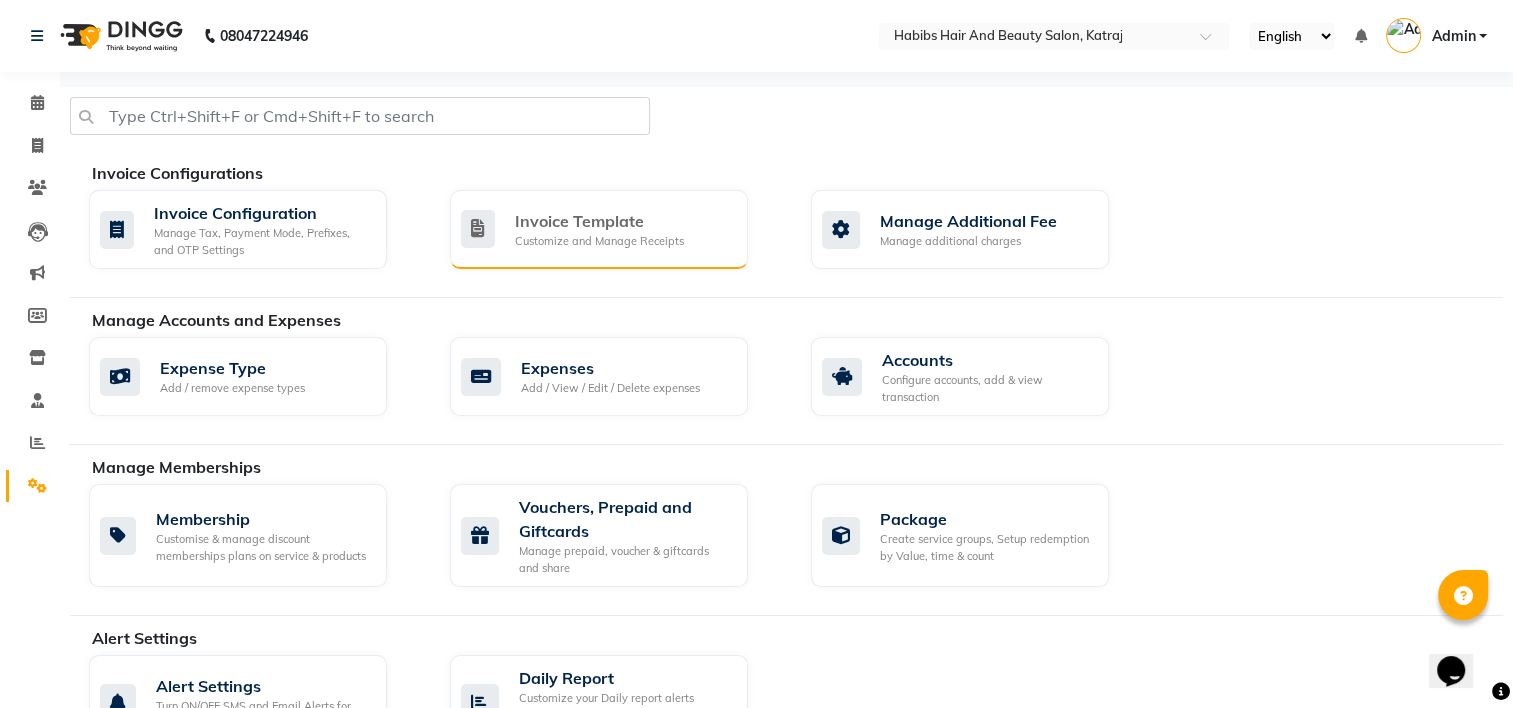click on "Invoice Template" 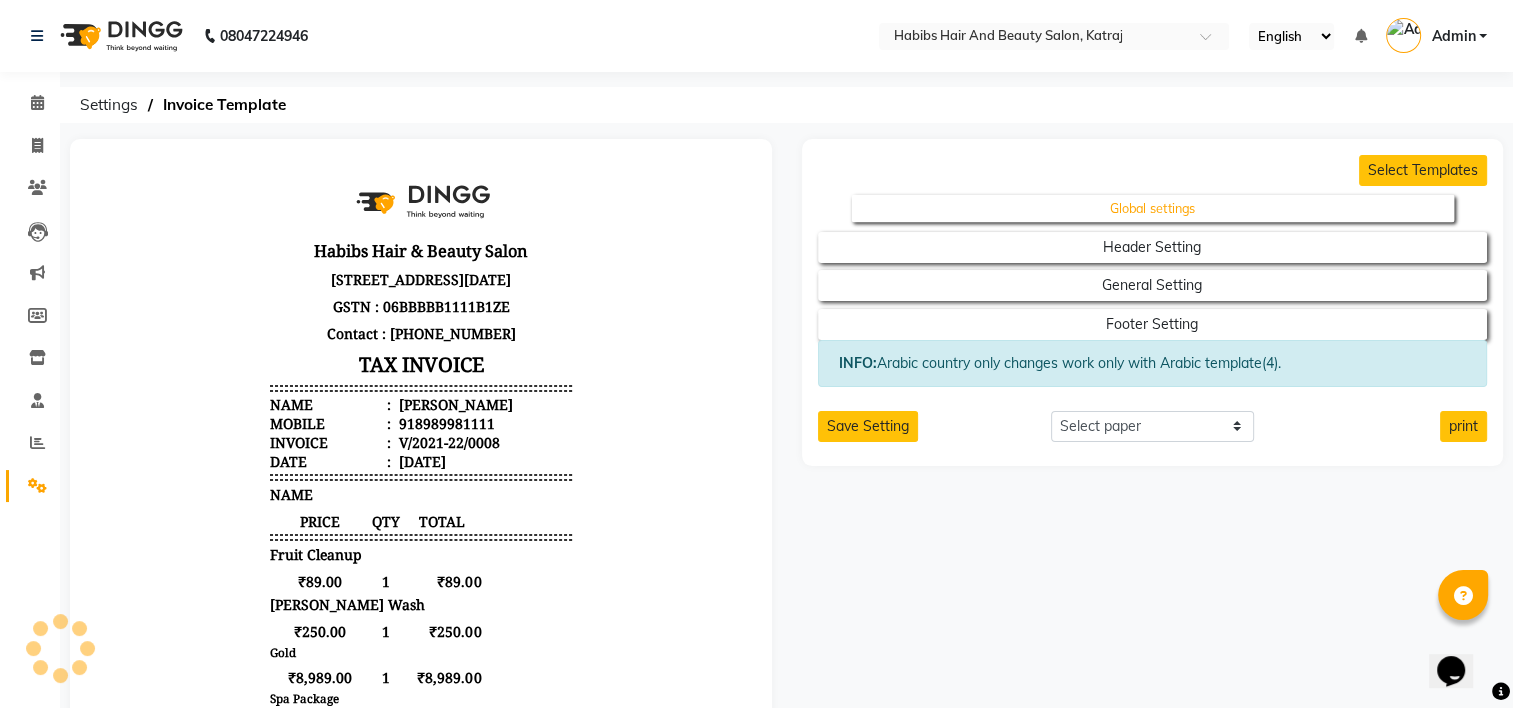 scroll, scrollTop: 0, scrollLeft: 0, axis: both 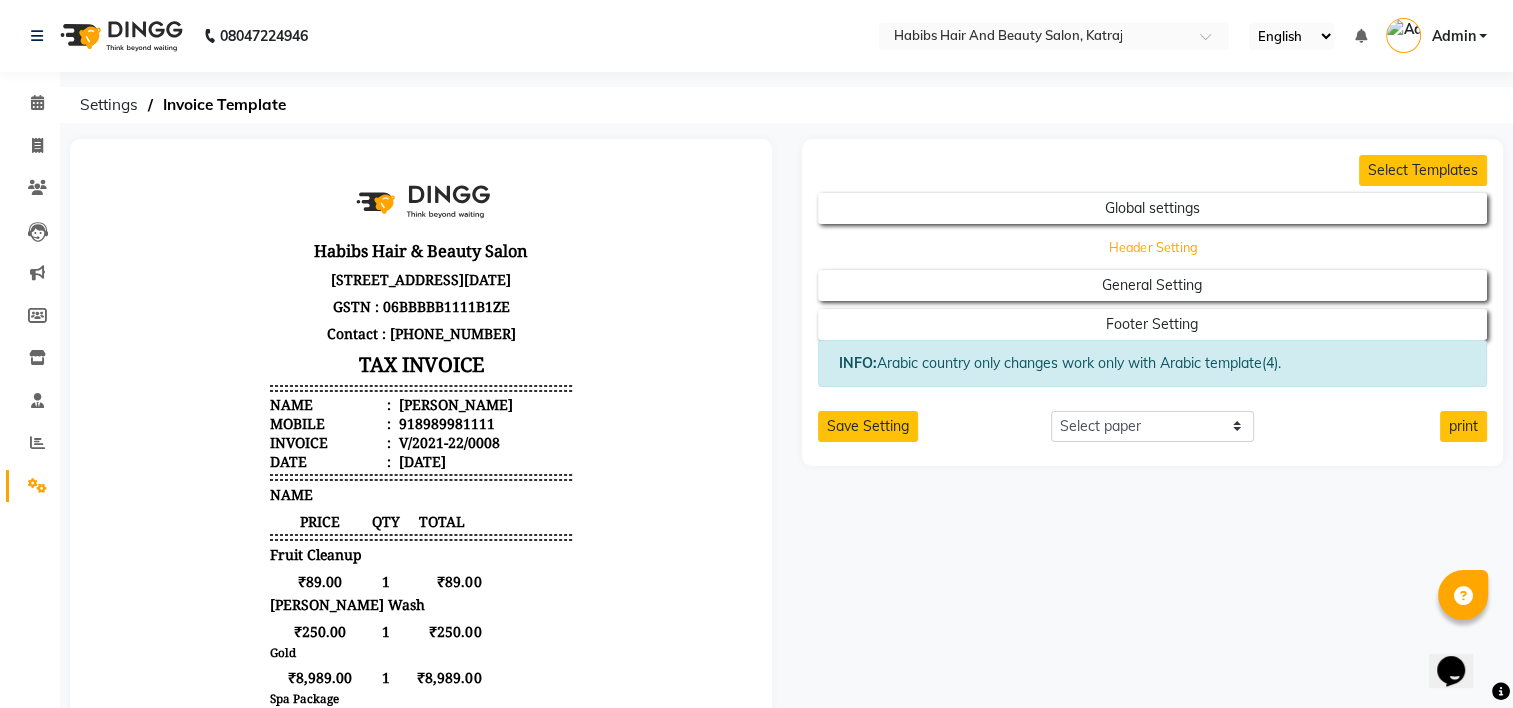 click on "Header Setting" at bounding box center [1153, 208] 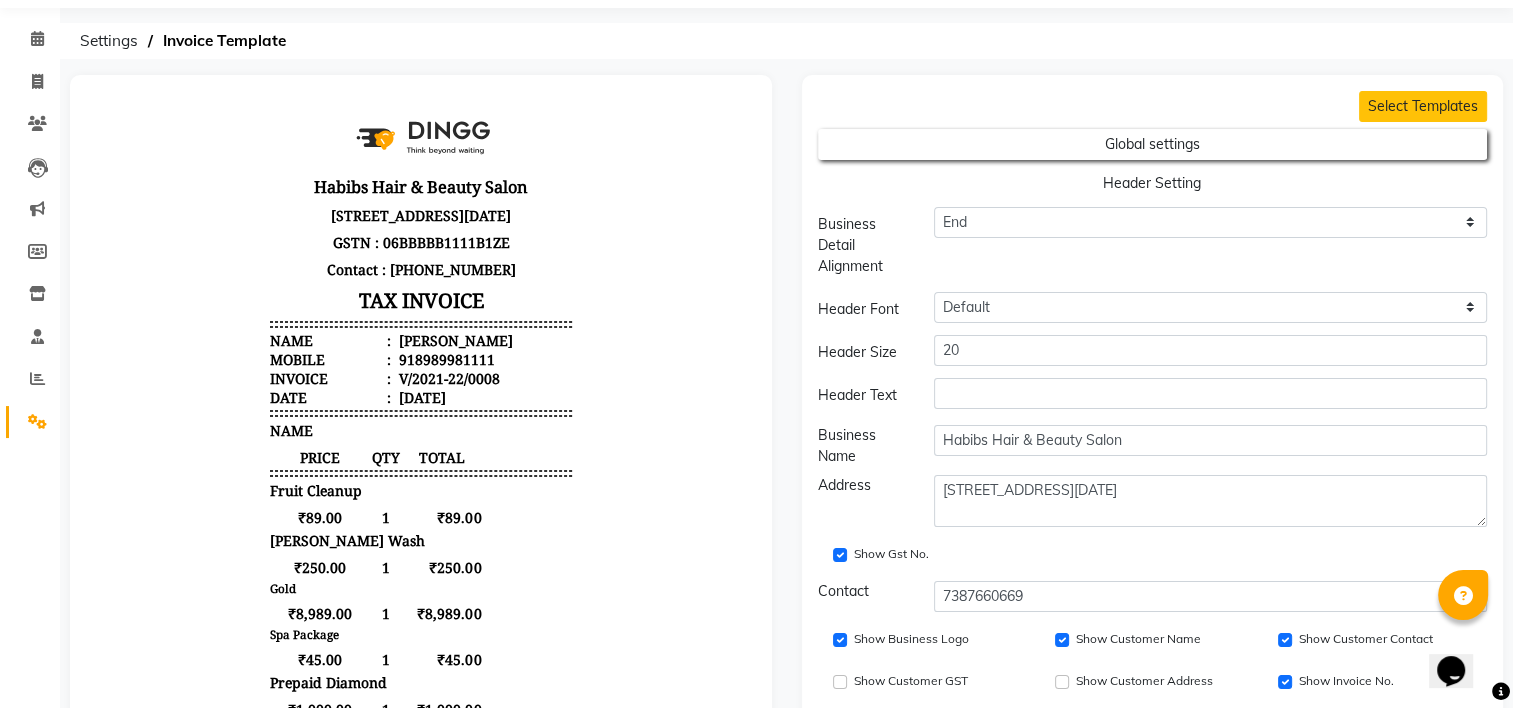 scroll, scrollTop: 100, scrollLeft: 0, axis: vertical 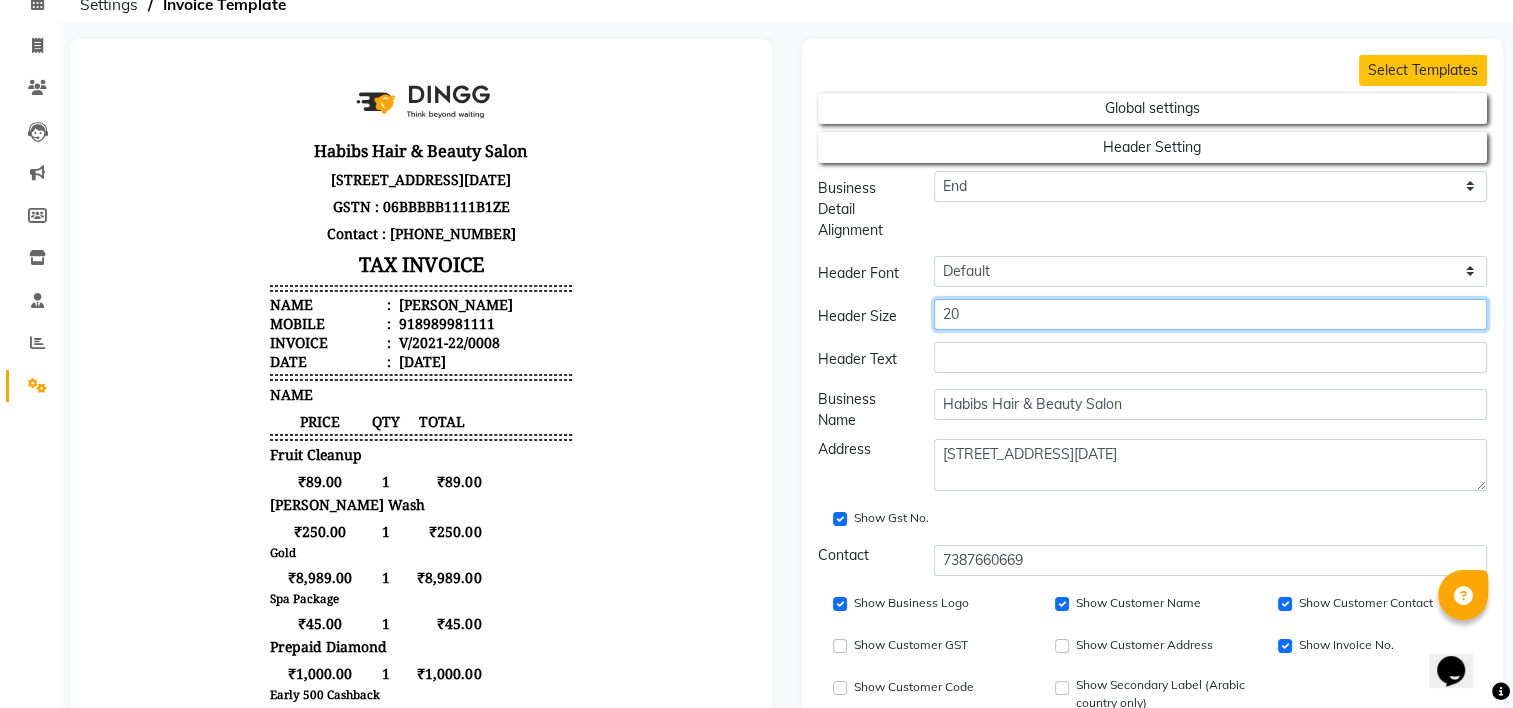 click on "20" 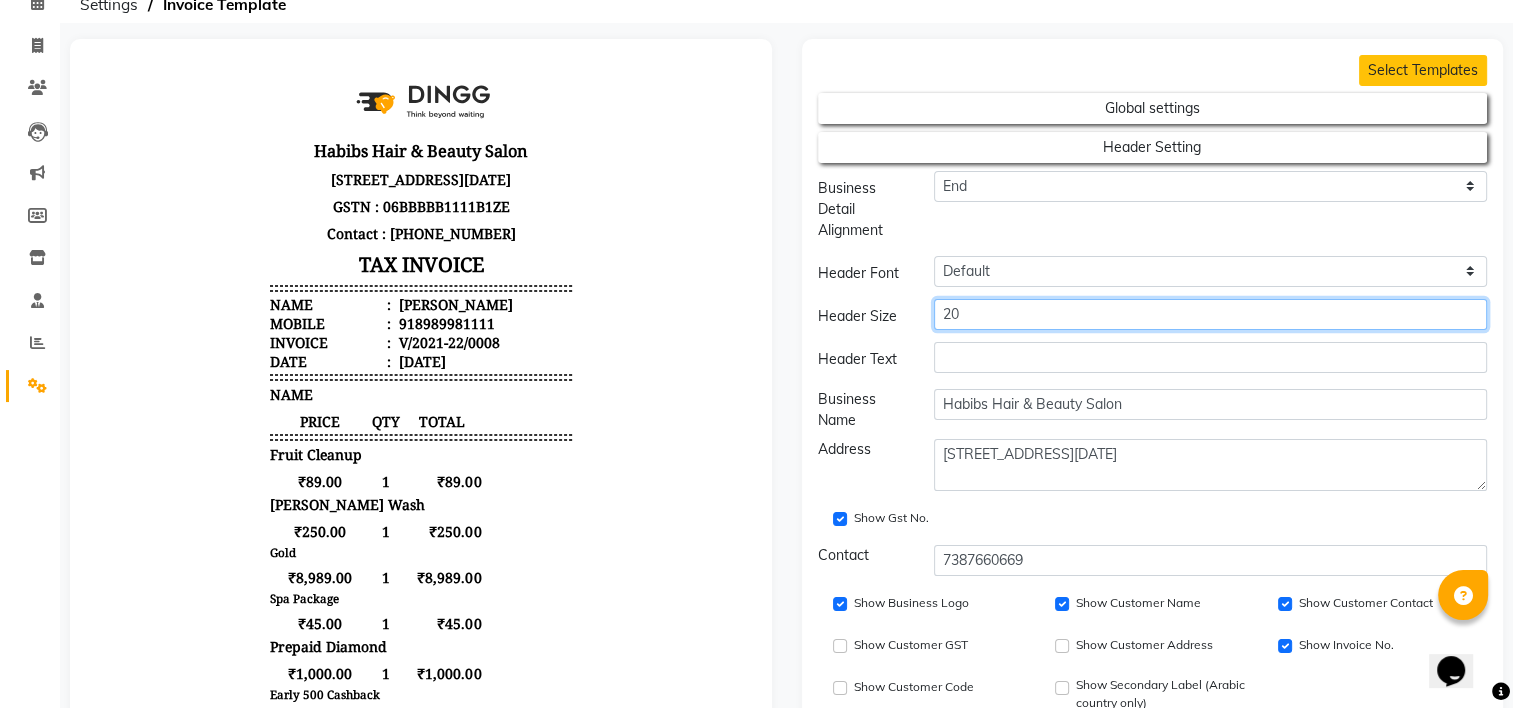 type on "2" 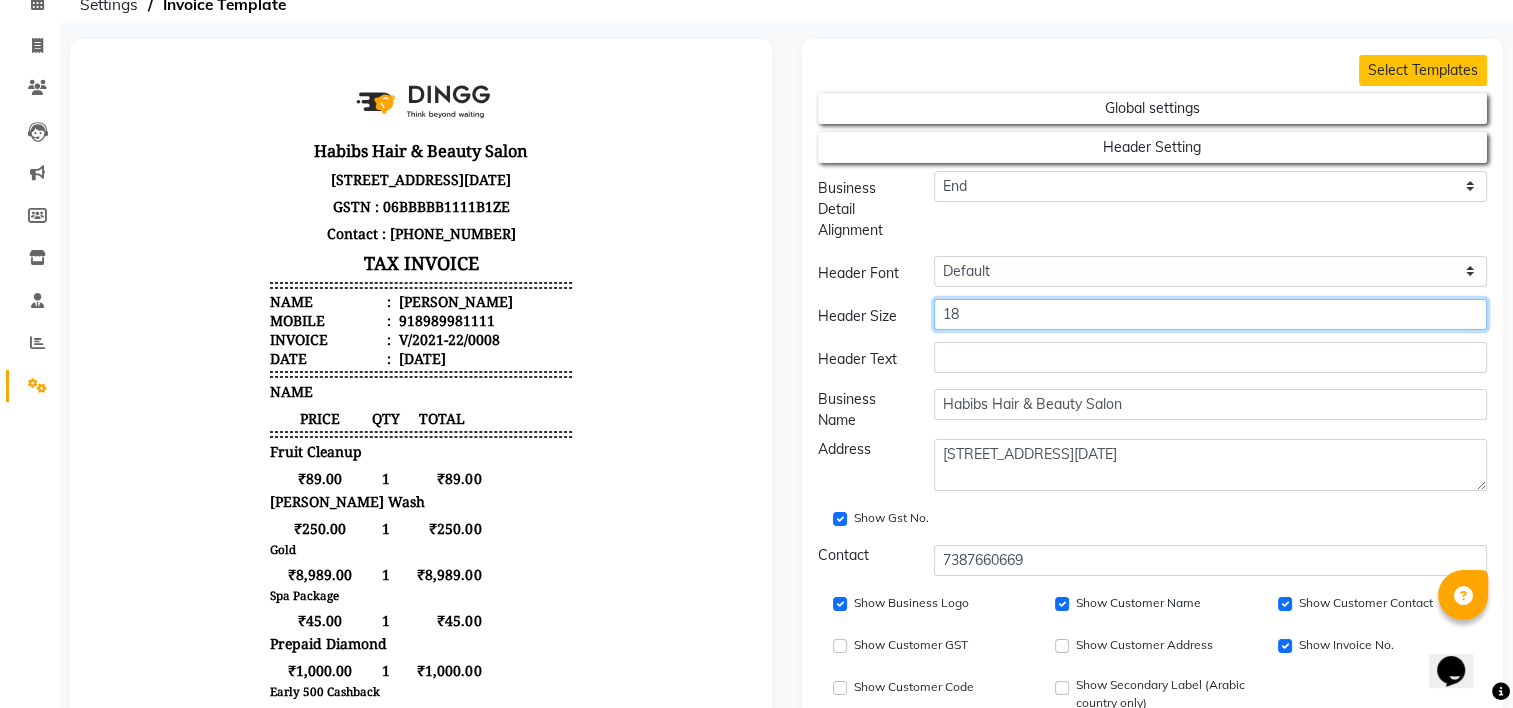 type on "18" 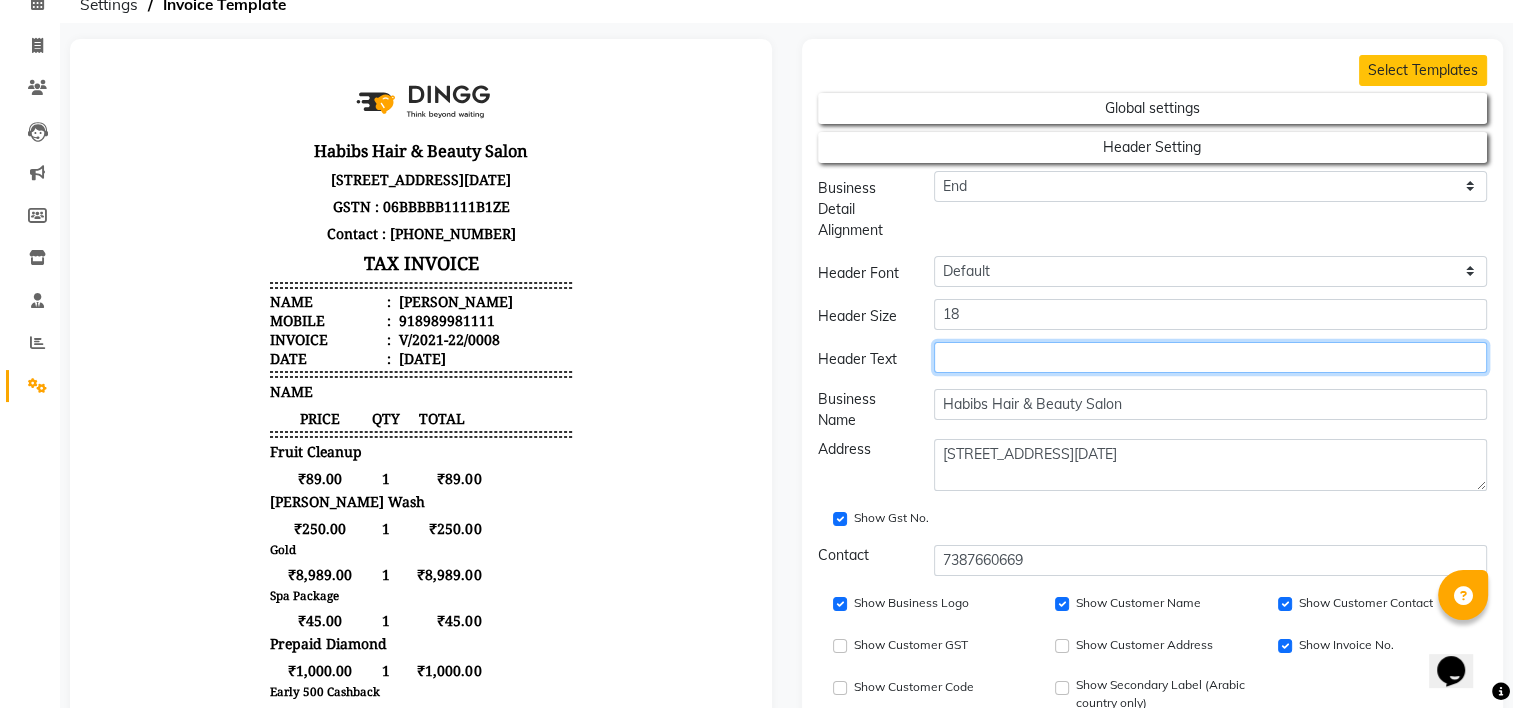 click 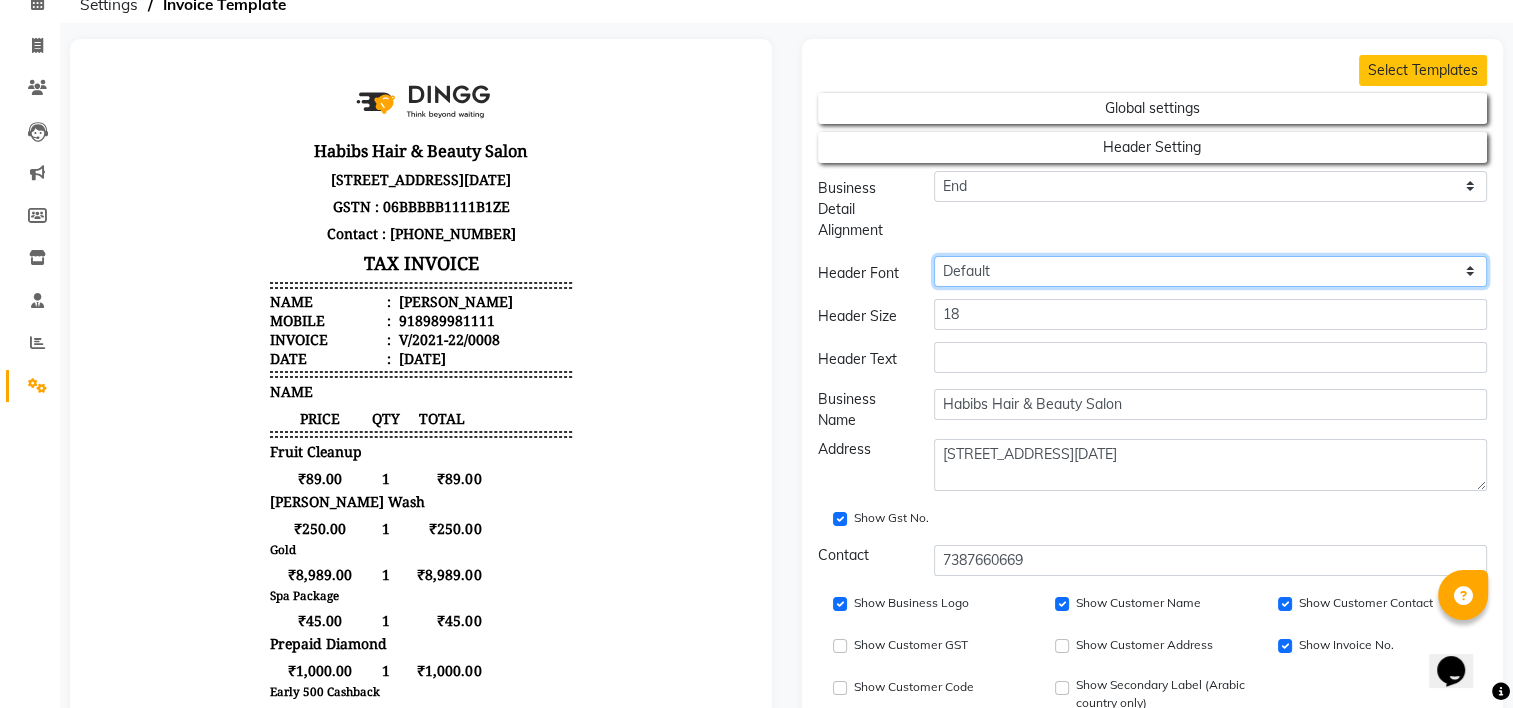 click on "Default Roboto Condensed Roboto Mono Roboto Slab Dancing scripts Great Vibes Noto Sans Arabic(KSA country only)" 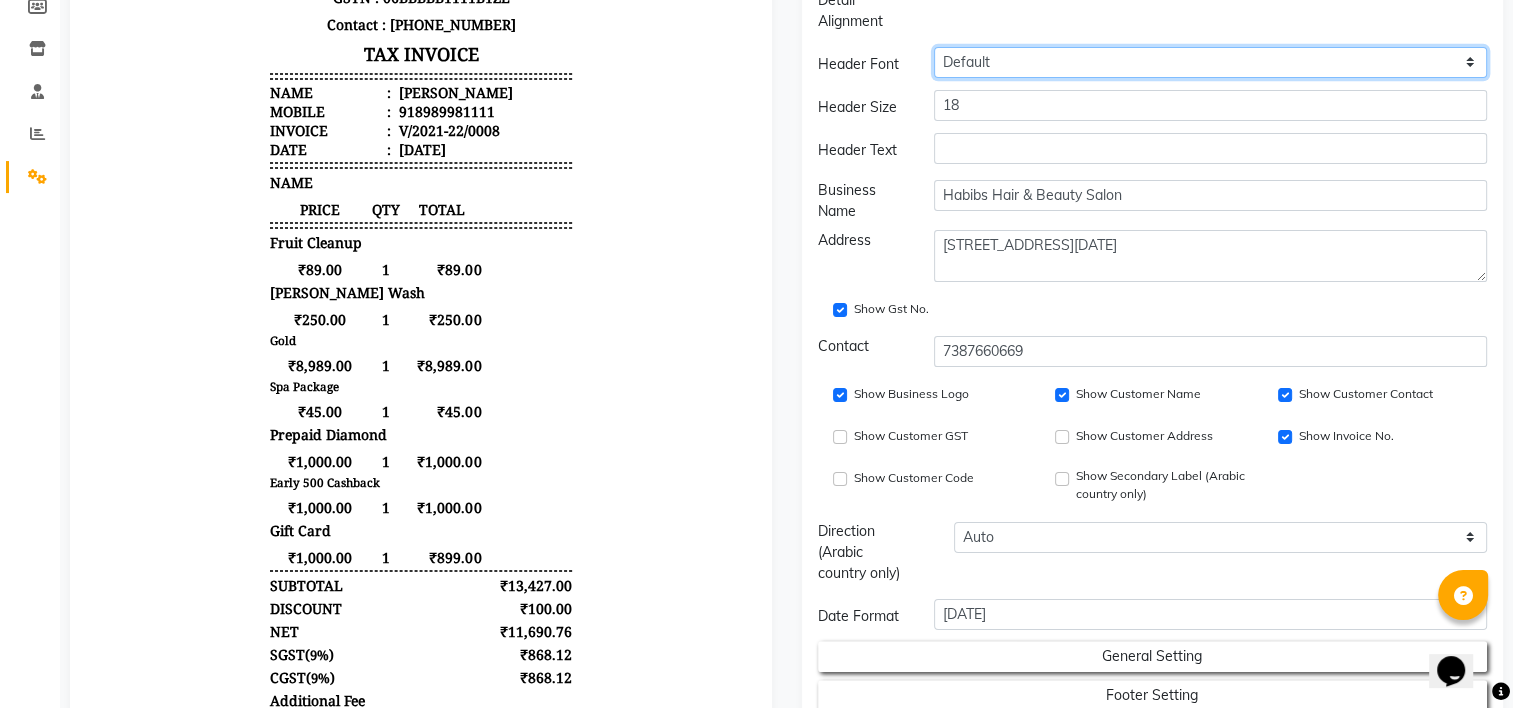 scroll, scrollTop: 343, scrollLeft: 0, axis: vertical 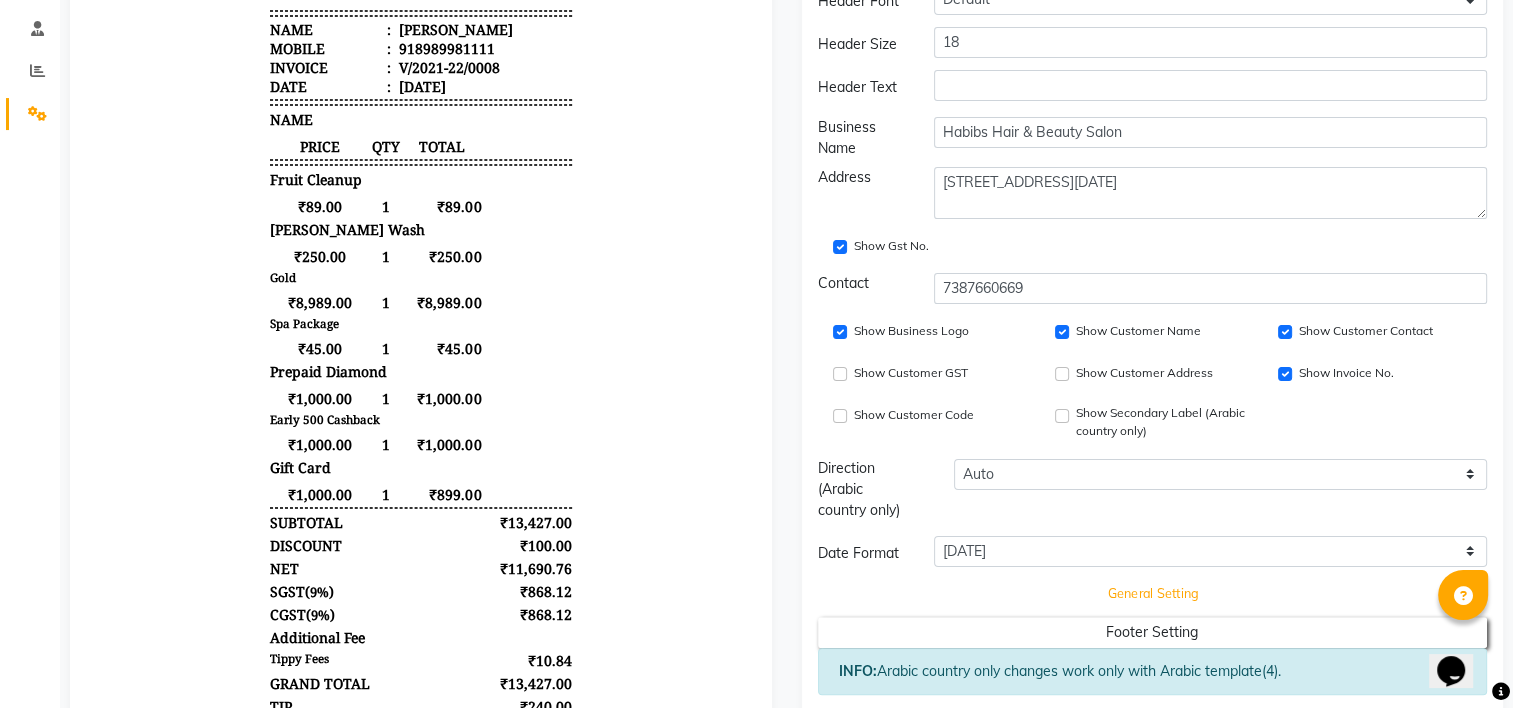 click on "General Setting" at bounding box center [1153, -164] 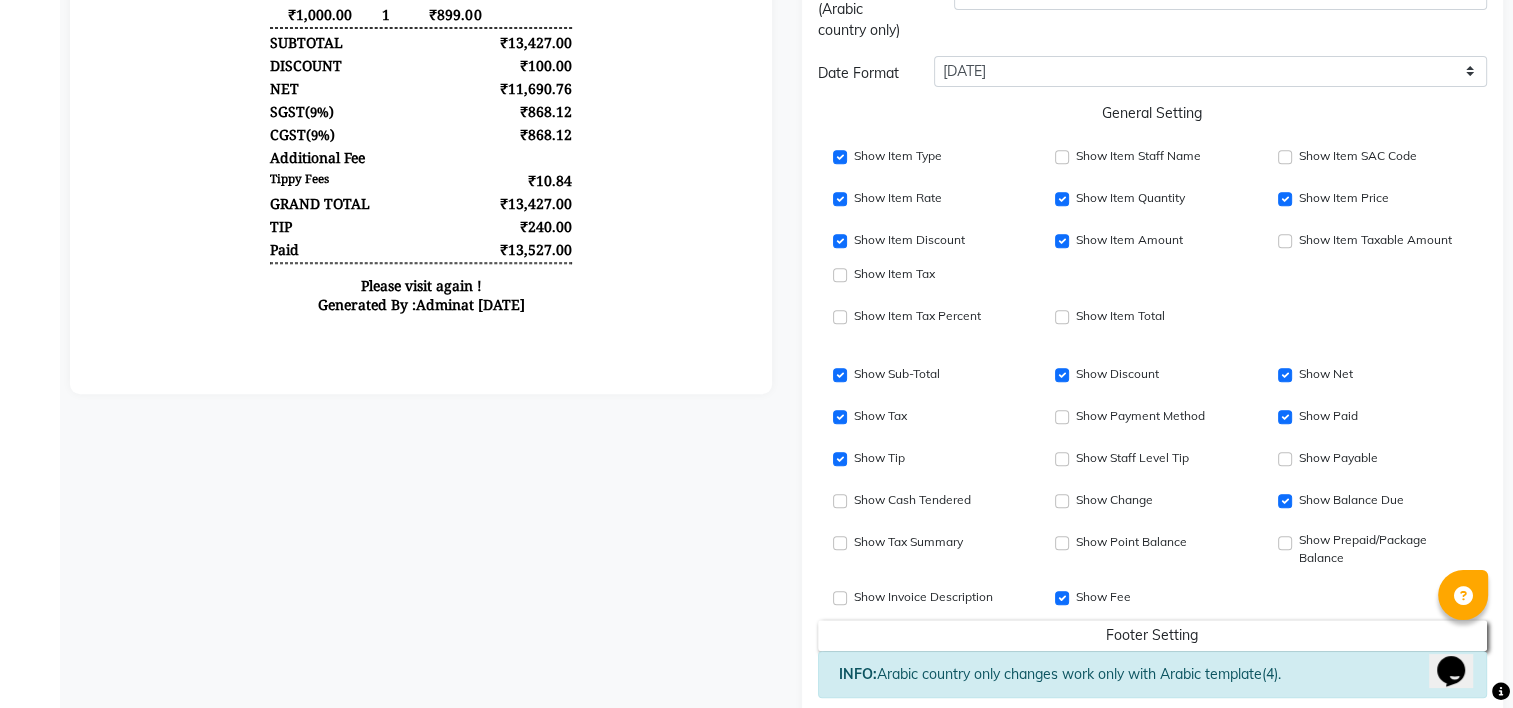scroll, scrollTop: 948, scrollLeft: 0, axis: vertical 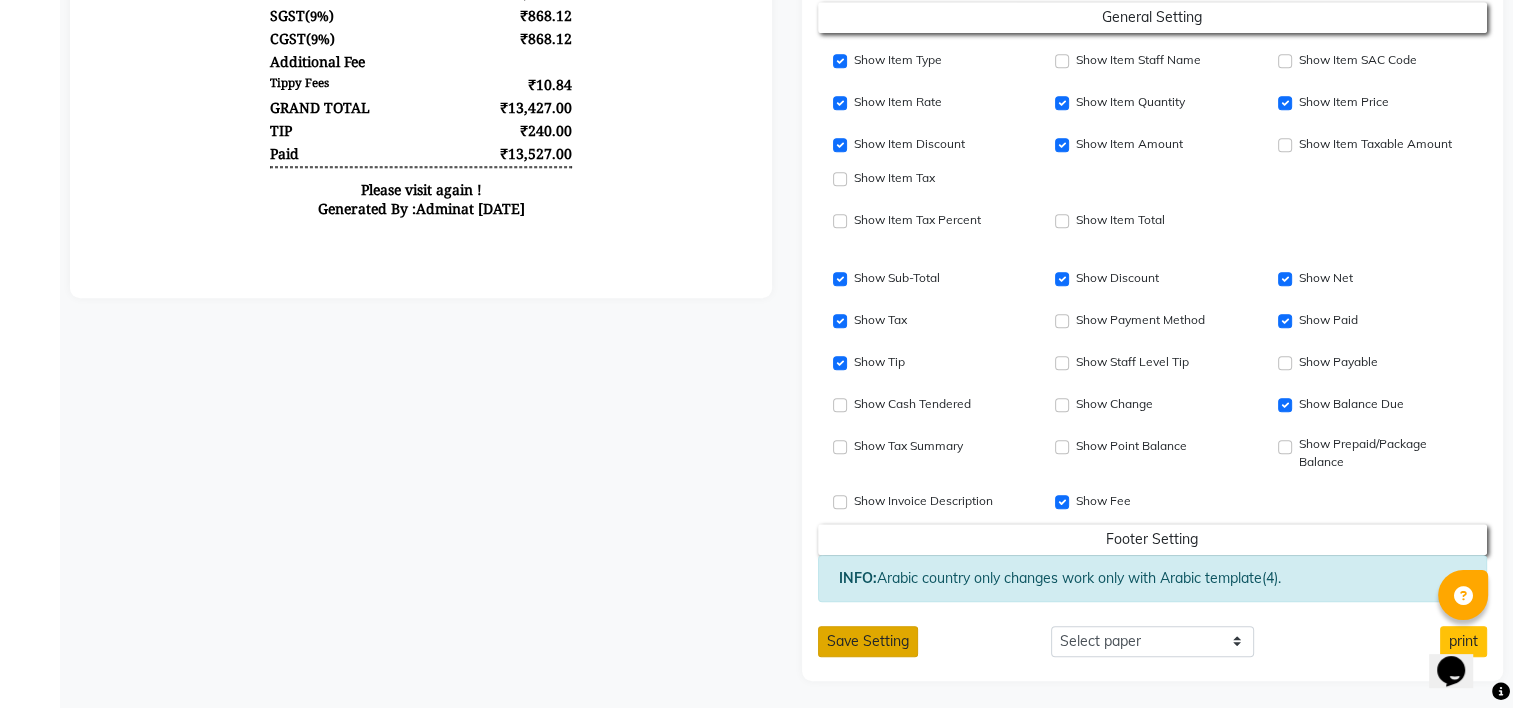 click on "Save Setting" 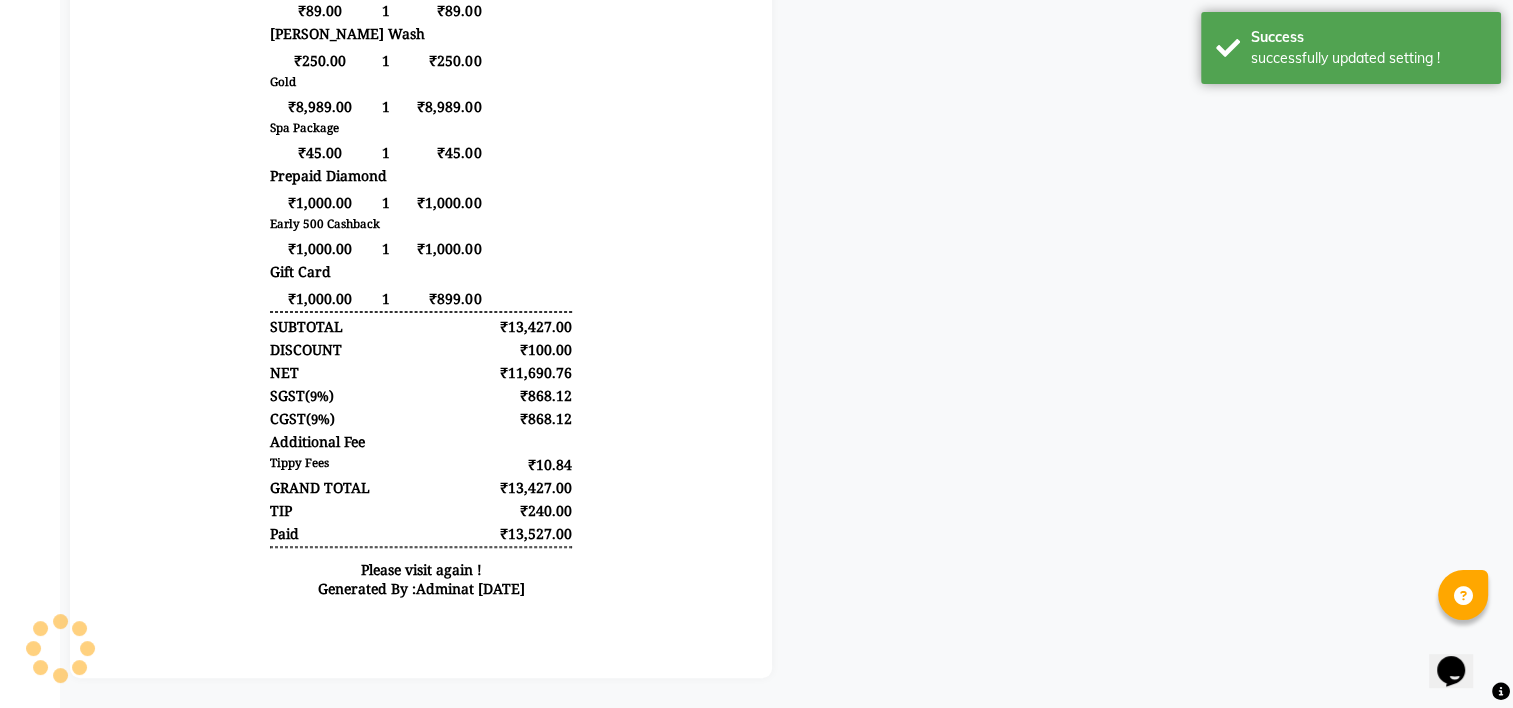 scroll, scrollTop: 582, scrollLeft: 0, axis: vertical 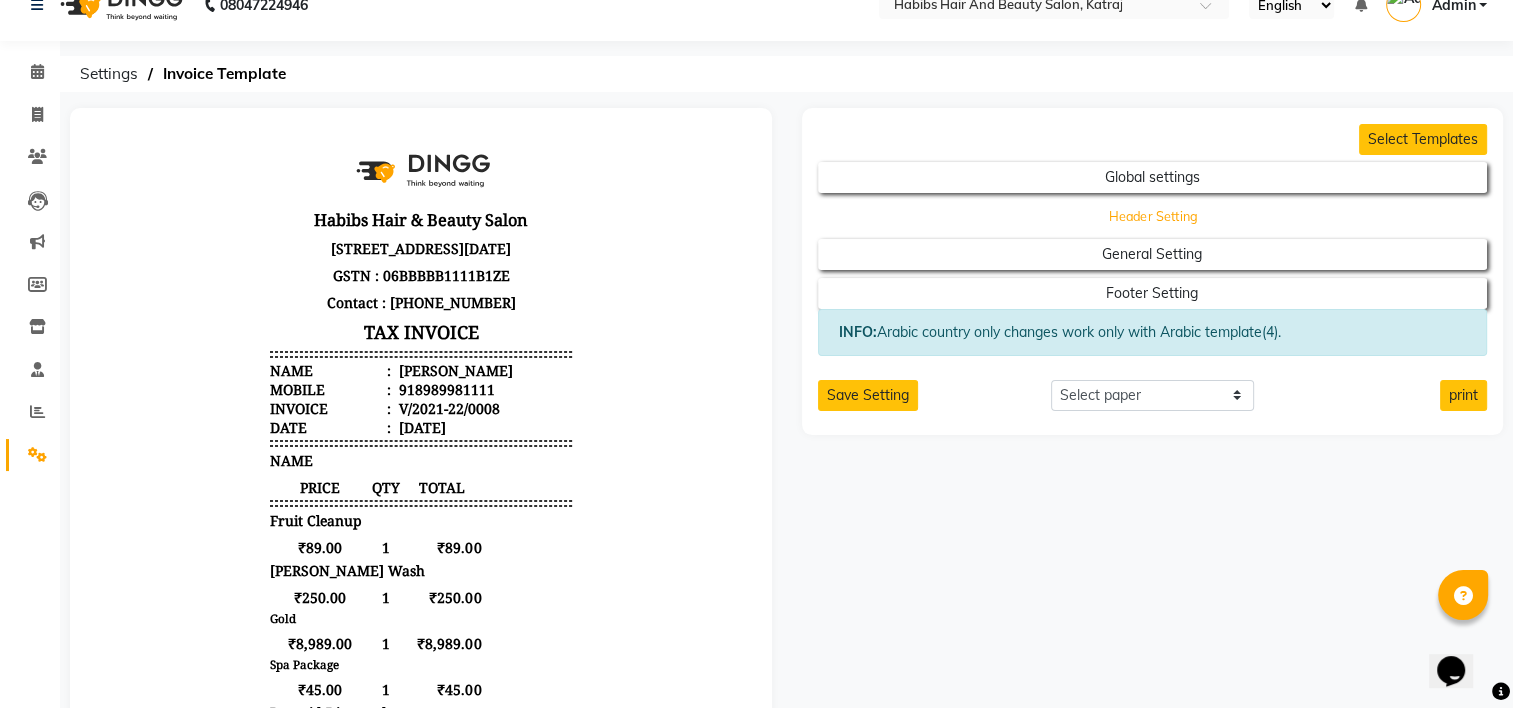 click on "Header Setting" at bounding box center (1153, 177) 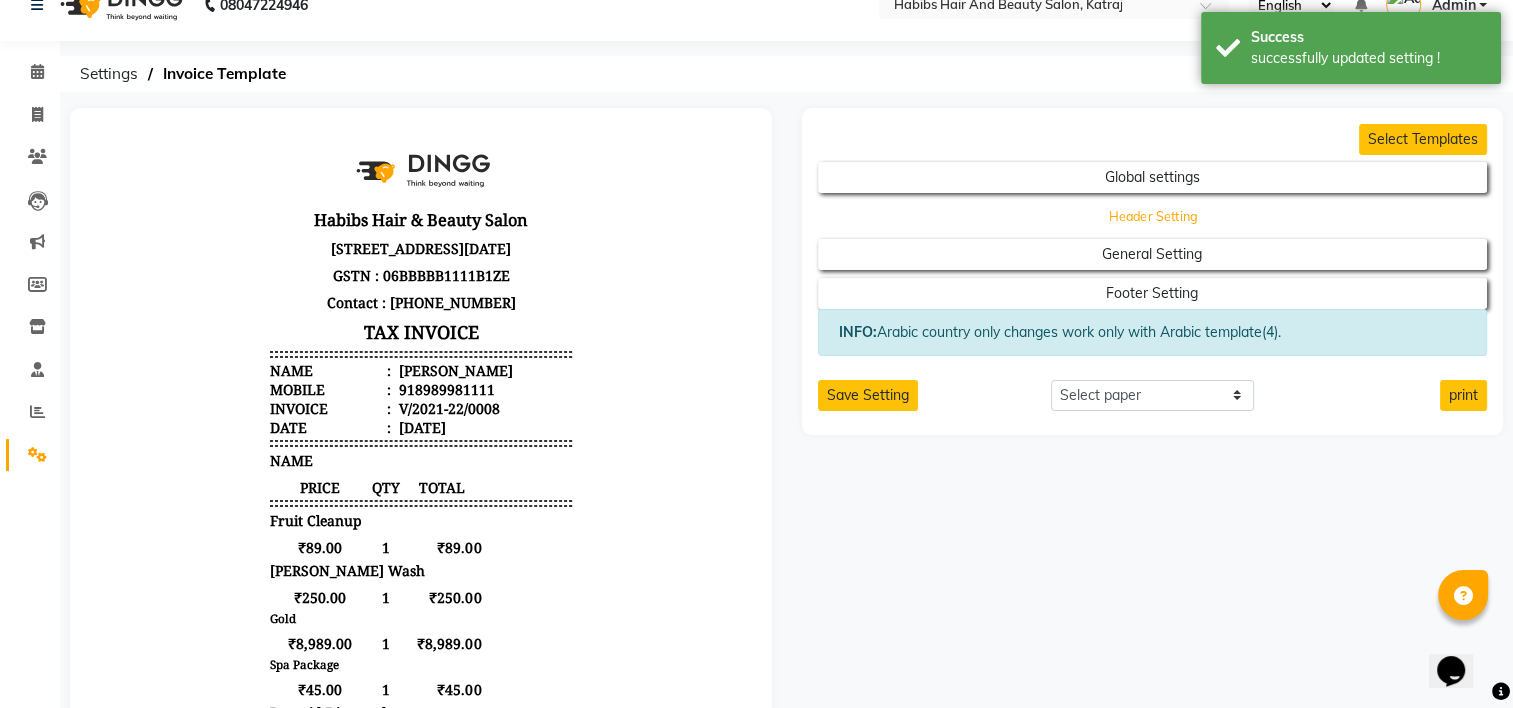 select on "end" 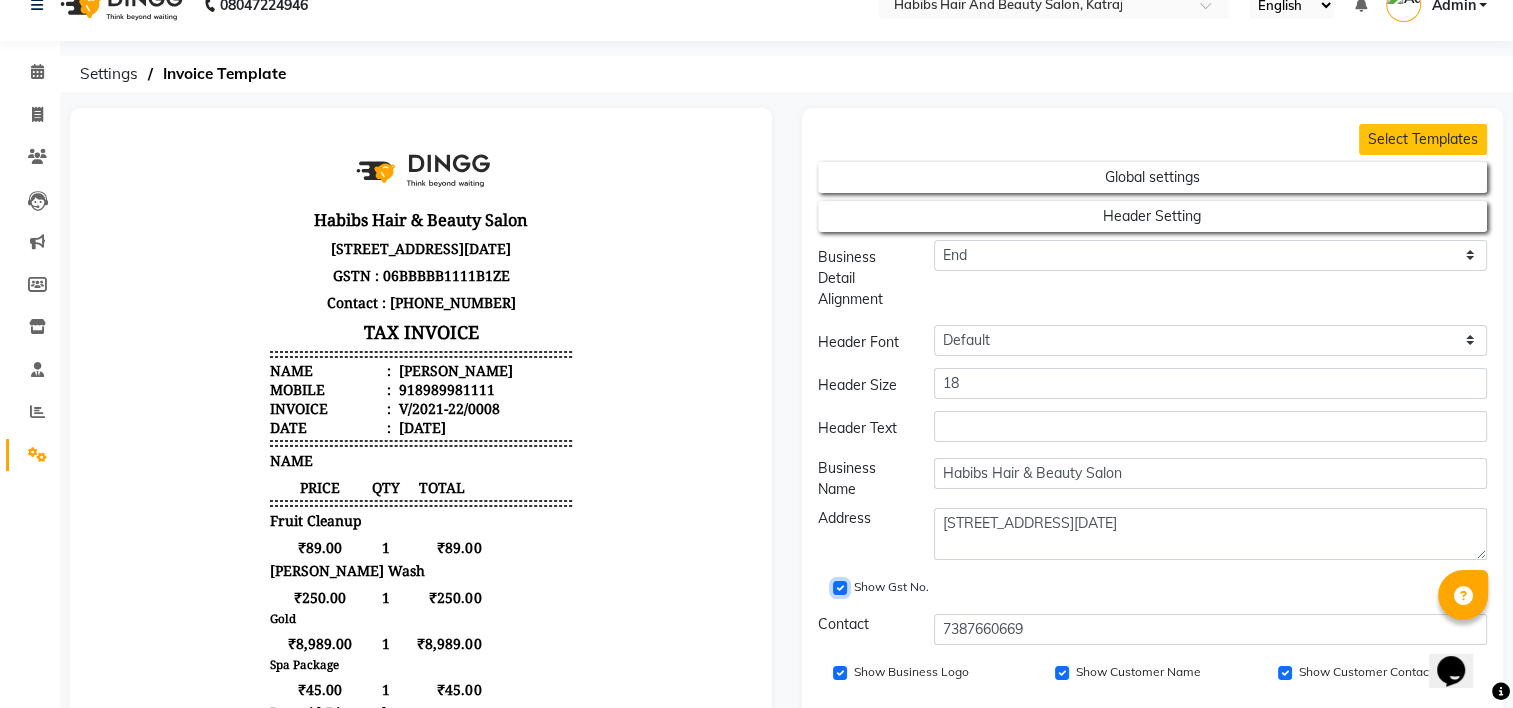 click on "Show Gst No." at bounding box center [840, 588] 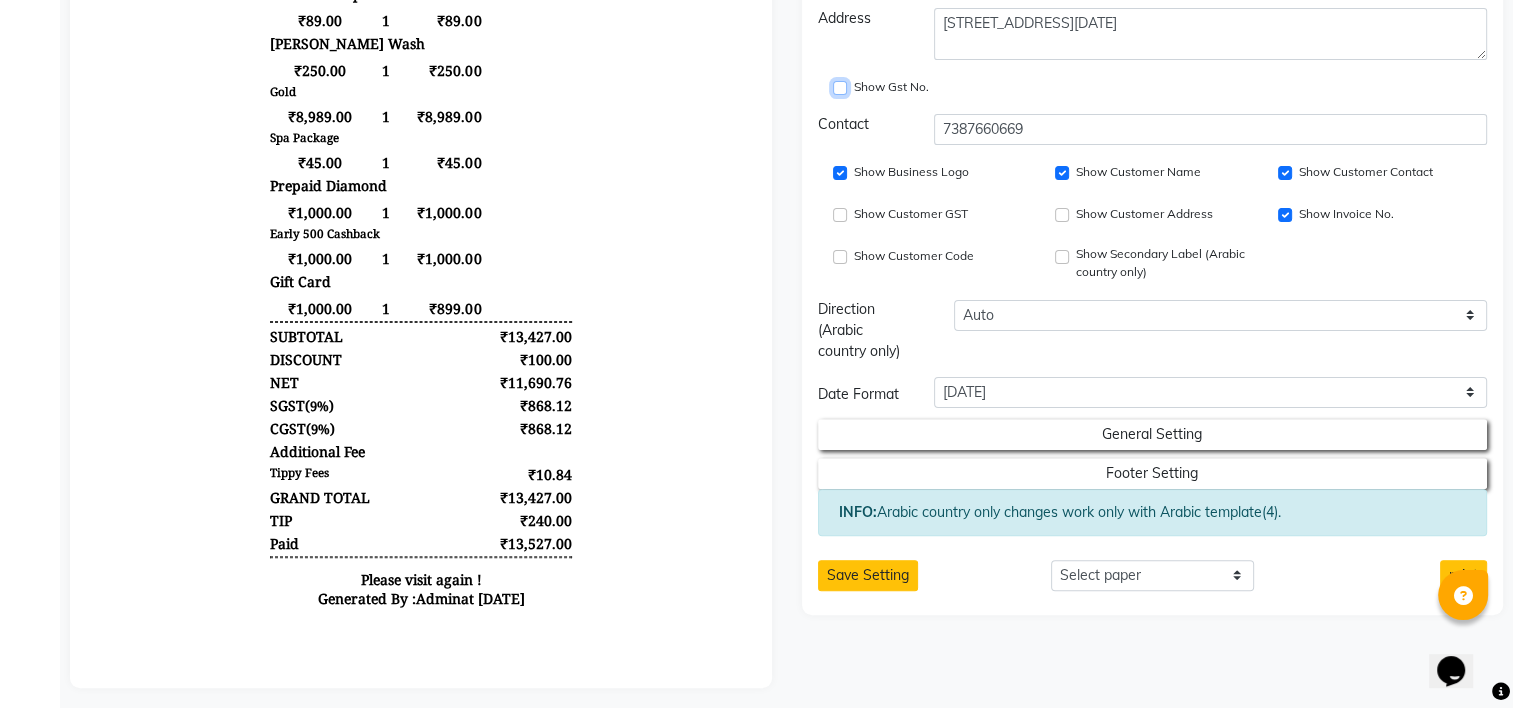 scroll, scrollTop: 555, scrollLeft: 0, axis: vertical 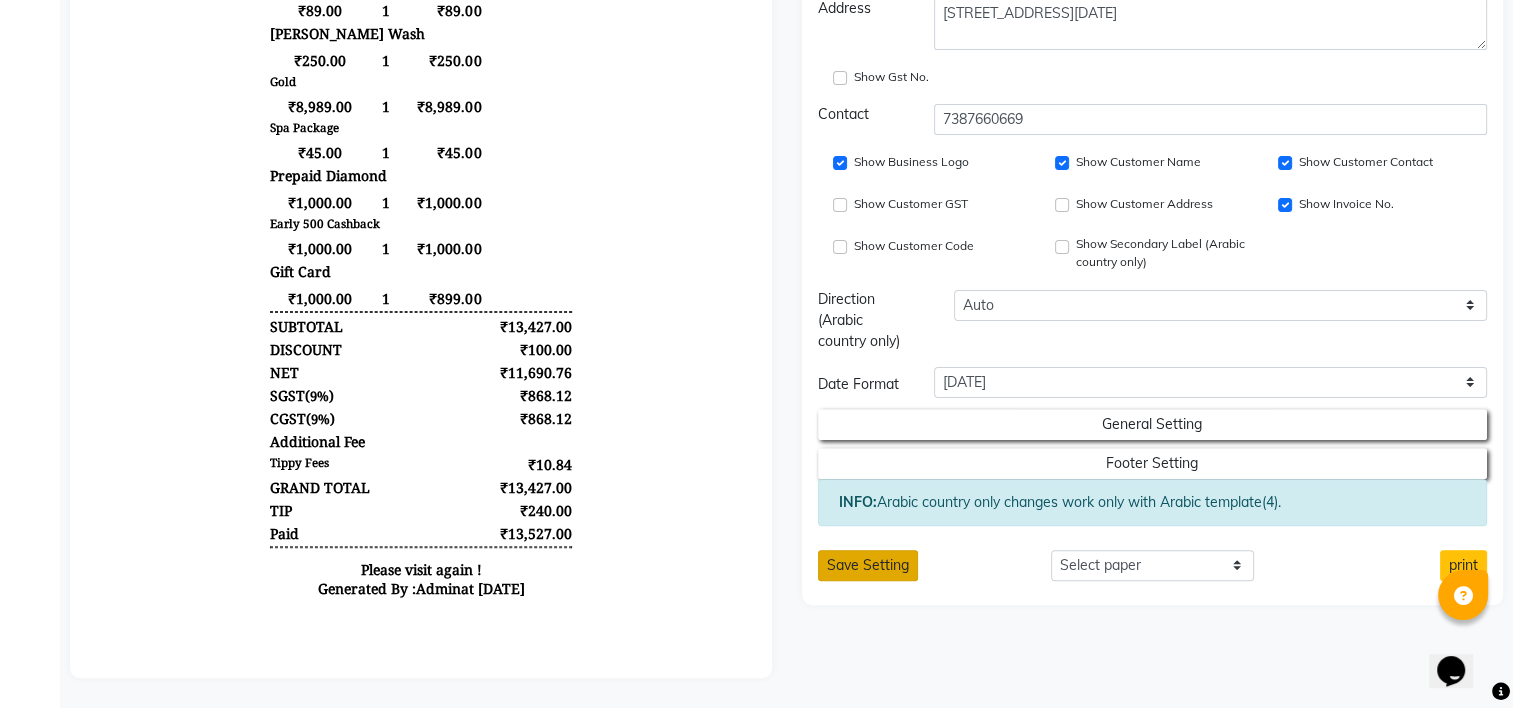 click on "Save Setting" 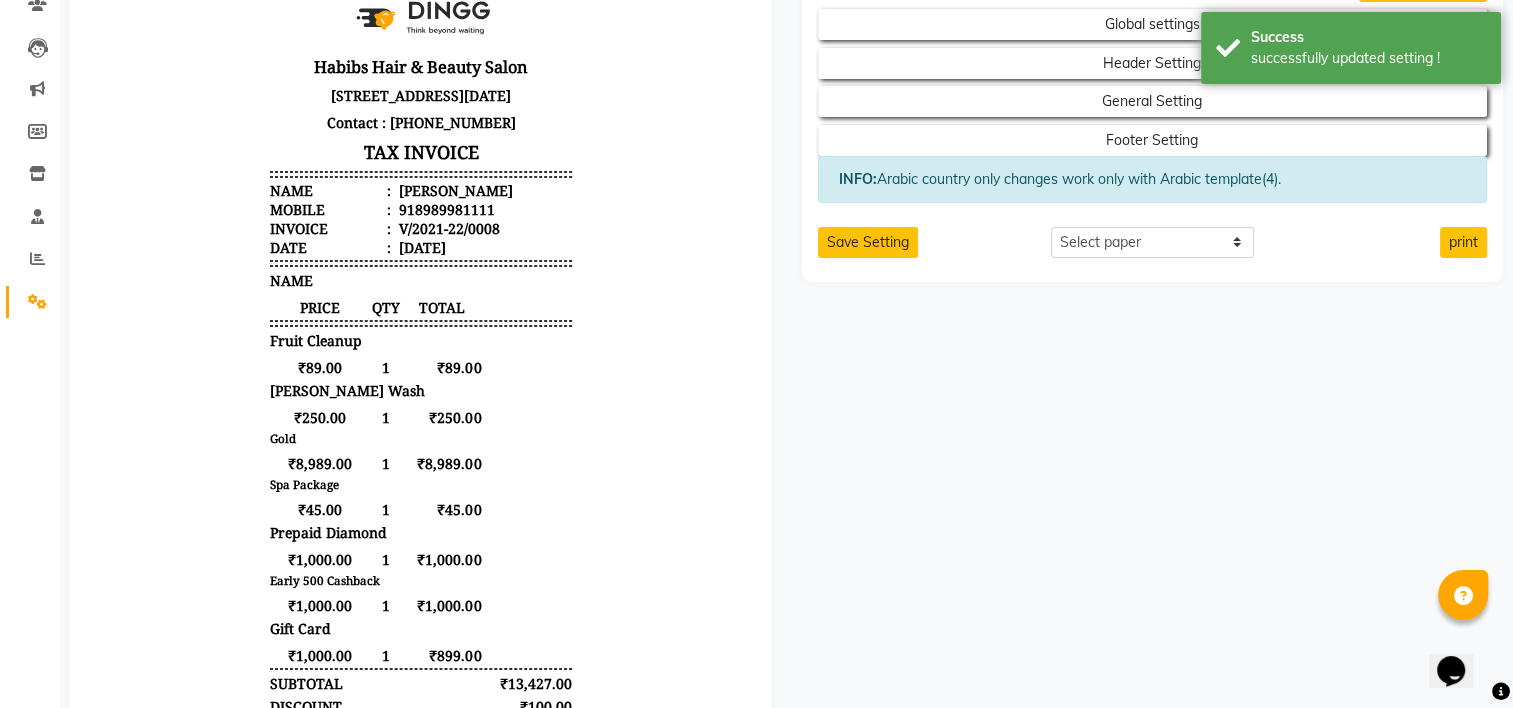 scroll, scrollTop: 0, scrollLeft: 0, axis: both 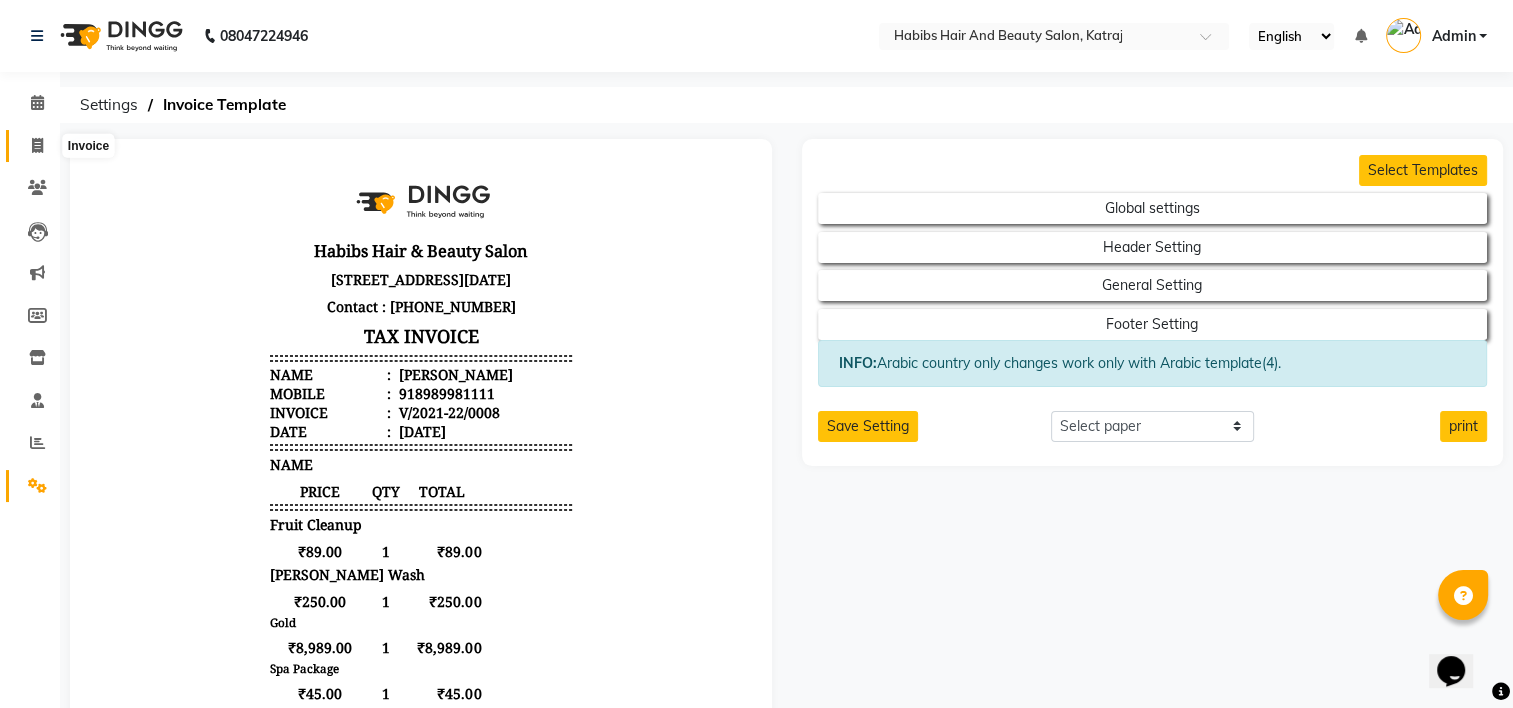 click 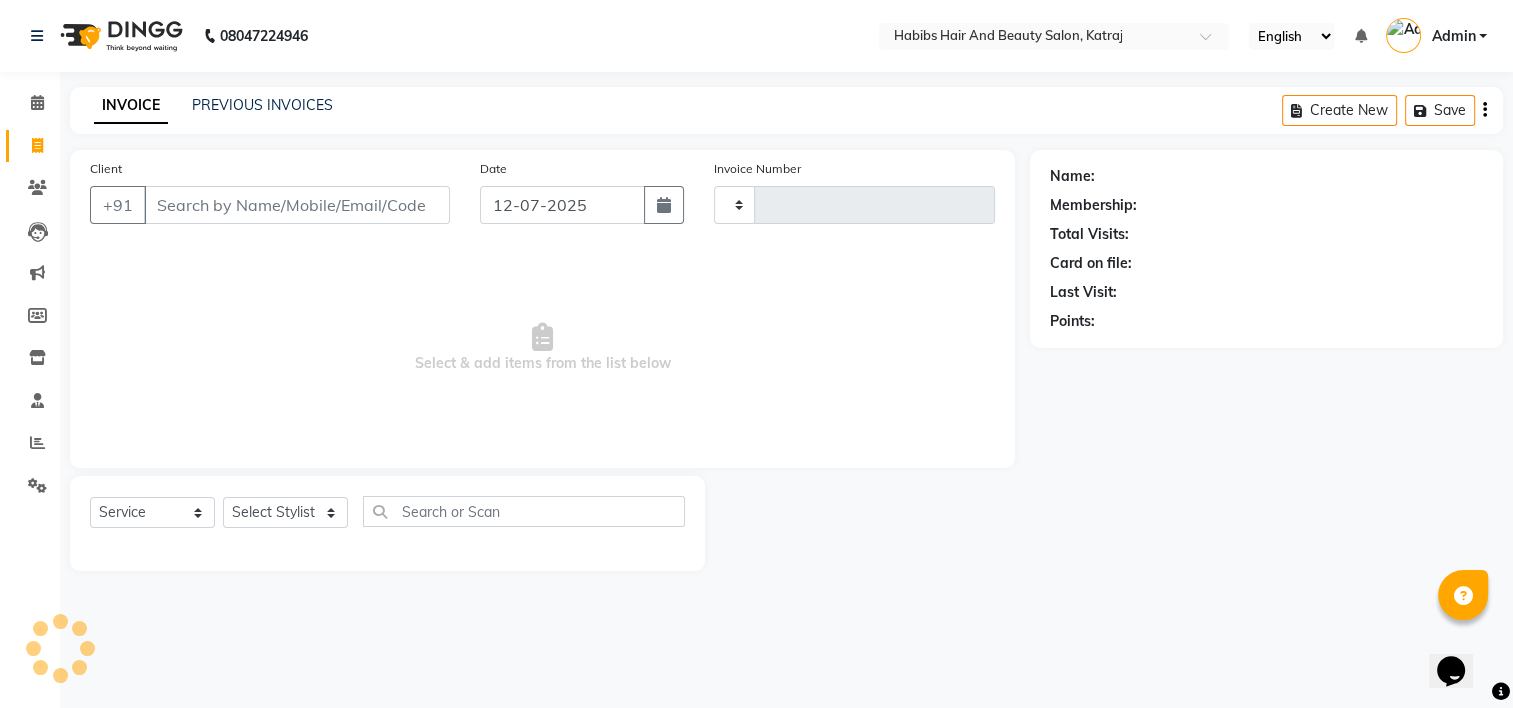 type on "0013" 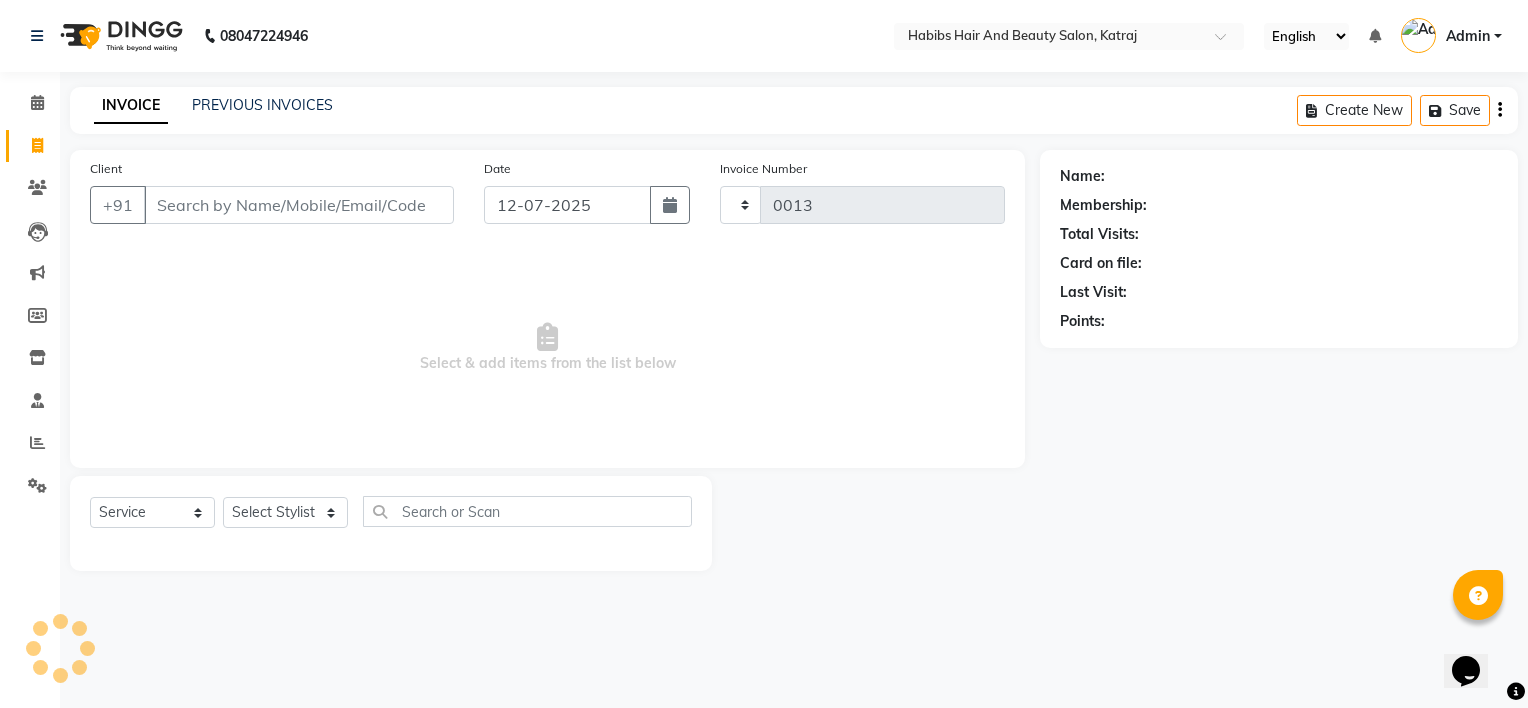 select on "8589" 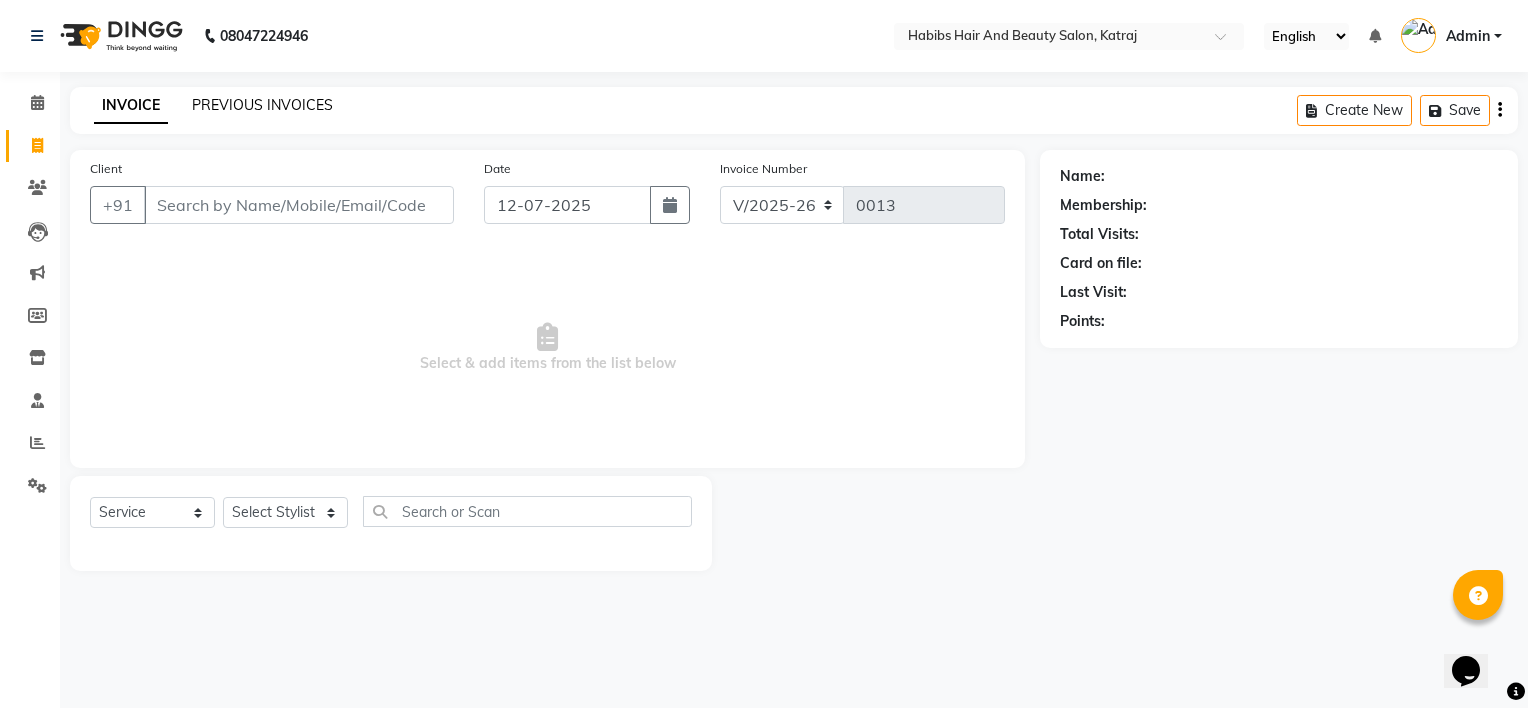 click on "PREVIOUS INVOICES" 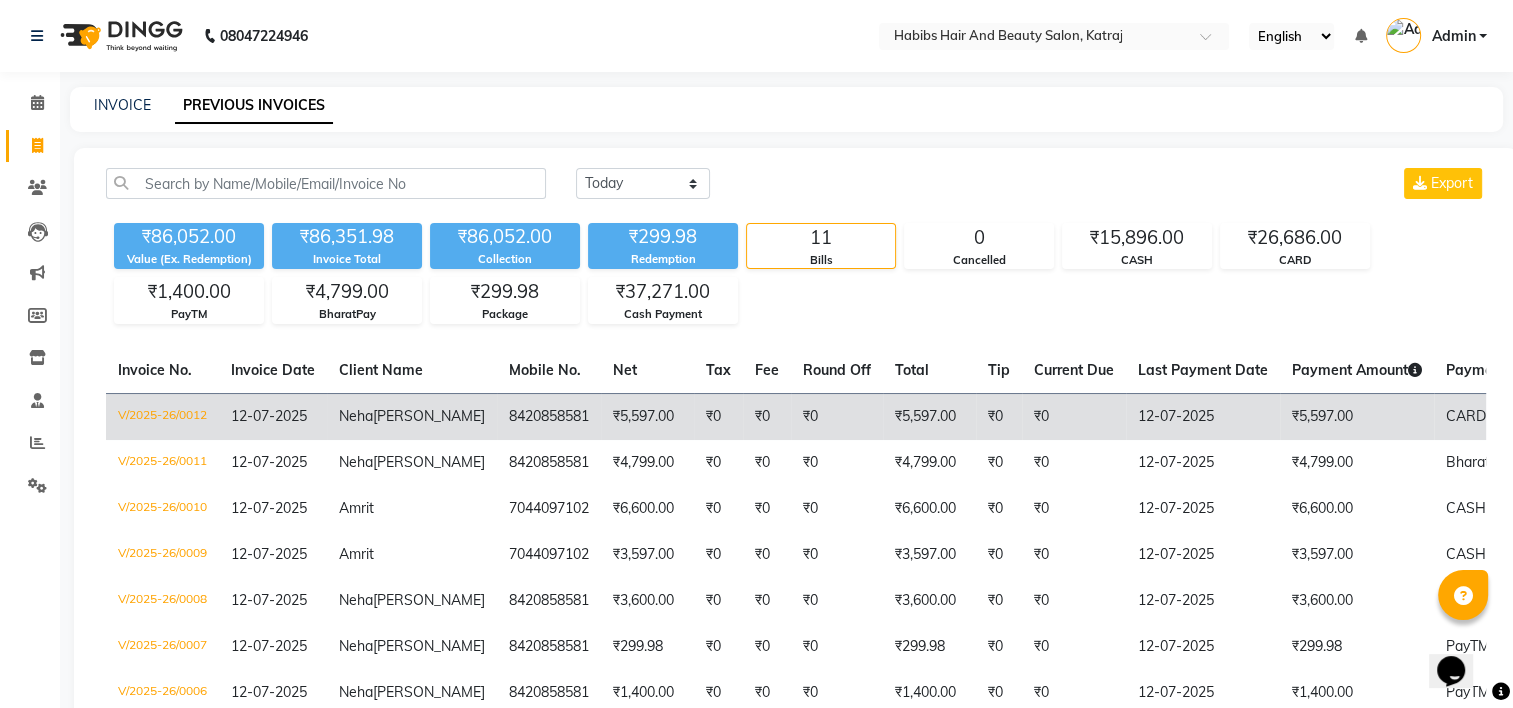 click on "V/2025-26/0012" 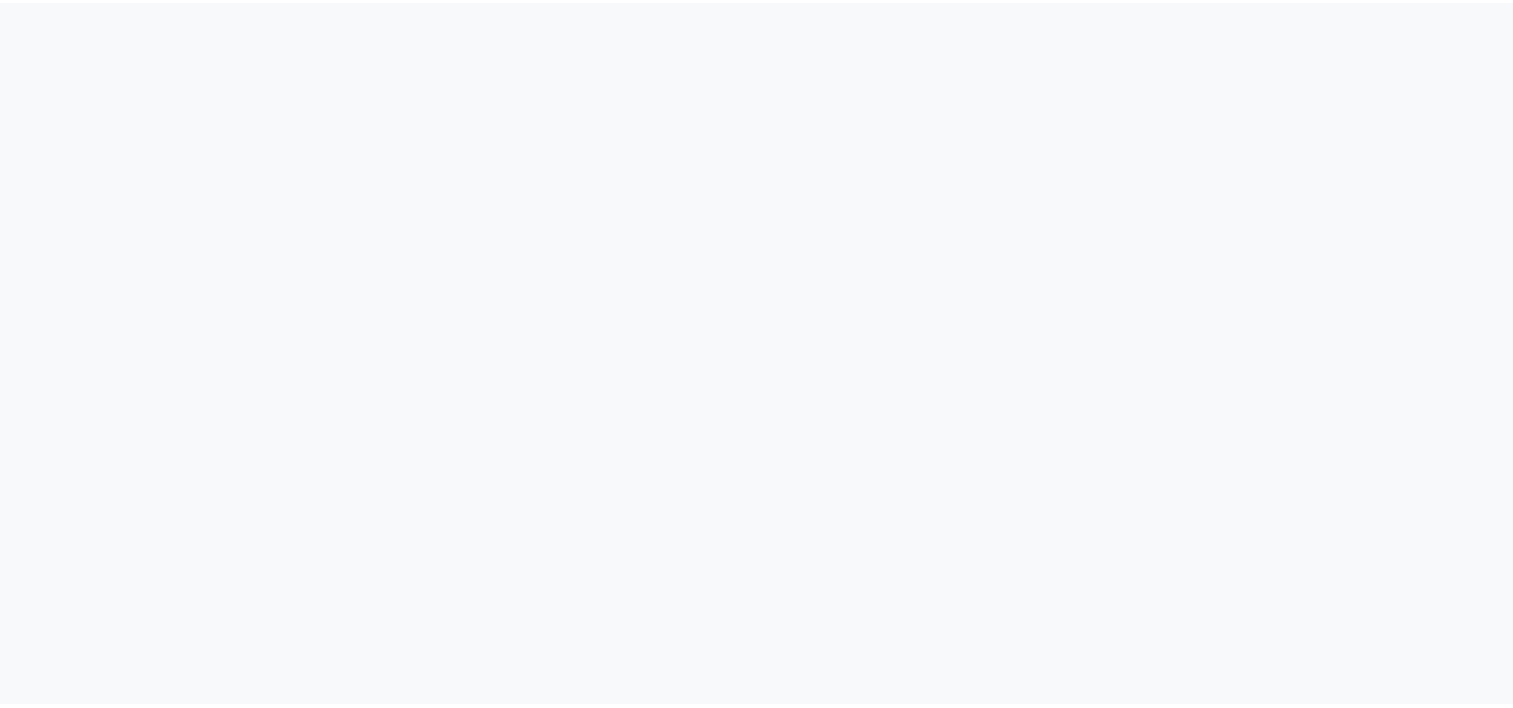 scroll, scrollTop: 0, scrollLeft: 0, axis: both 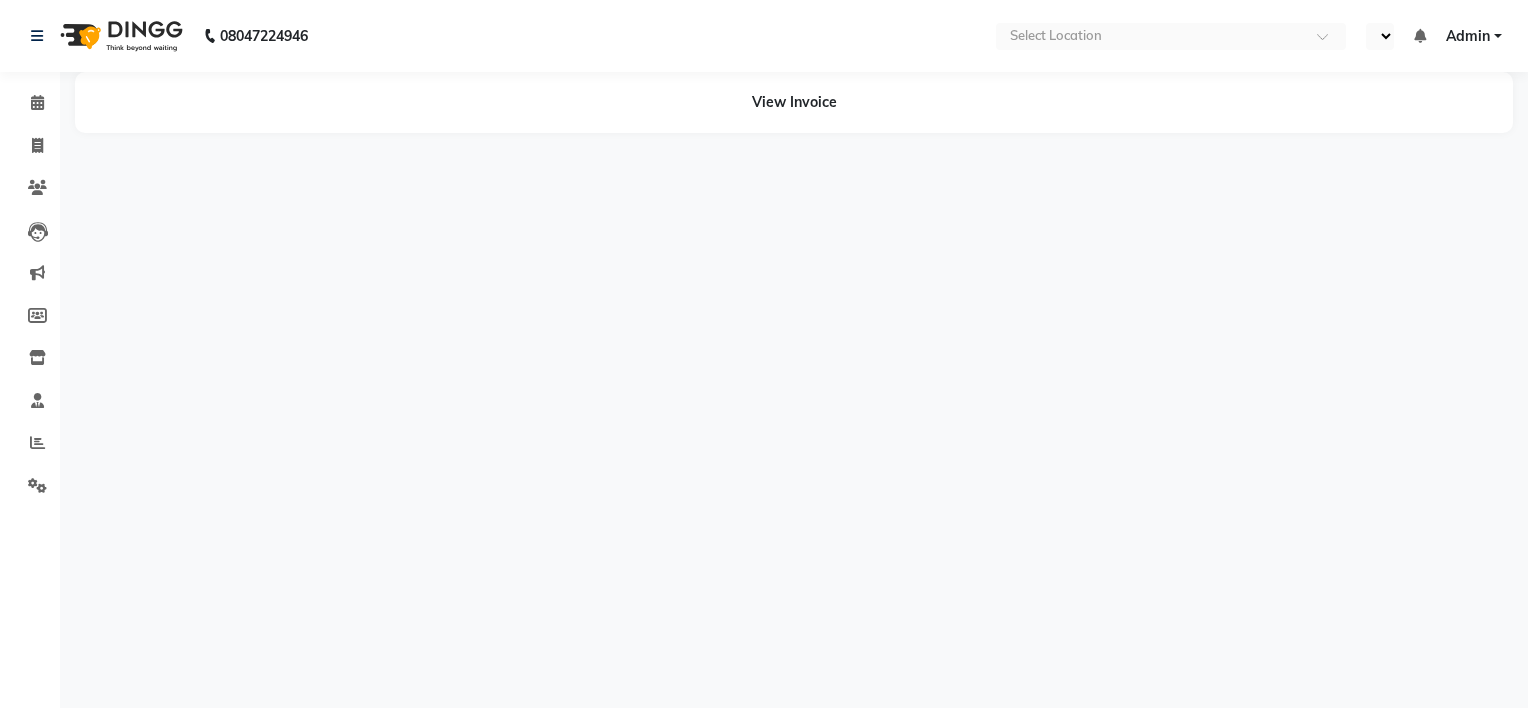 select on "en" 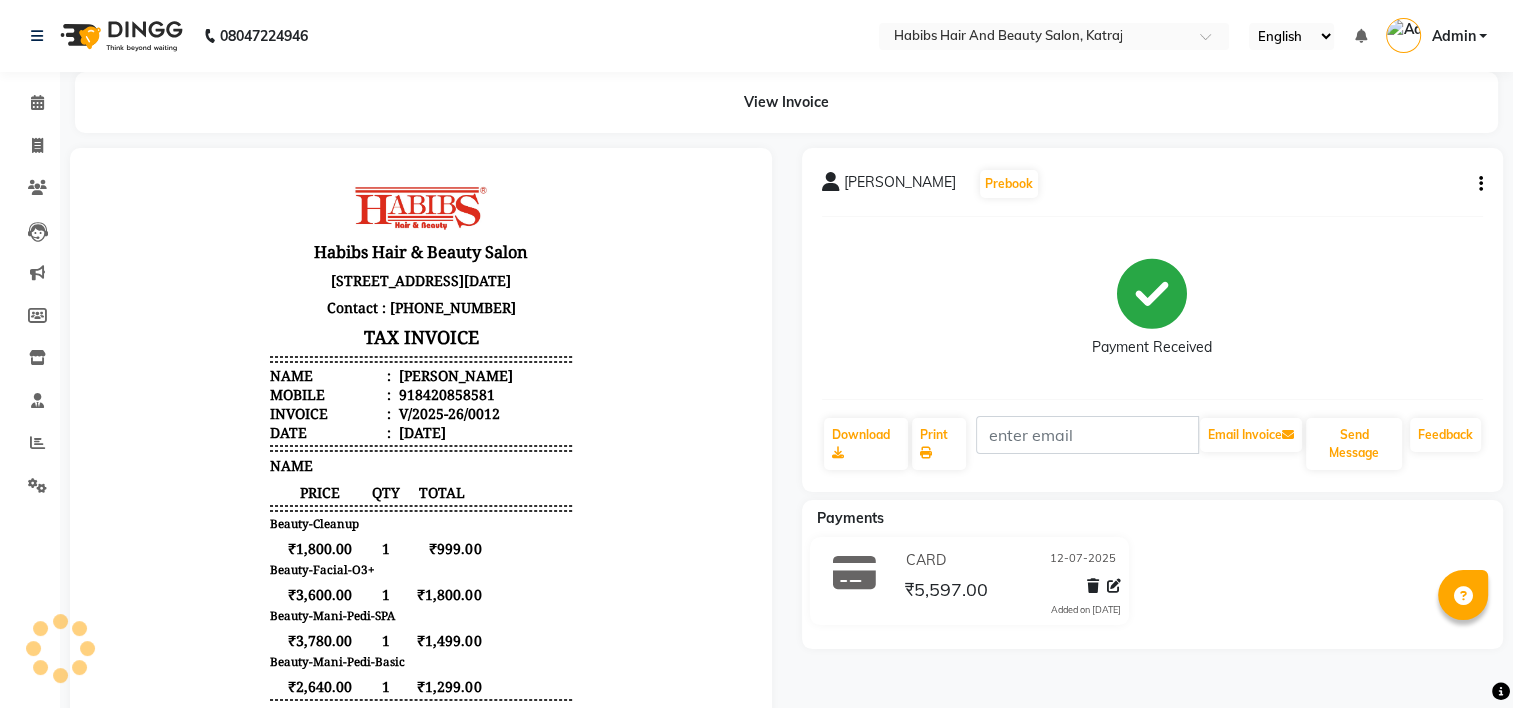 scroll, scrollTop: 0, scrollLeft: 0, axis: both 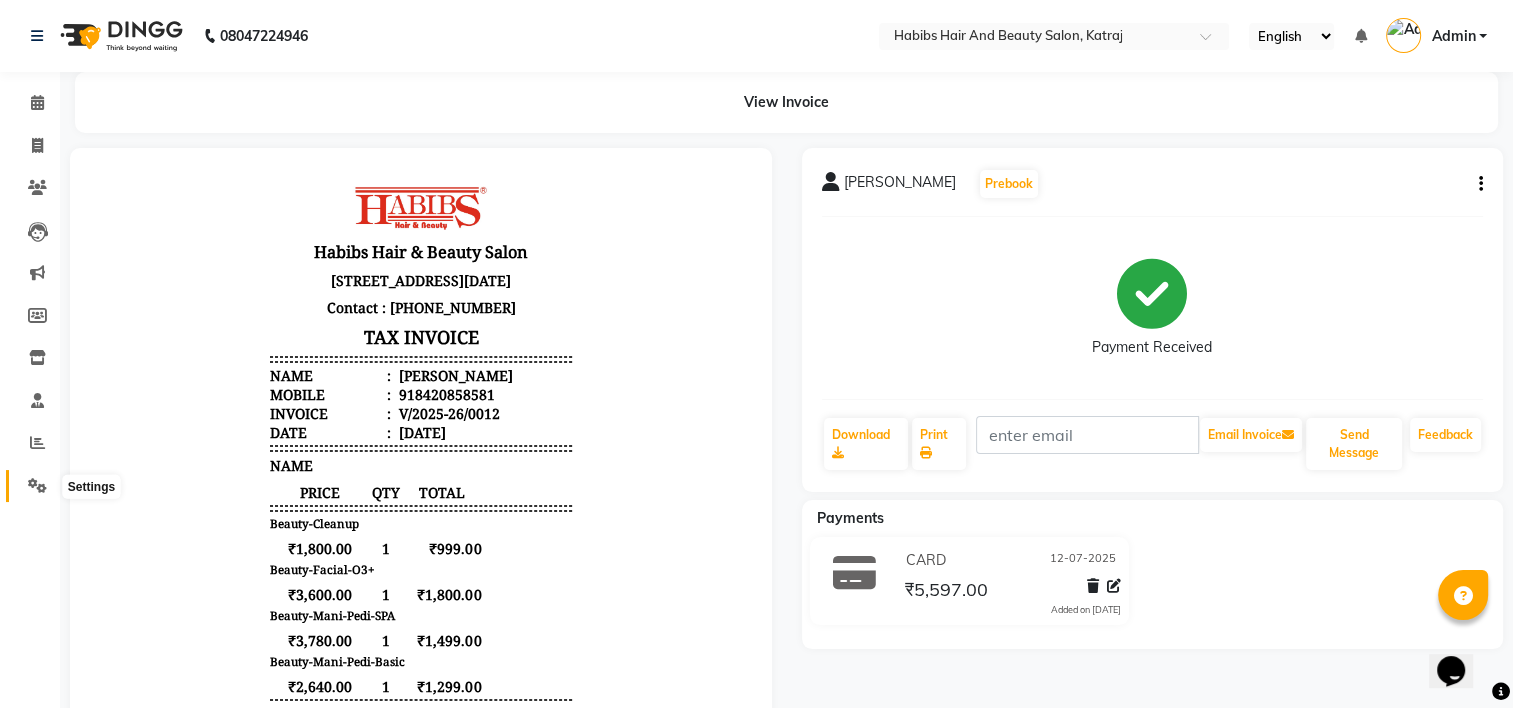 click 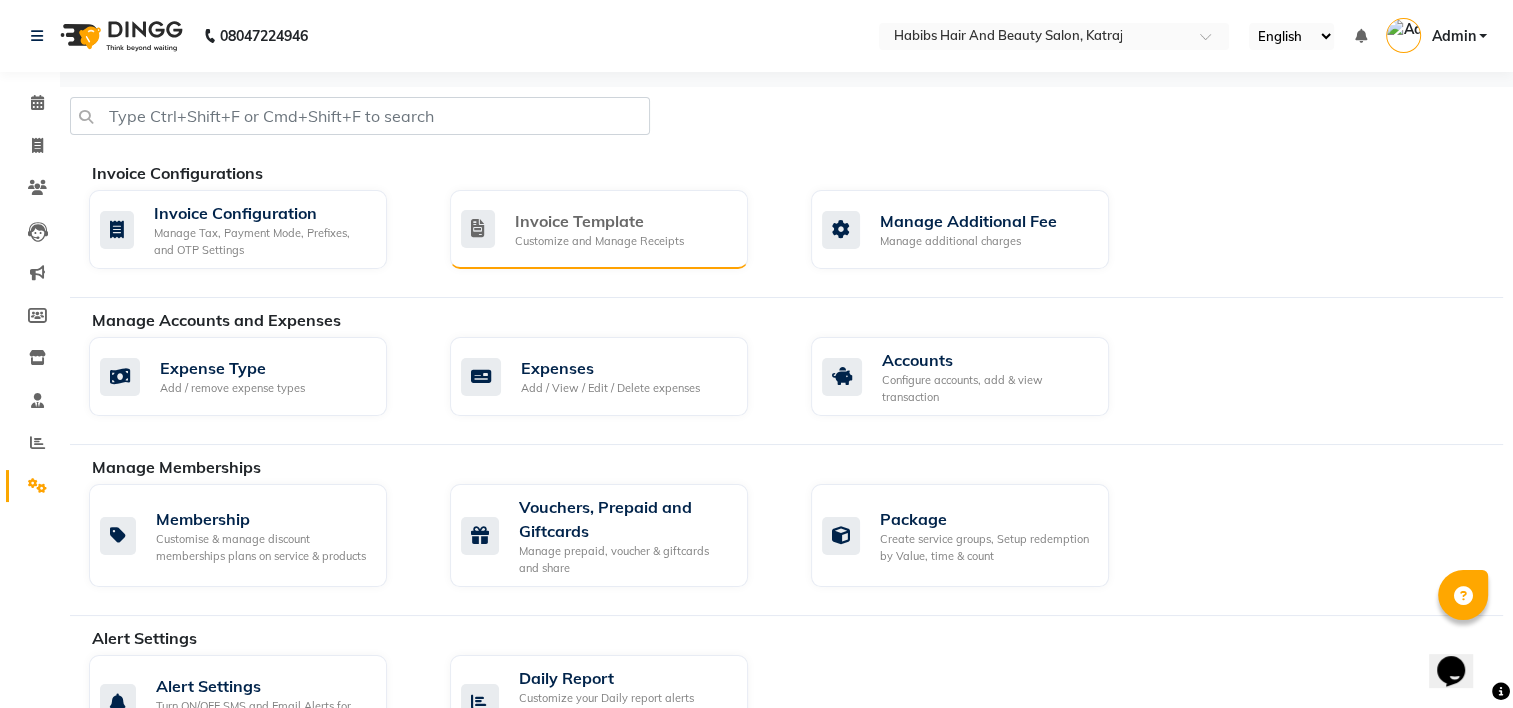 click on "Invoice Template" 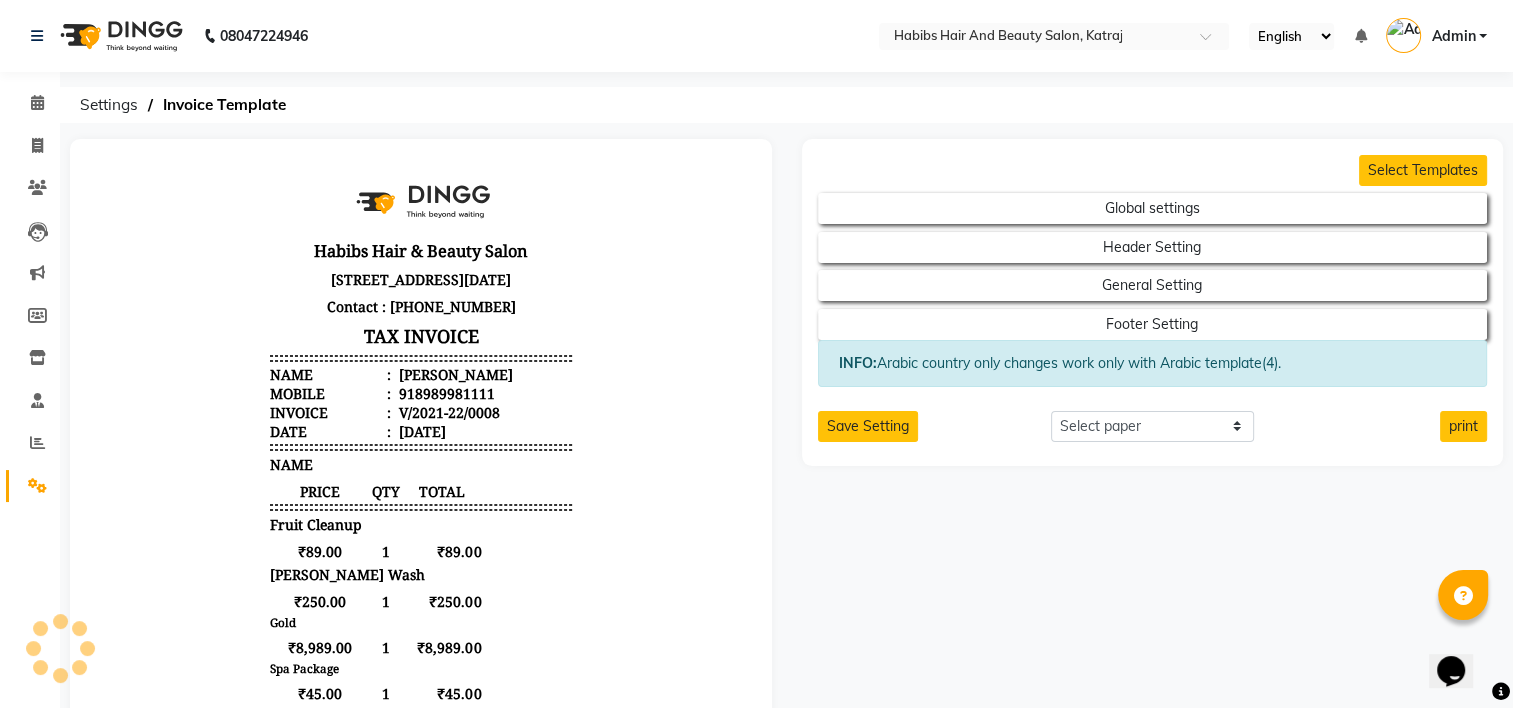 scroll, scrollTop: 0, scrollLeft: 0, axis: both 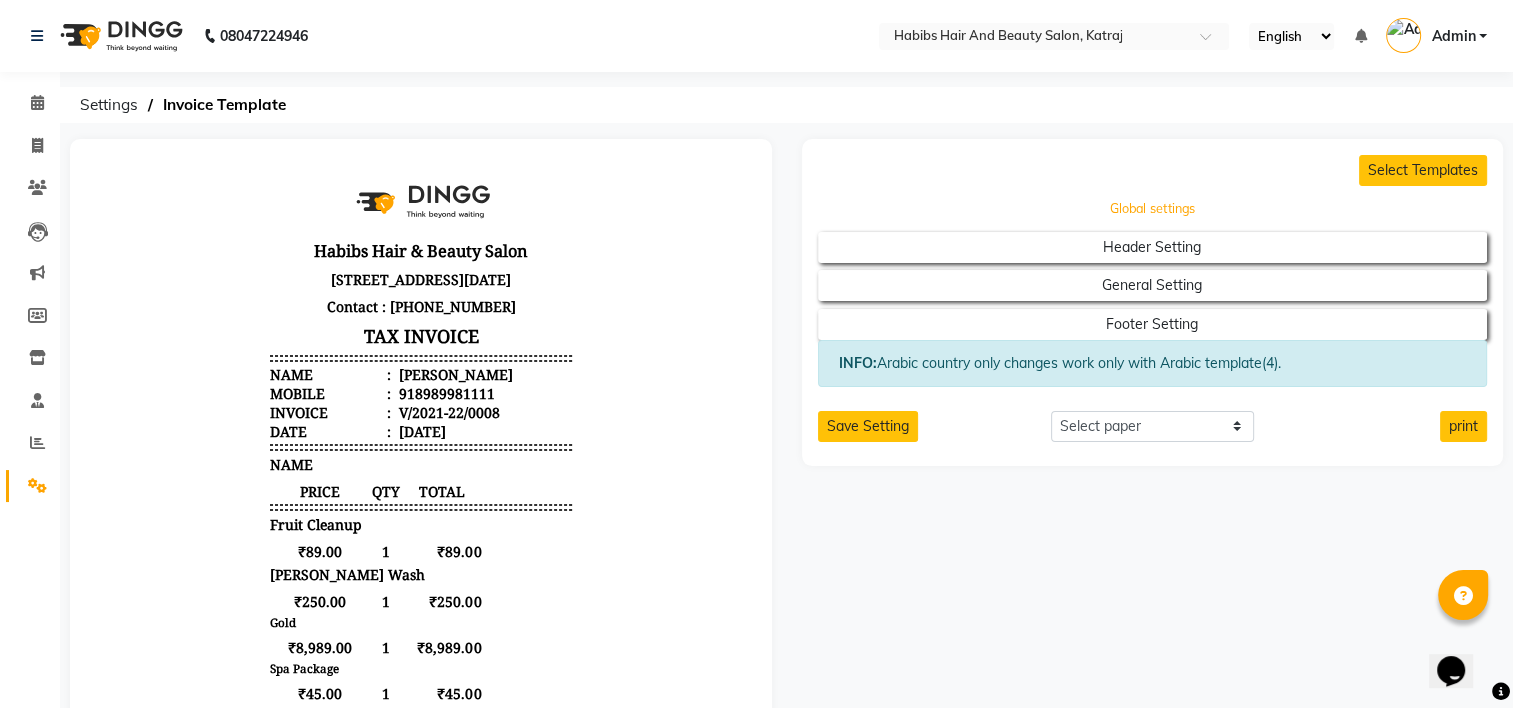 click on "Global settings" at bounding box center [1152, 209] 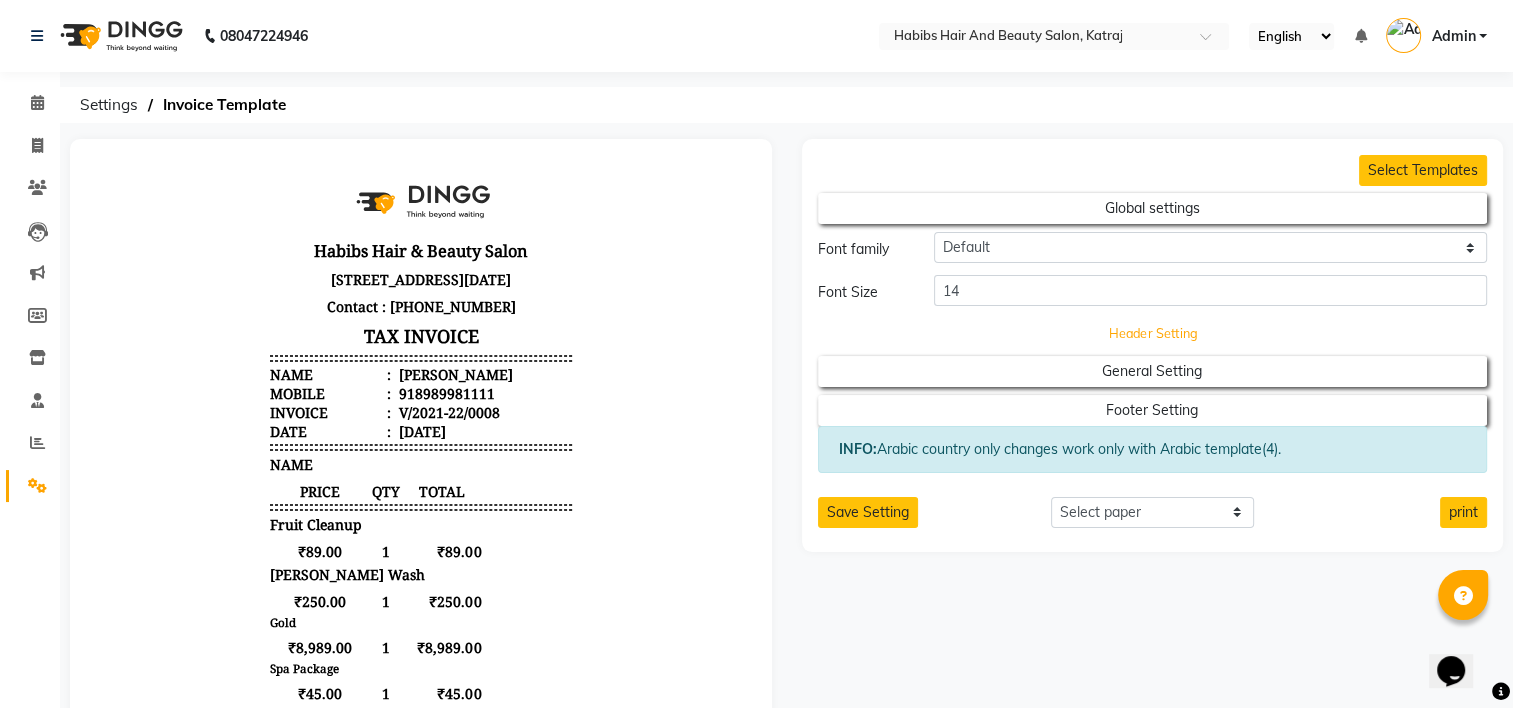 click on "Header Setting" at bounding box center [1153, 208] 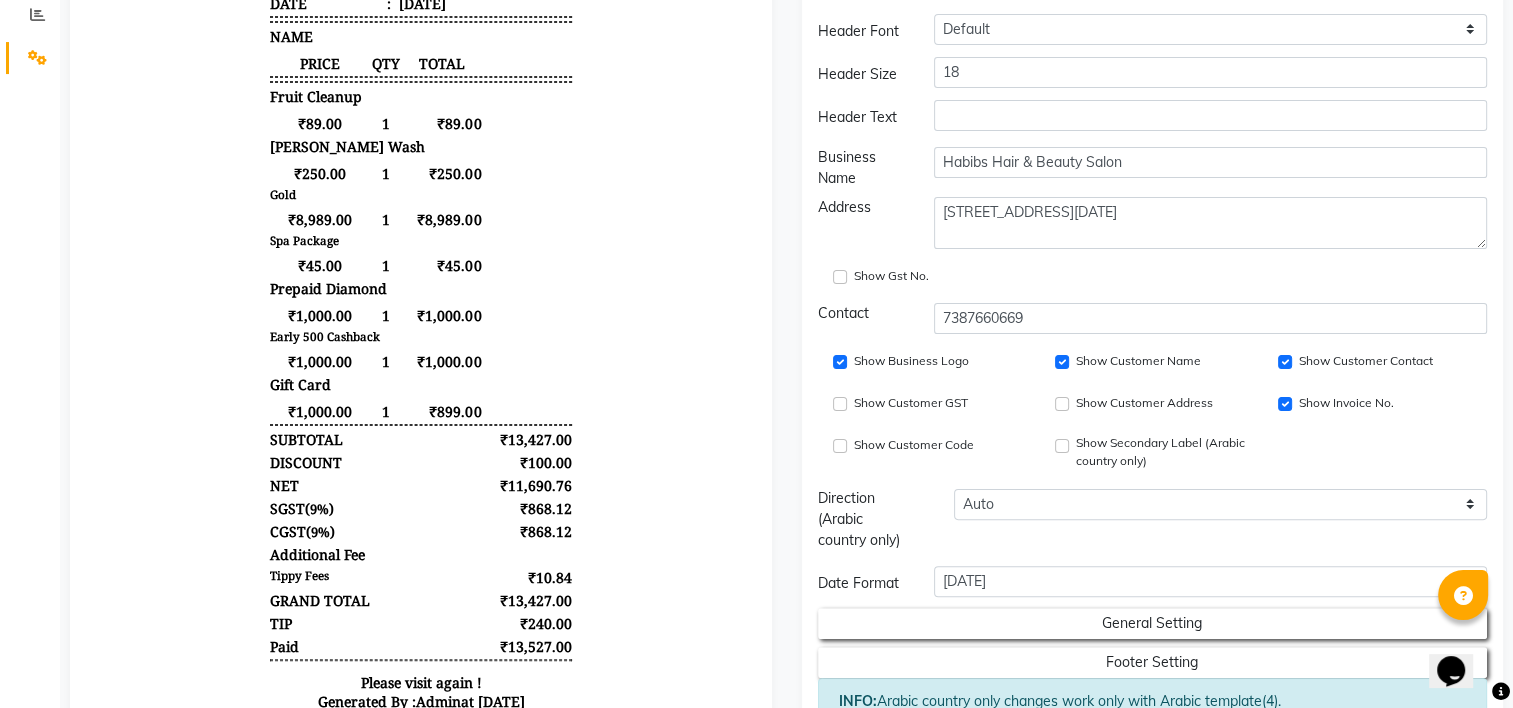 scroll, scrollTop: 555, scrollLeft: 0, axis: vertical 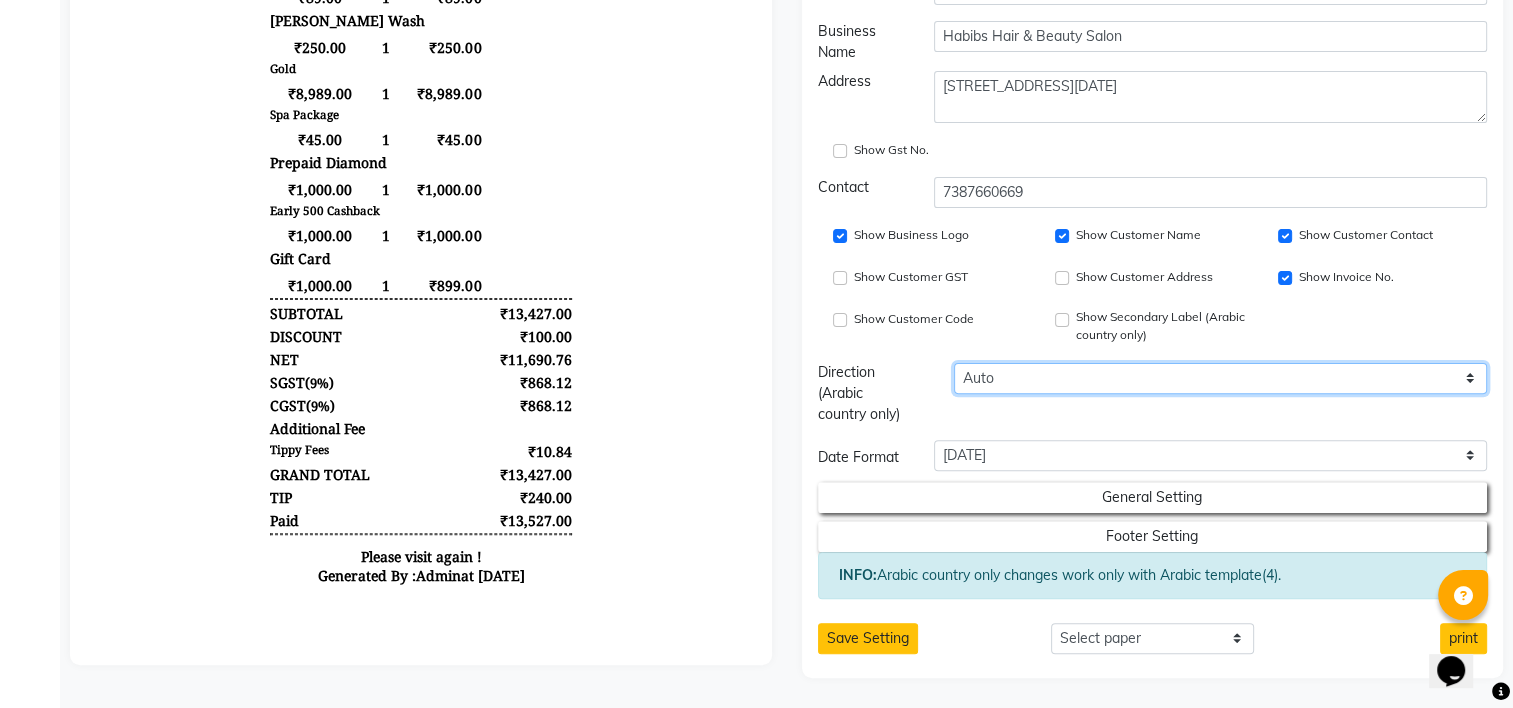 click on "Auto LTR RTL" 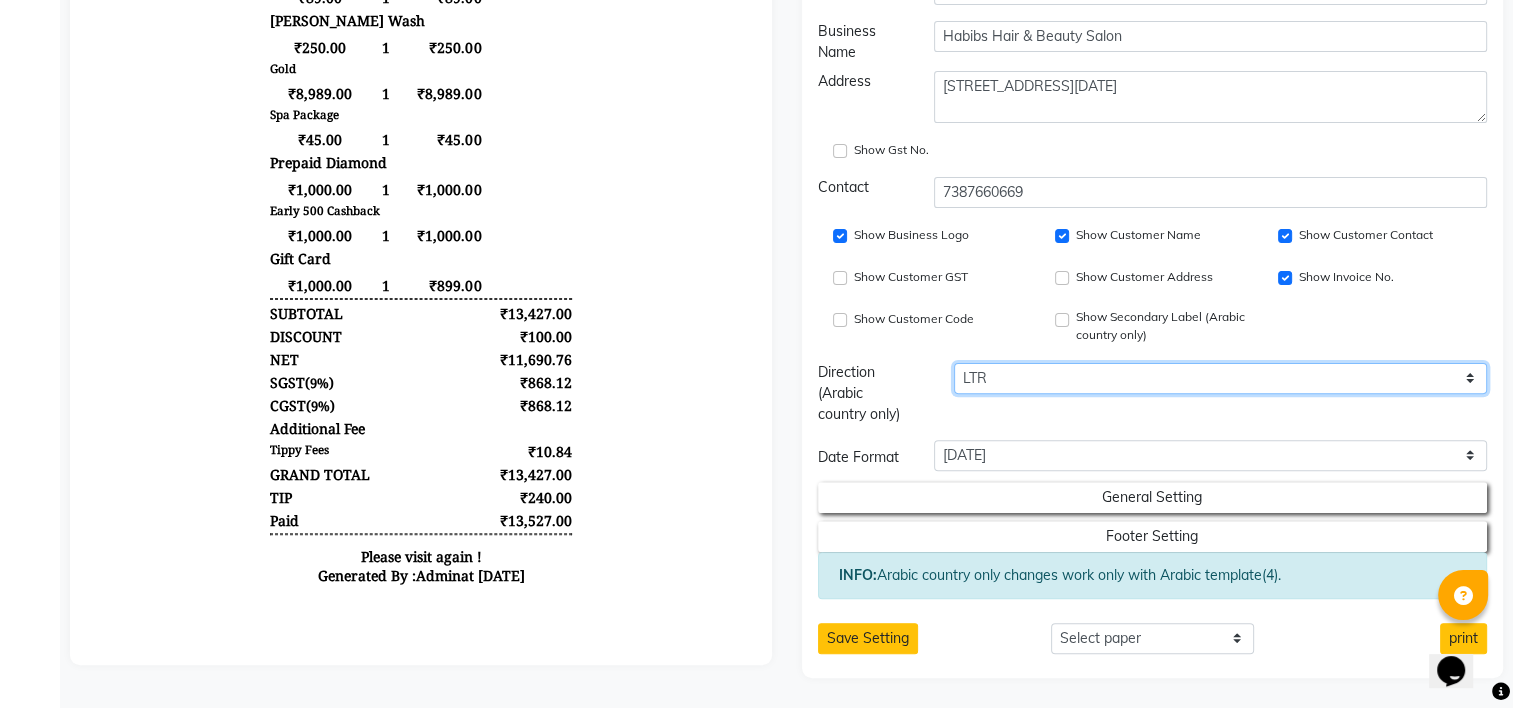 click on "Auto LTR RTL" 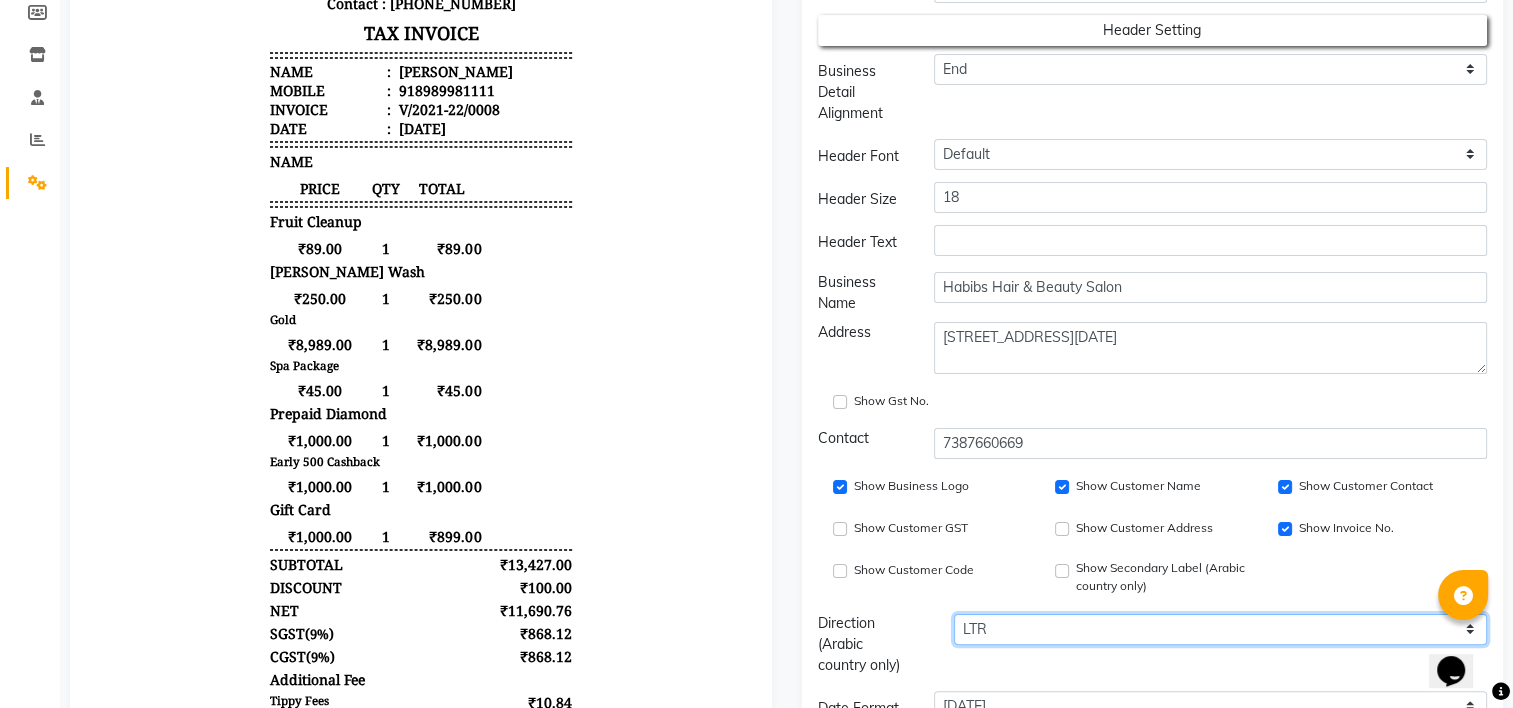 scroll, scrollTop: 308, scrollLeft: 0, axis: vertical 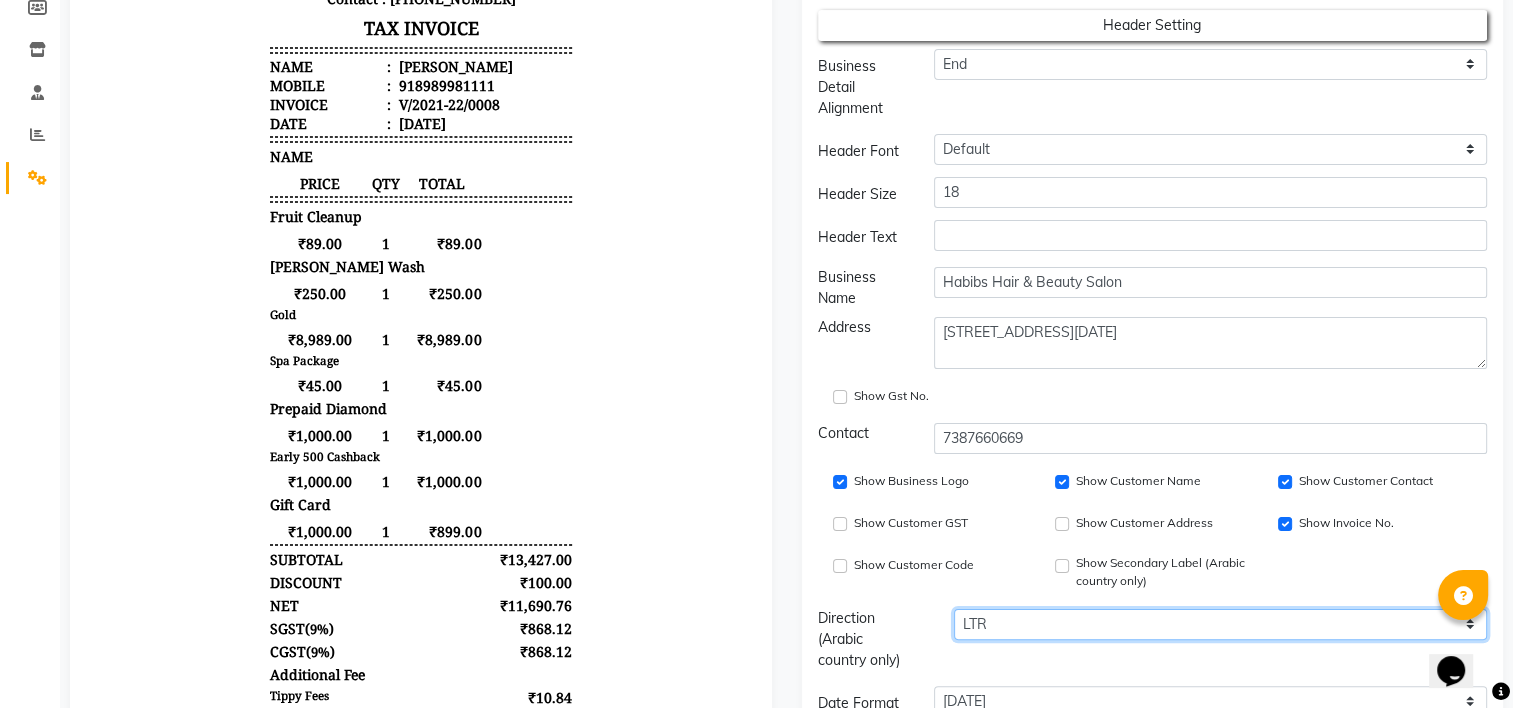 click on "Auto LTR RTL" 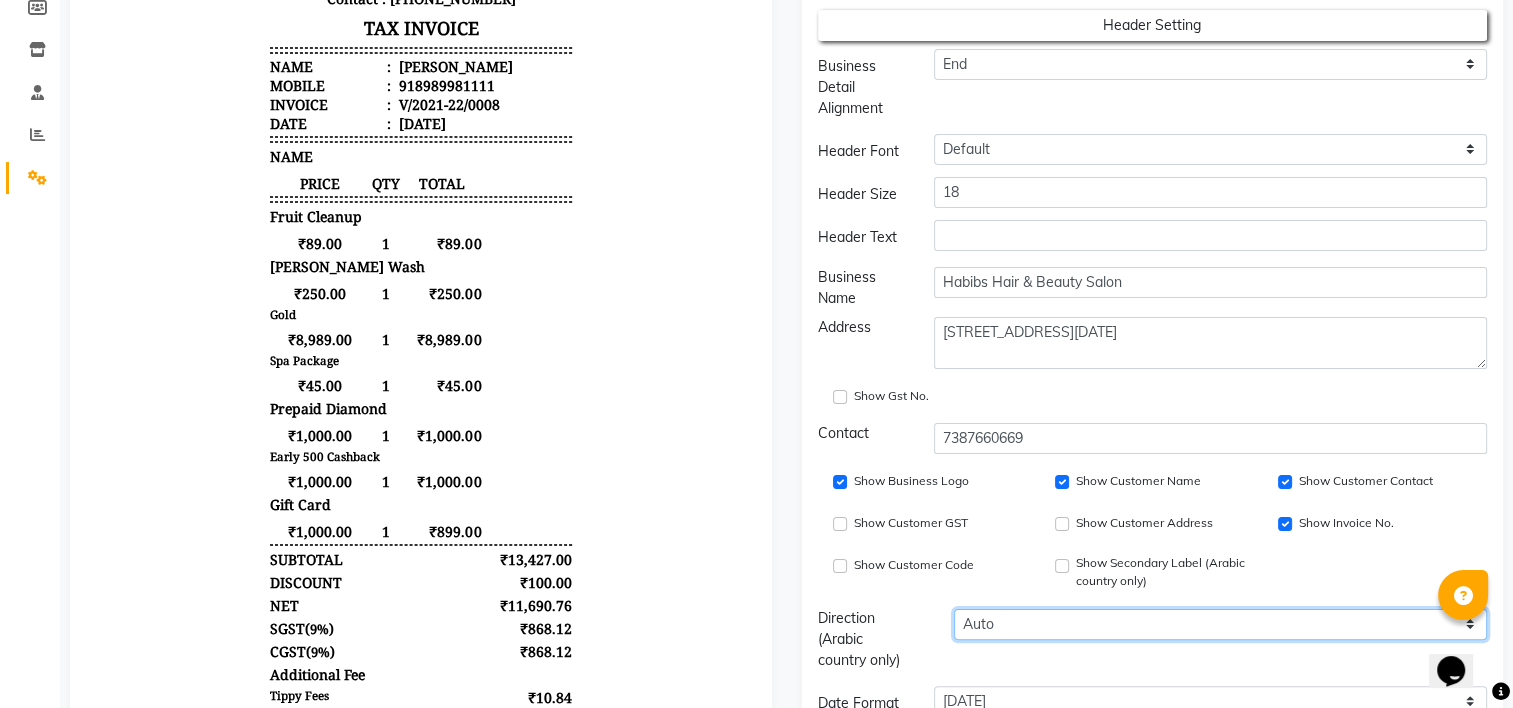 click on "Auto LTR RTL" 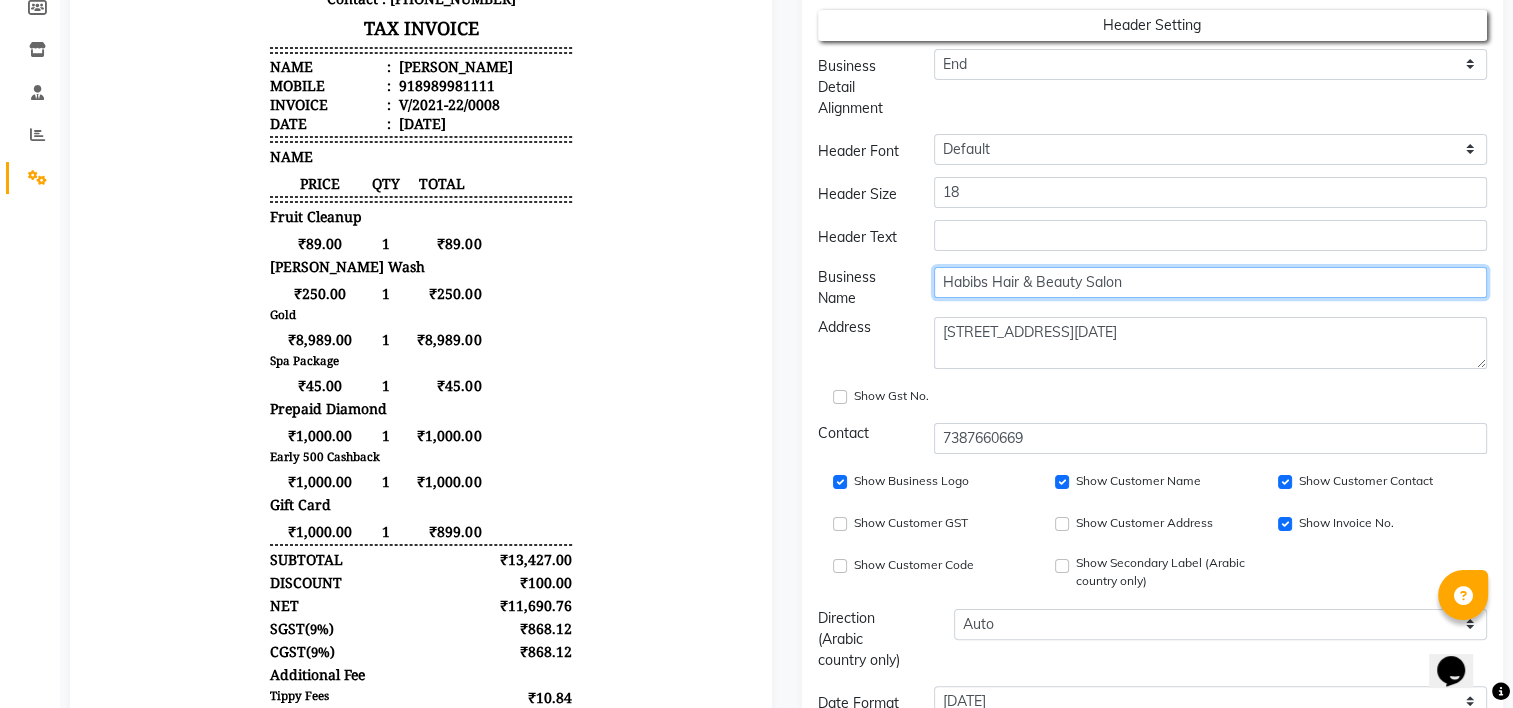 drag, startPoint x: 1170, startPoint y: 280, endPoint x: 932, endPoint y: 272, distance: 238.13441 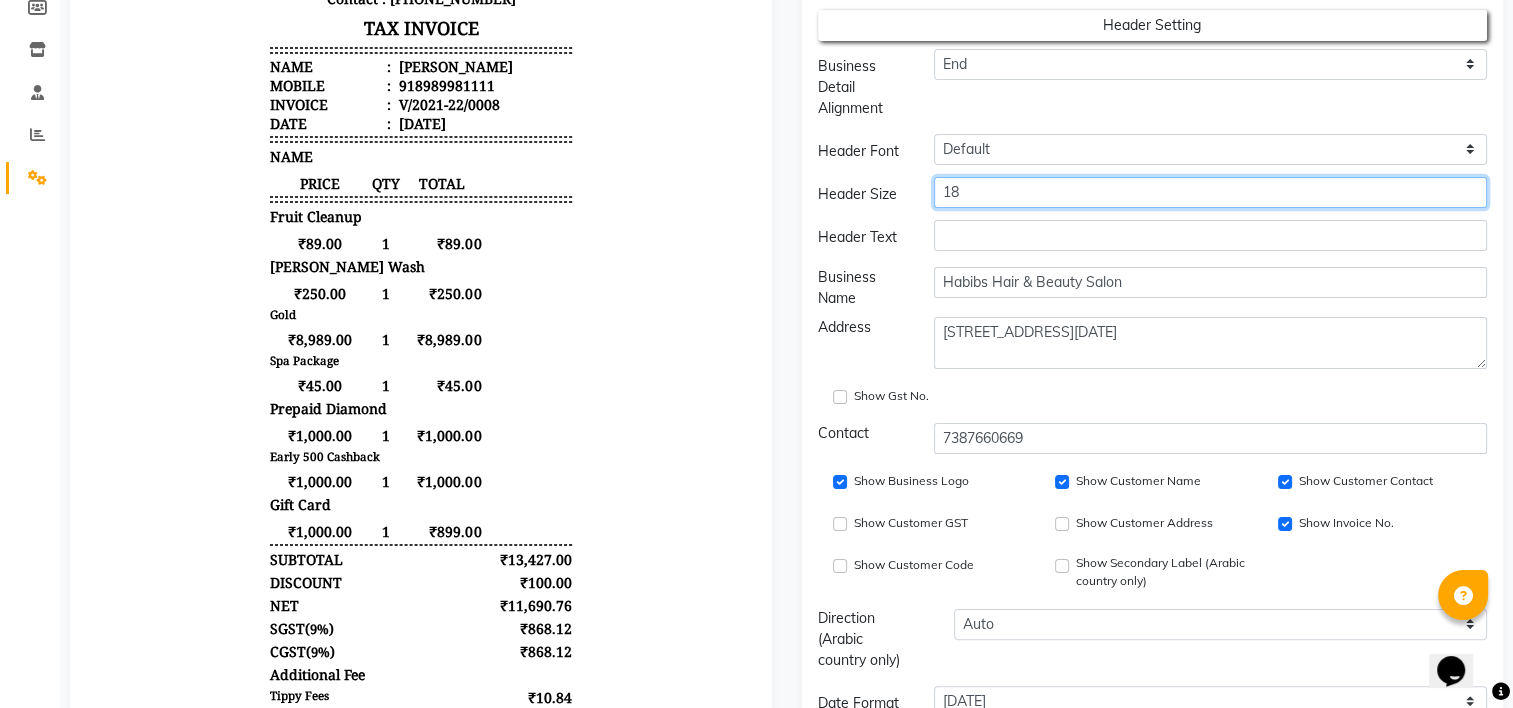 click on "18" 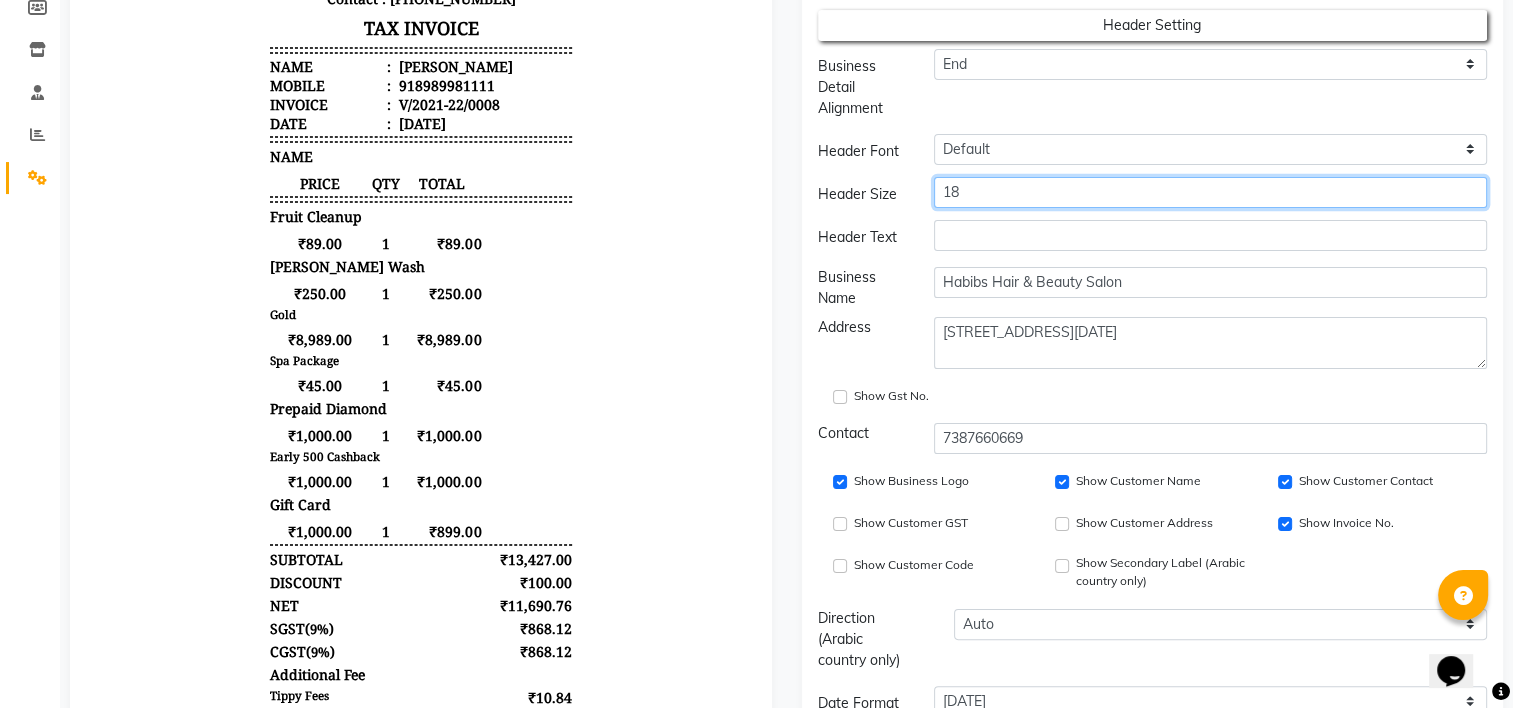 type on "1" 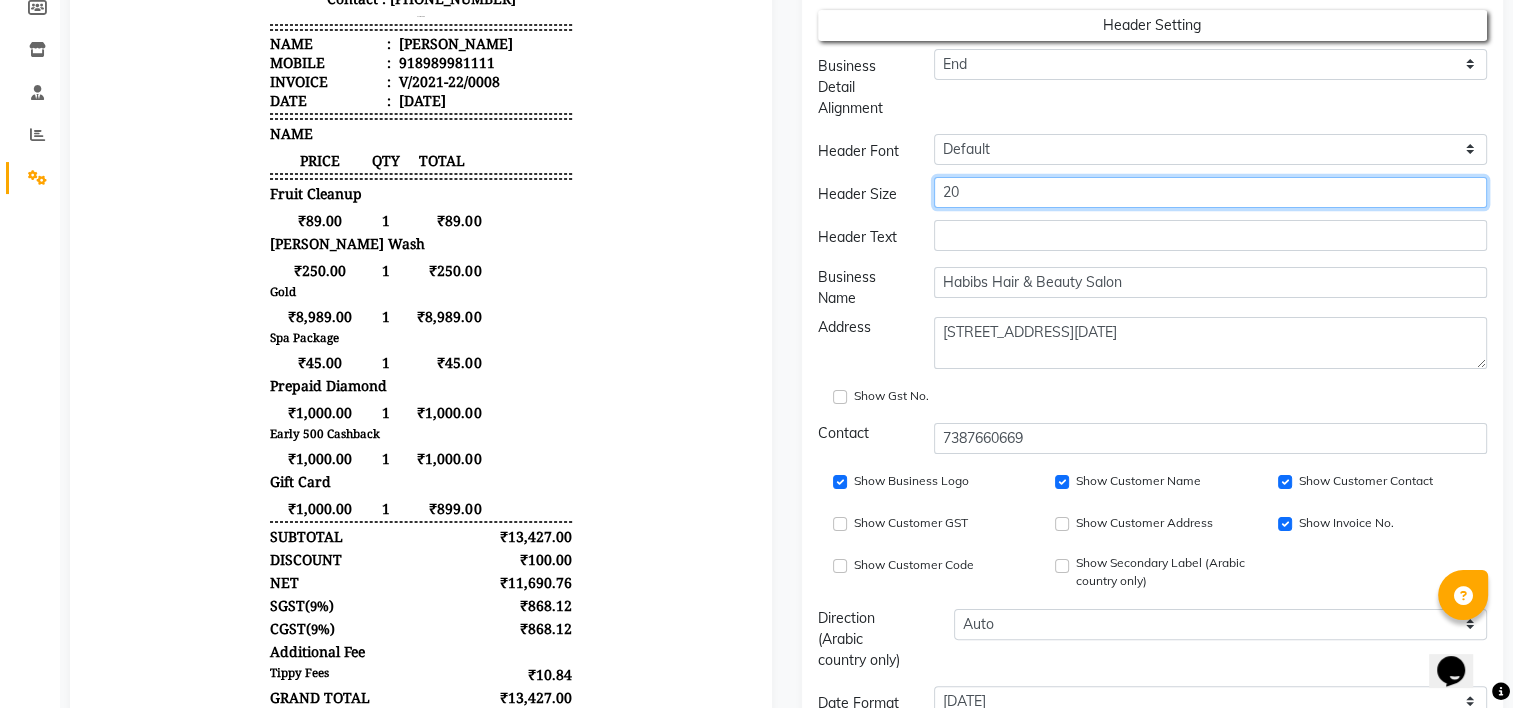 type on "2" 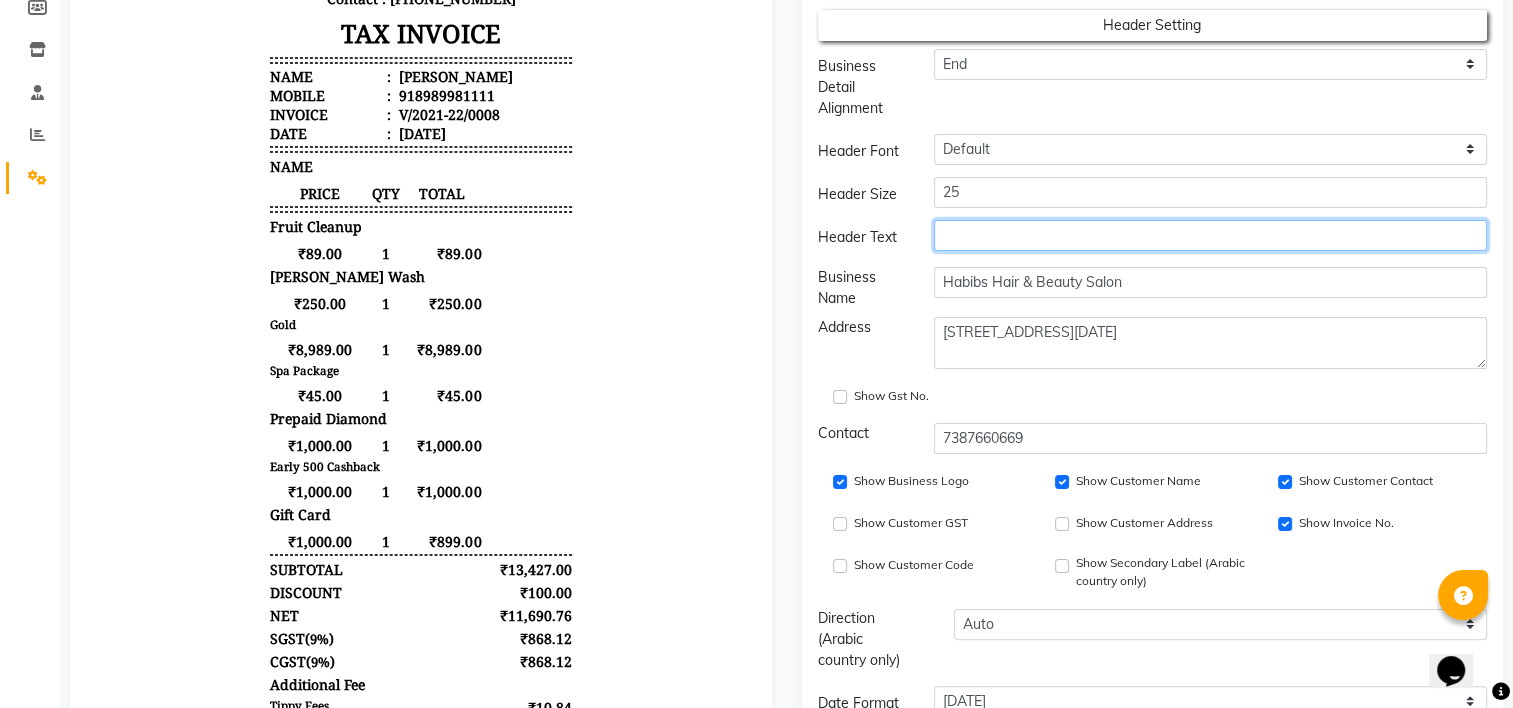 click 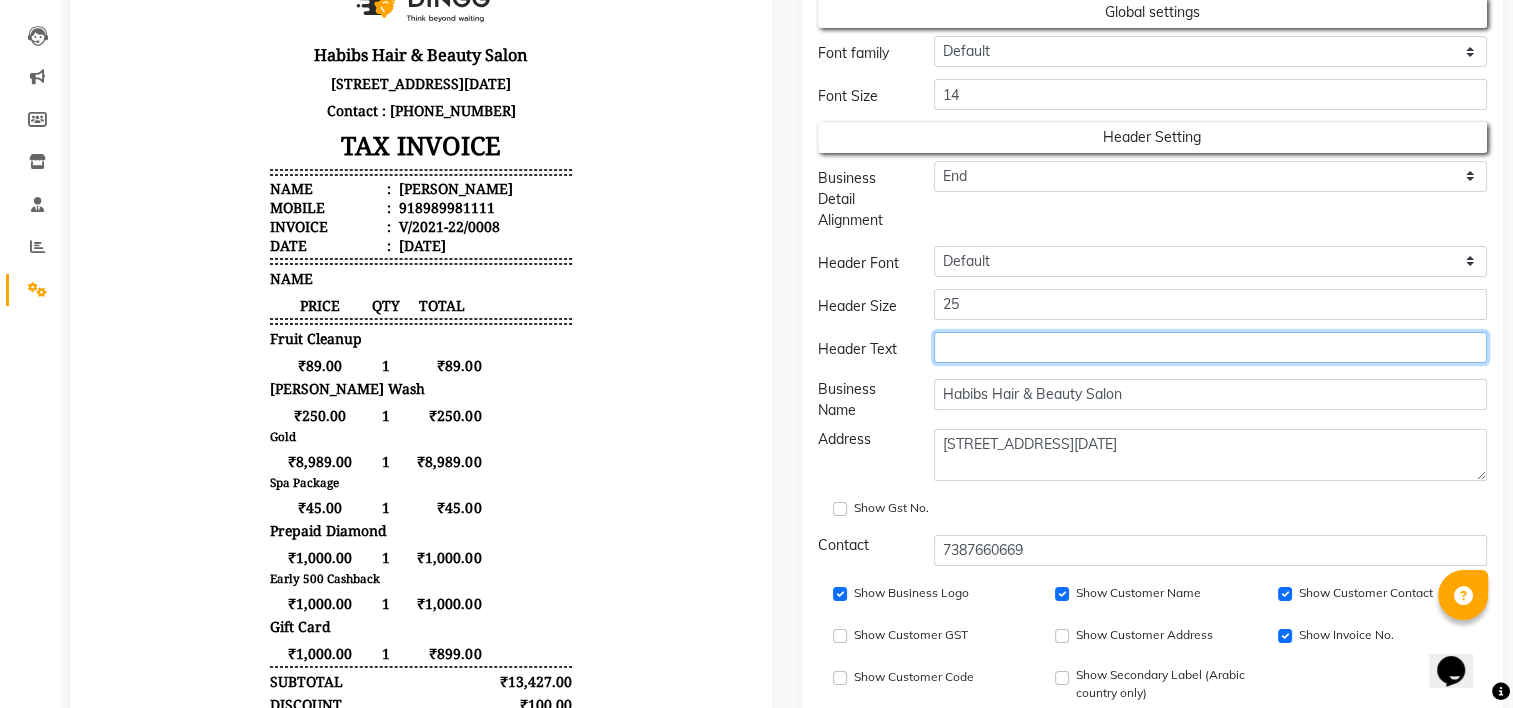 scroll, scrollTop: 216, scrollLeft: 0, axis: vertical 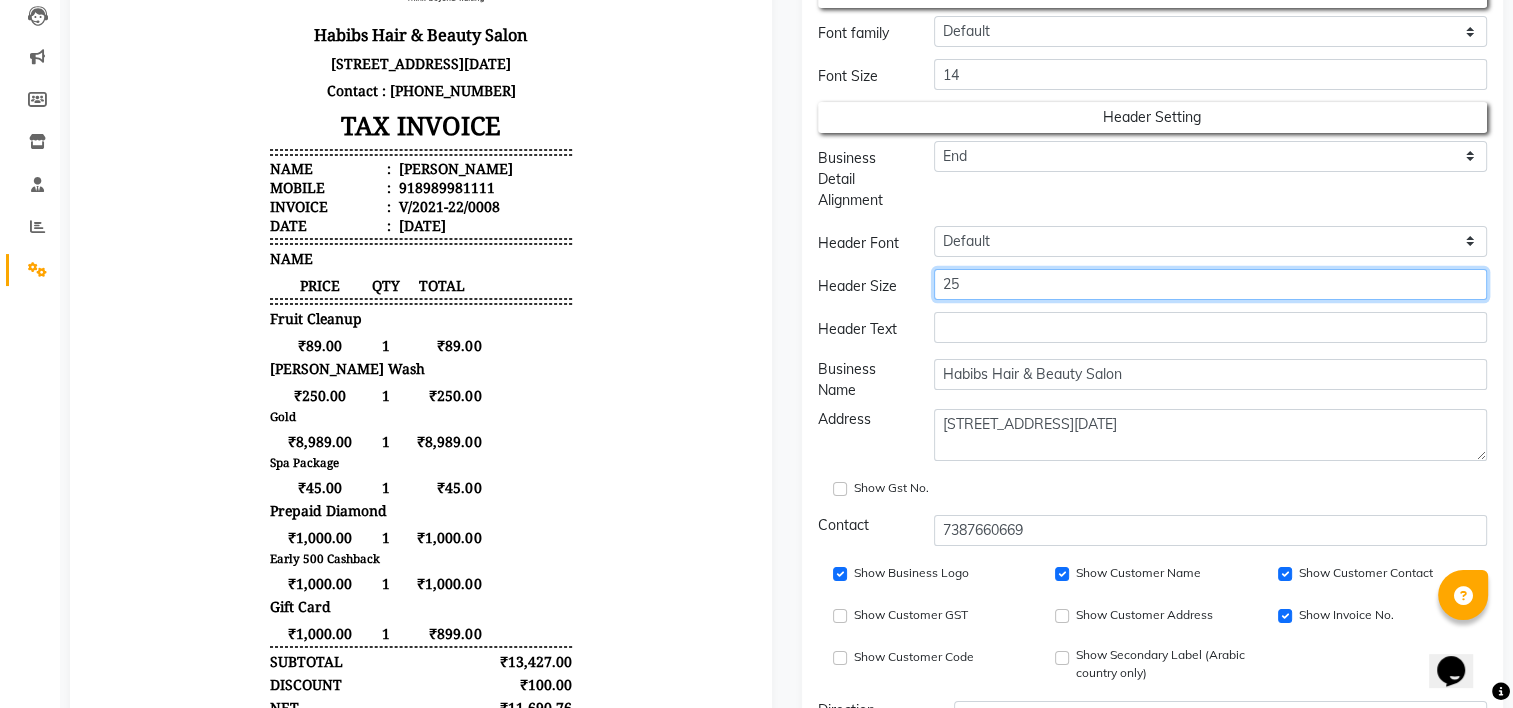 click on "25" 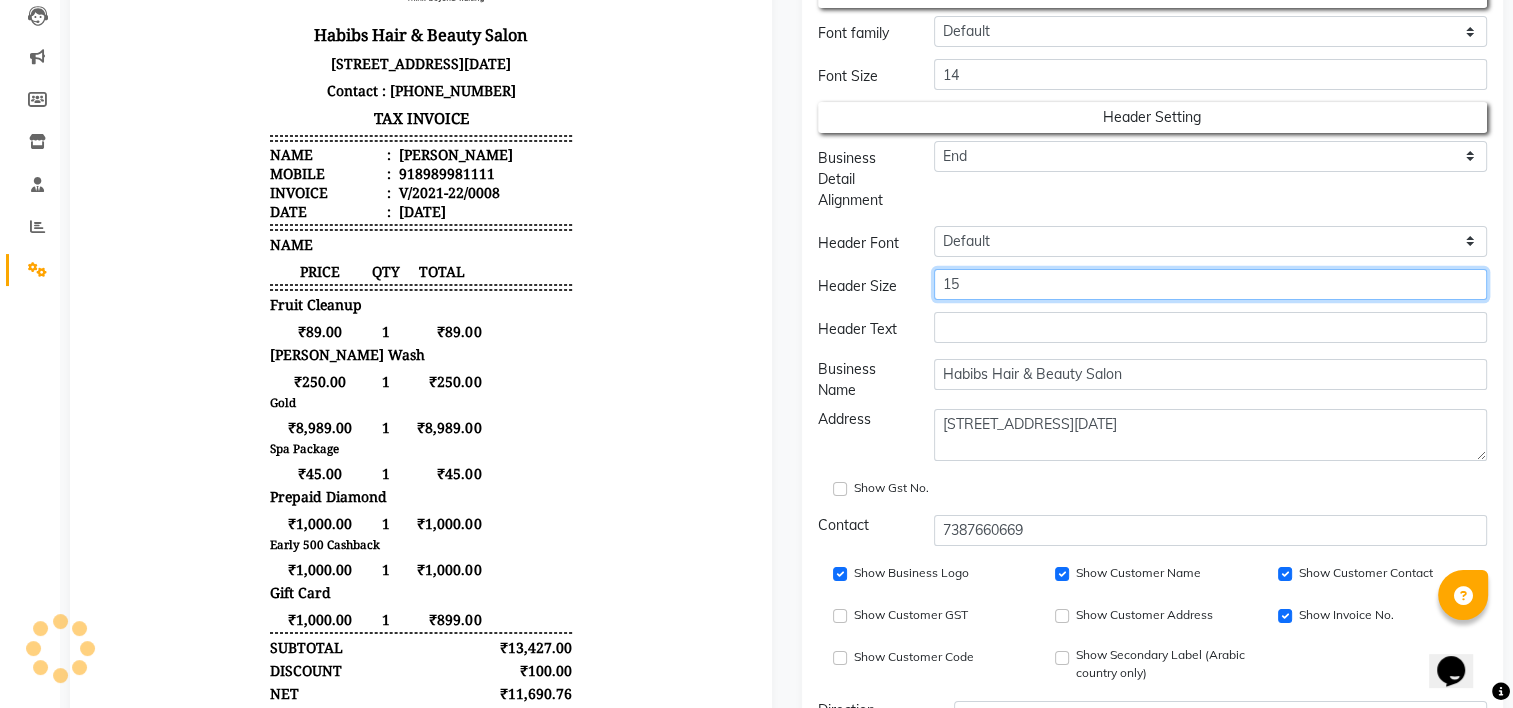 type on "15" 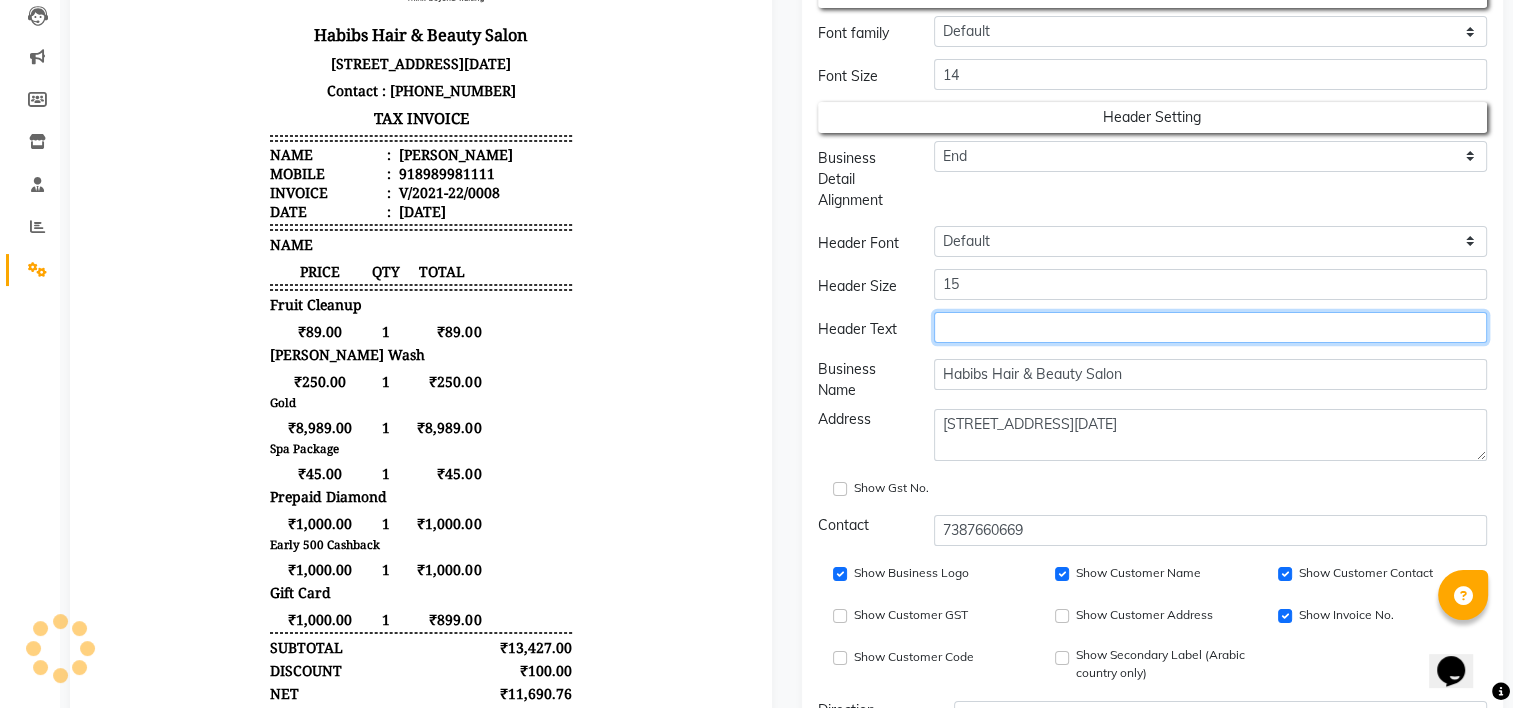 click 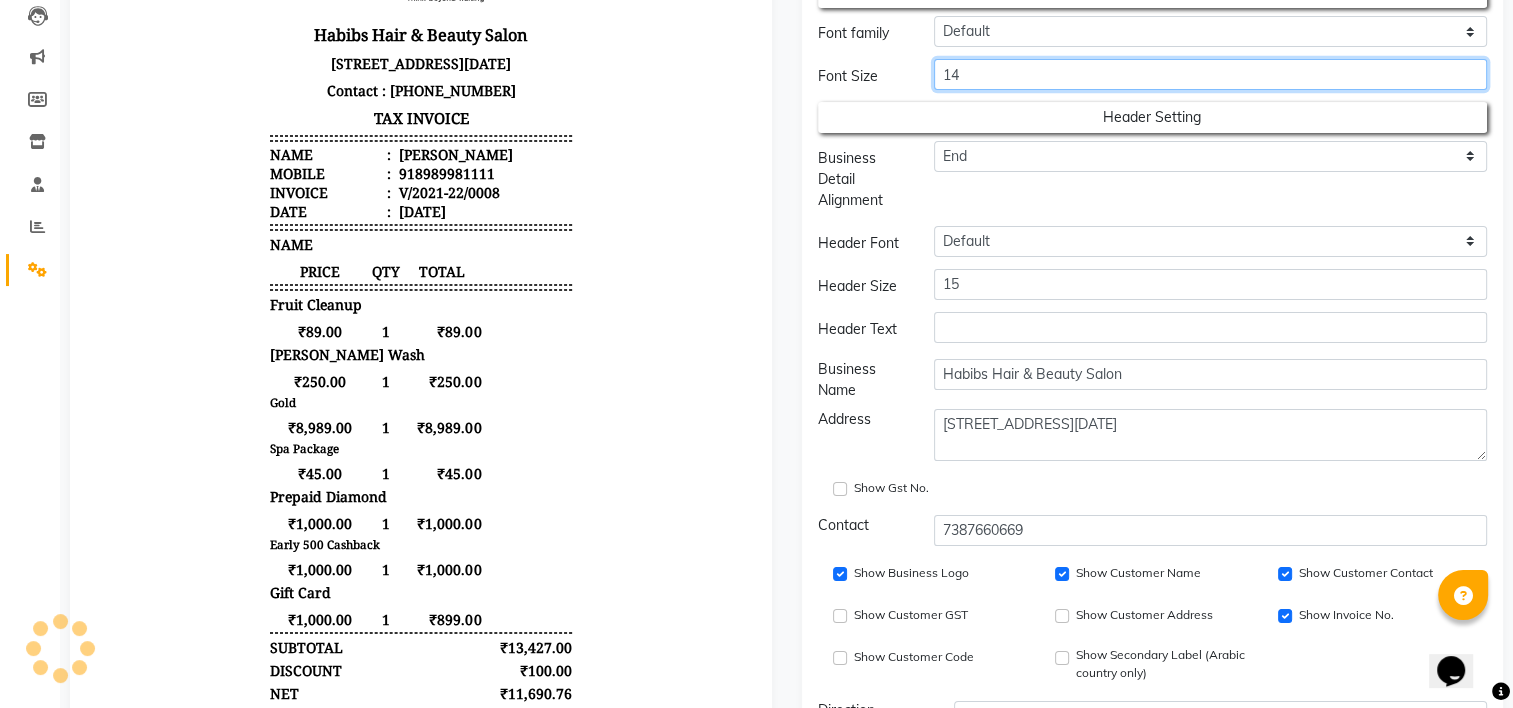 click on "14" 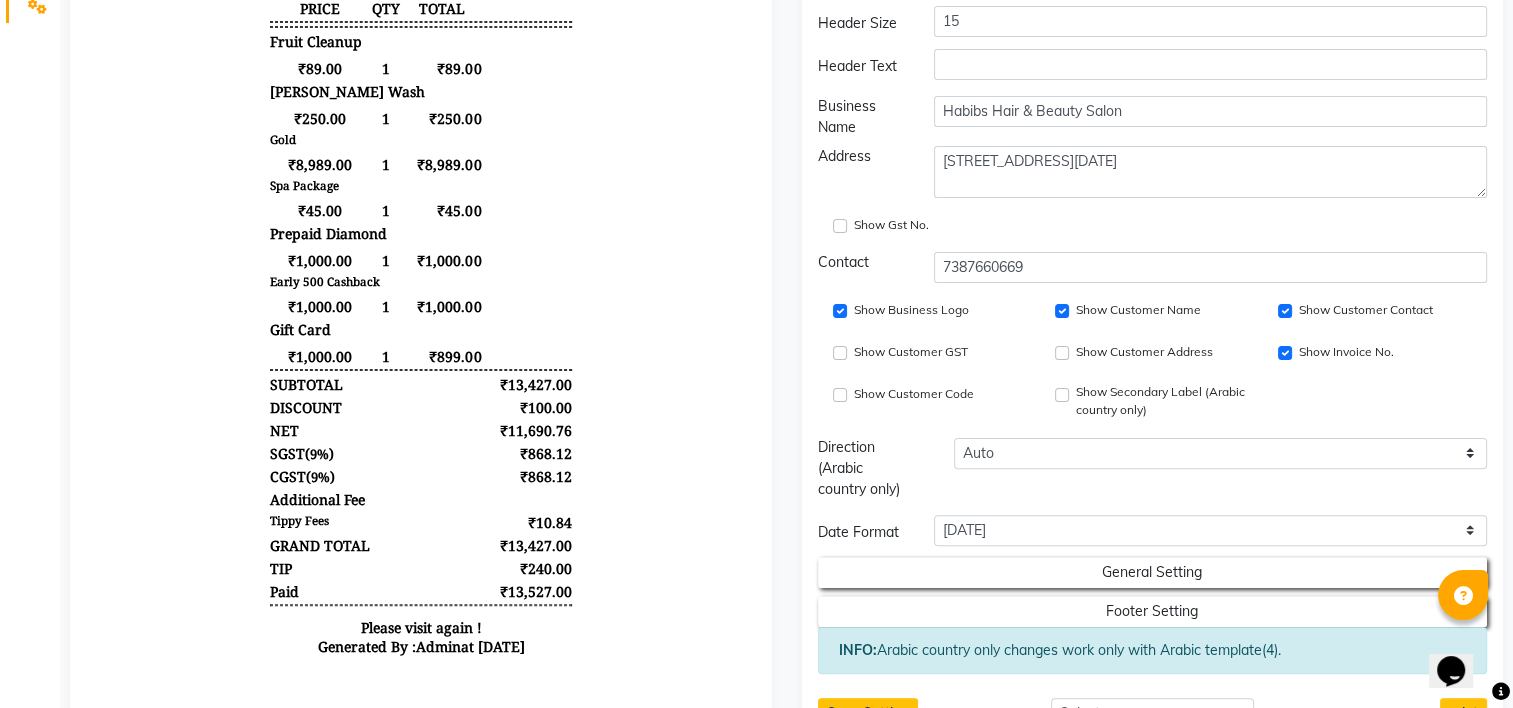 scroll, scrollTop: 552, scrollLeft: 0, axis: vertical 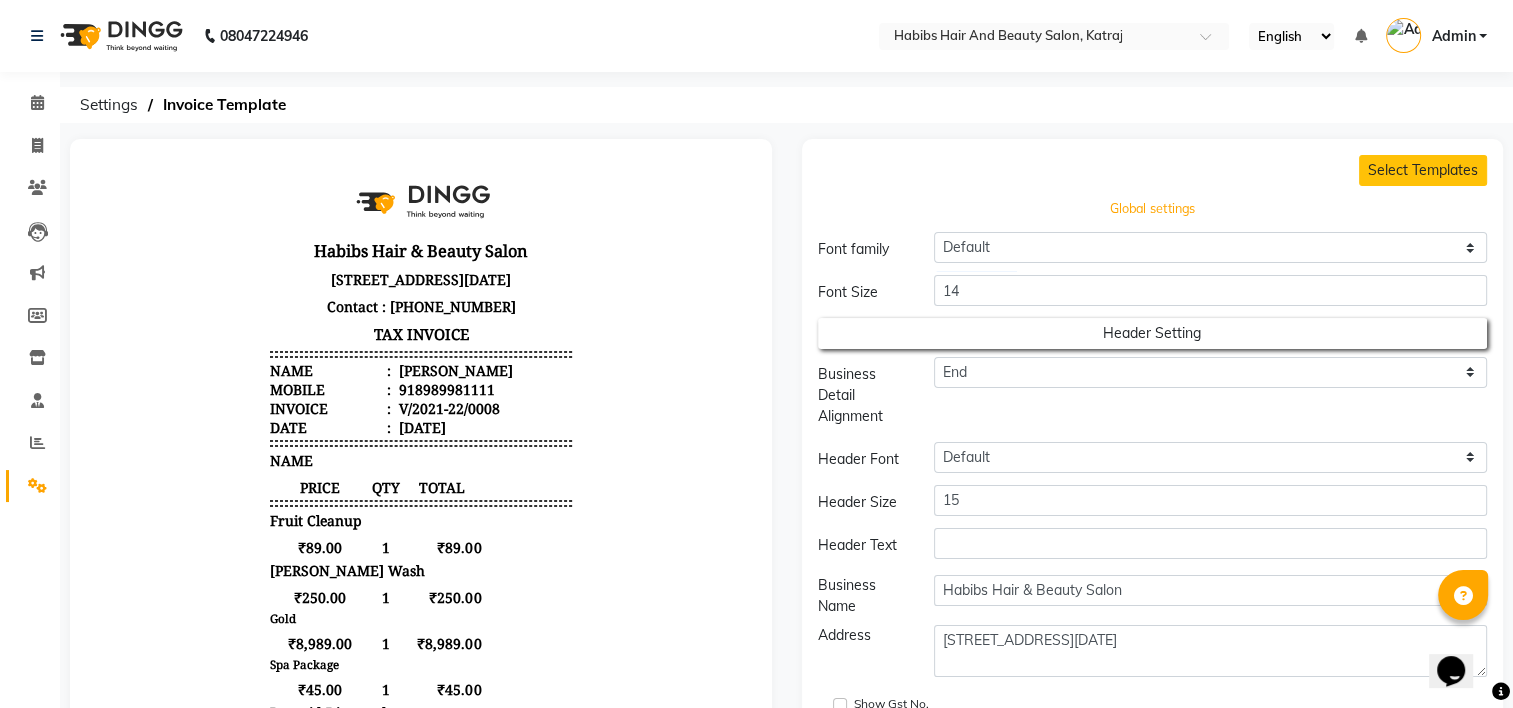 click on "Global settings" at bounding box center [1152, 209] 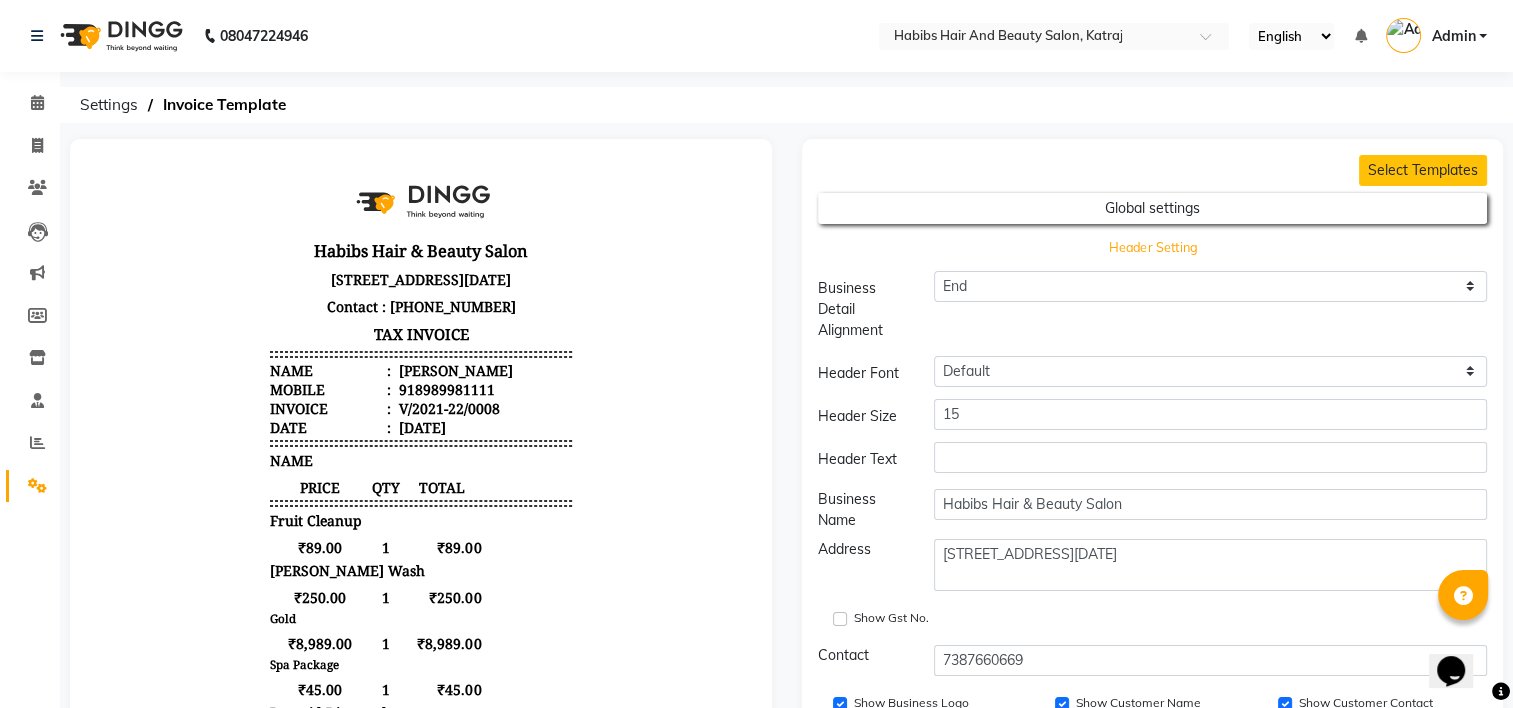 click on "Header Setting" at bounding box center [1153, 208] 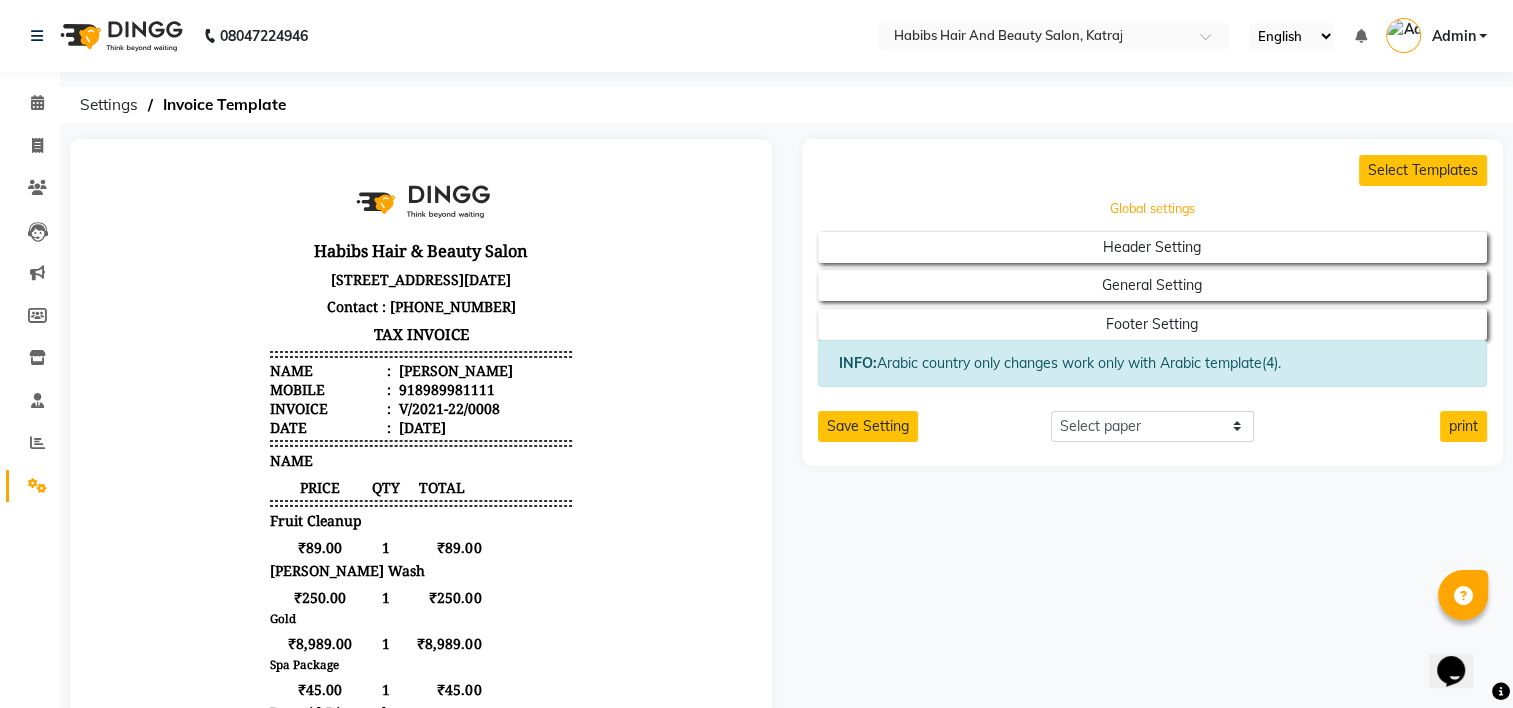 click on "Global settings" at bounding box center (1152, 209) 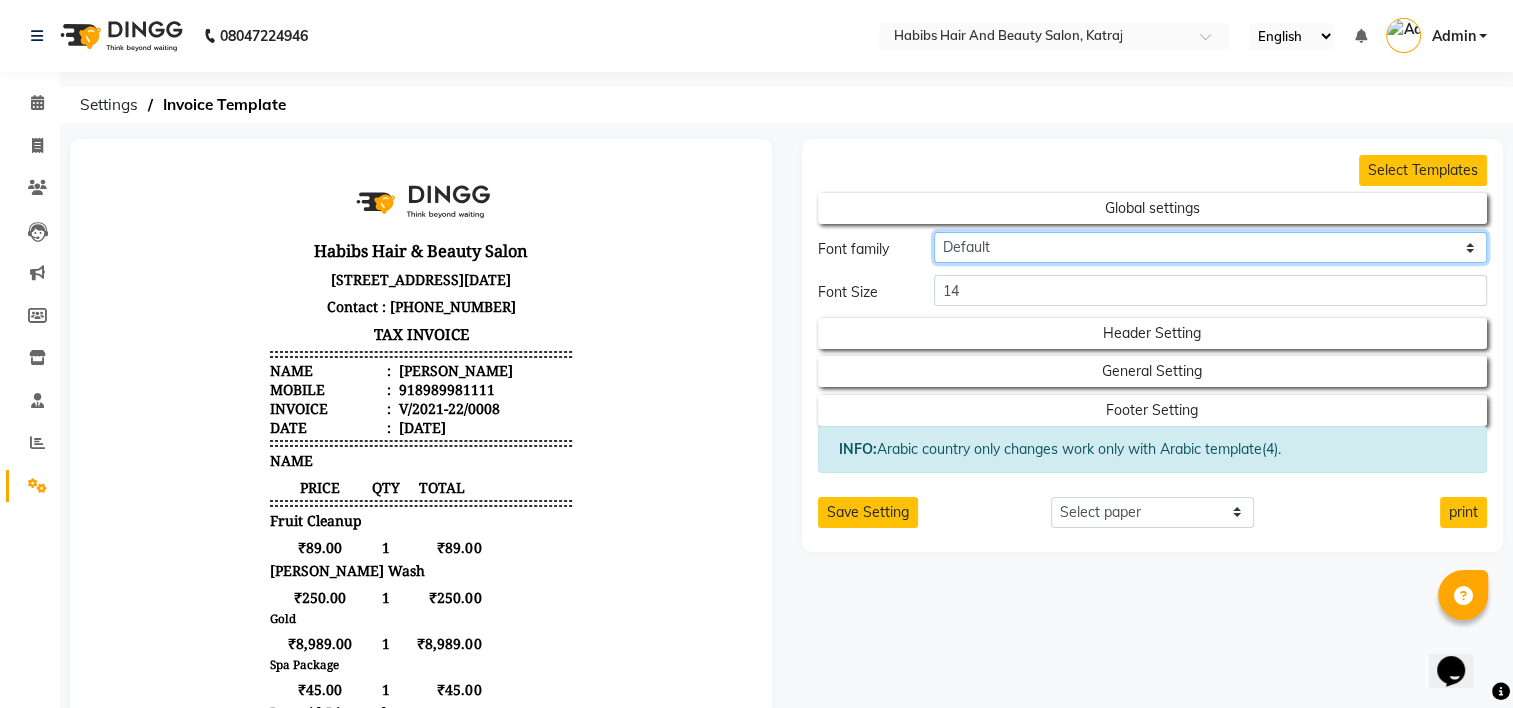 click on "Default Roboto Condensed Roboto Mono Roboto Slab Dancing scripts Great Vibes Noto Sans Arabic(Arabic country only)" 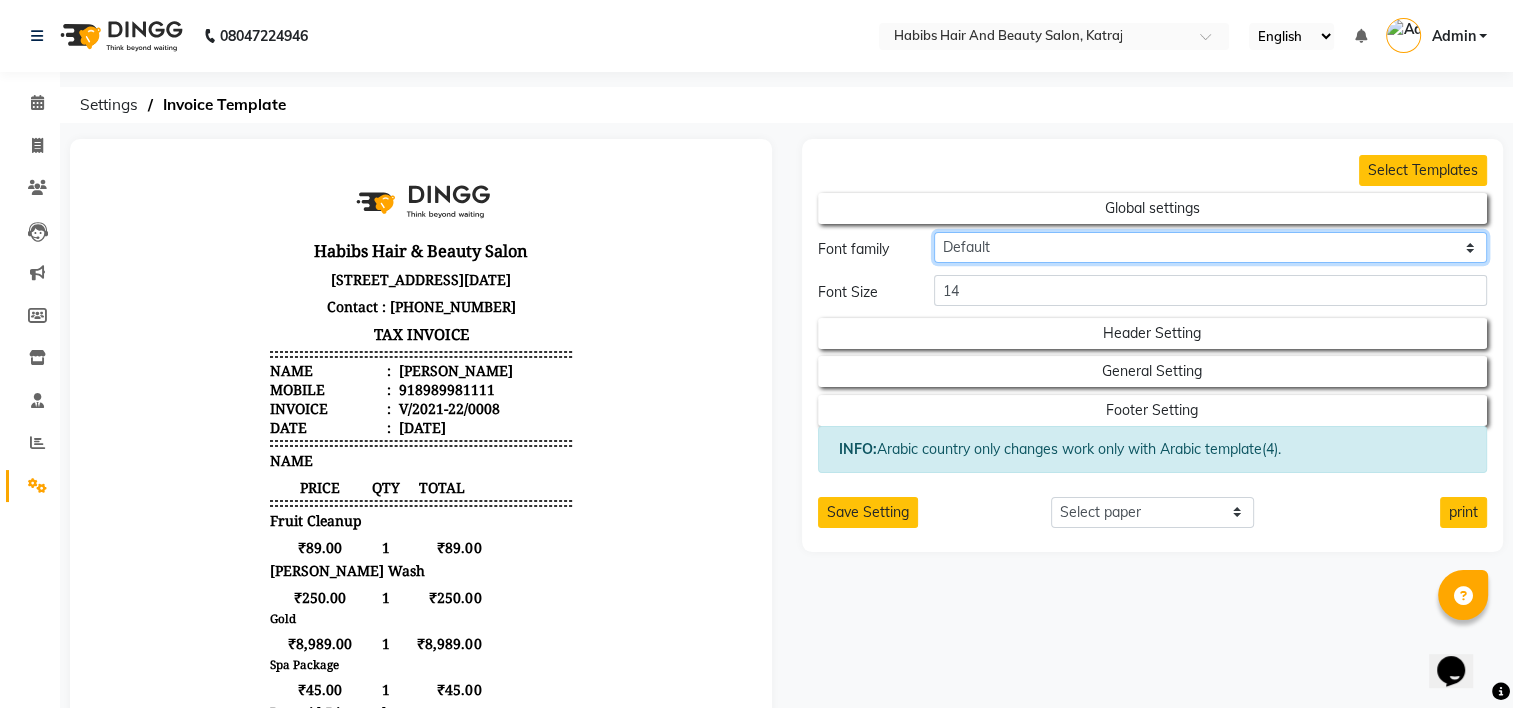 click on "Default Roboto Condensed Roboto Mono Roboto Slab Dancing scripts Great Vibes Noto Sans Arabic(Arabic country only)" 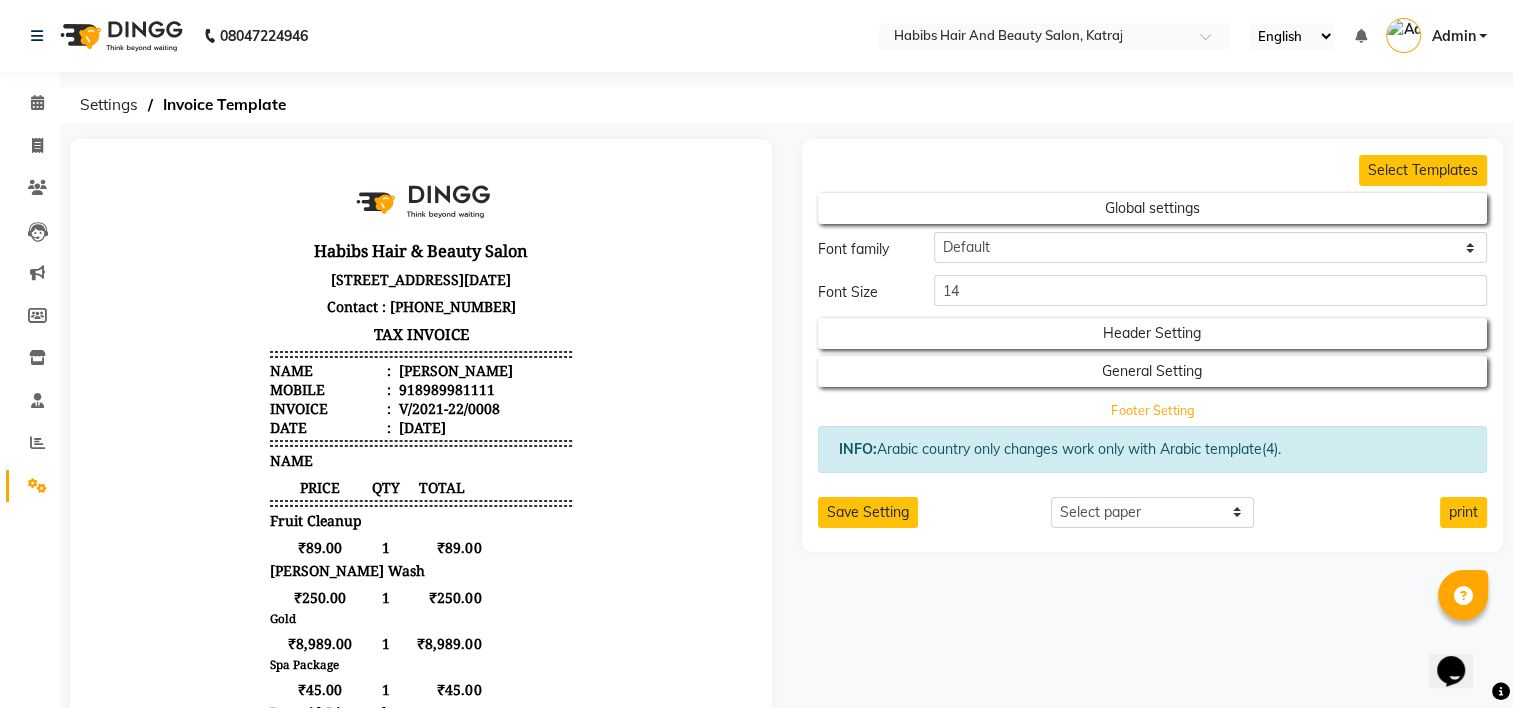 click on "Footer Setting" at bounding box center (1153, 208) 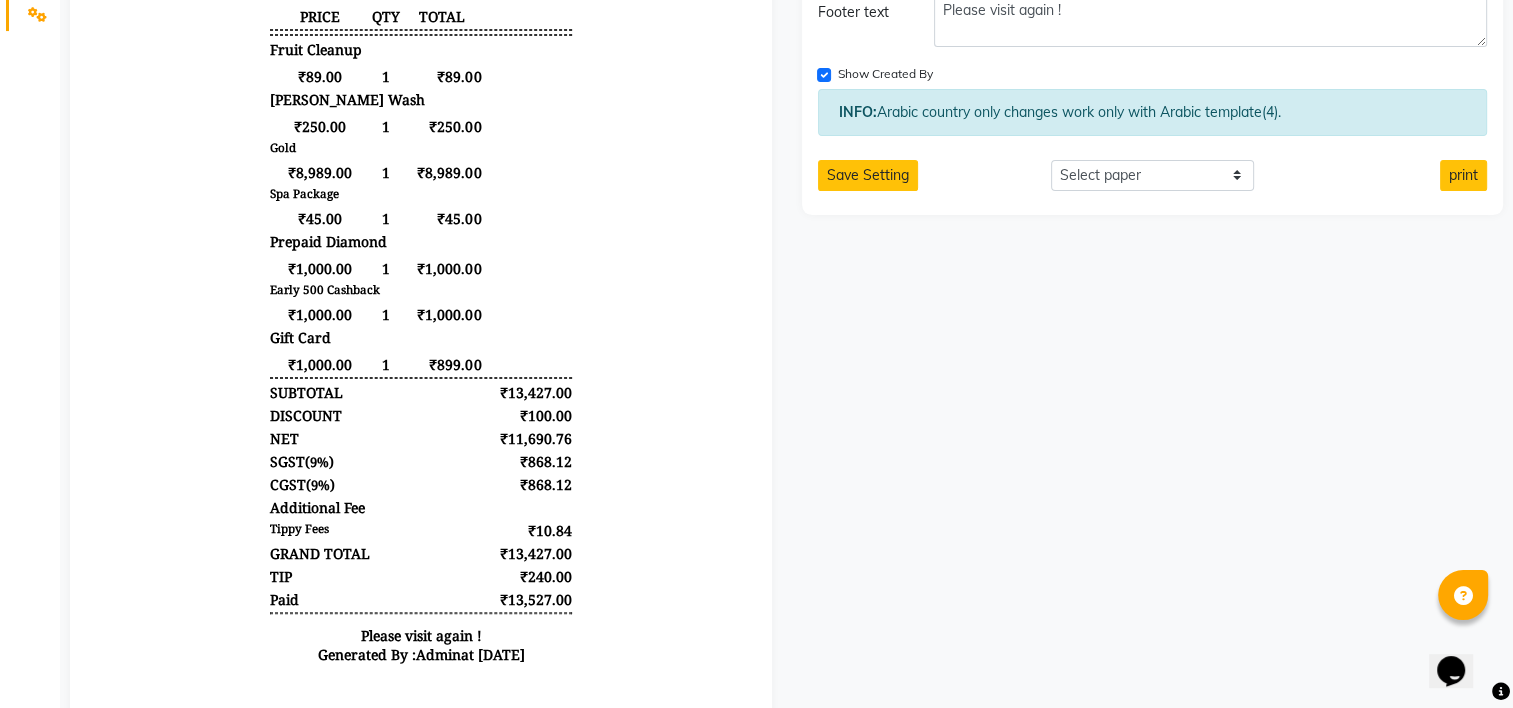 scroll, scrollTop: 550, scrollLeft: 0, axis: vertical 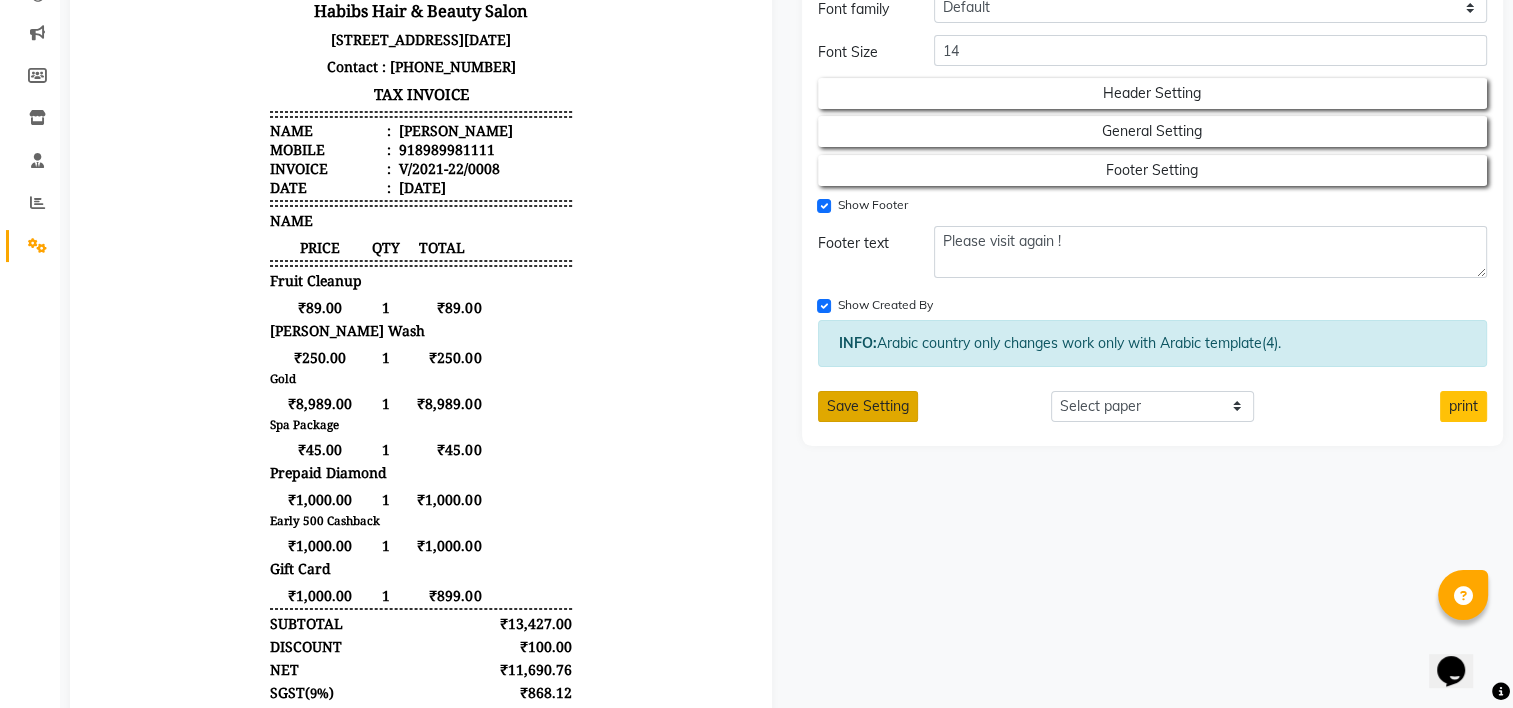 click on "Save Setting" 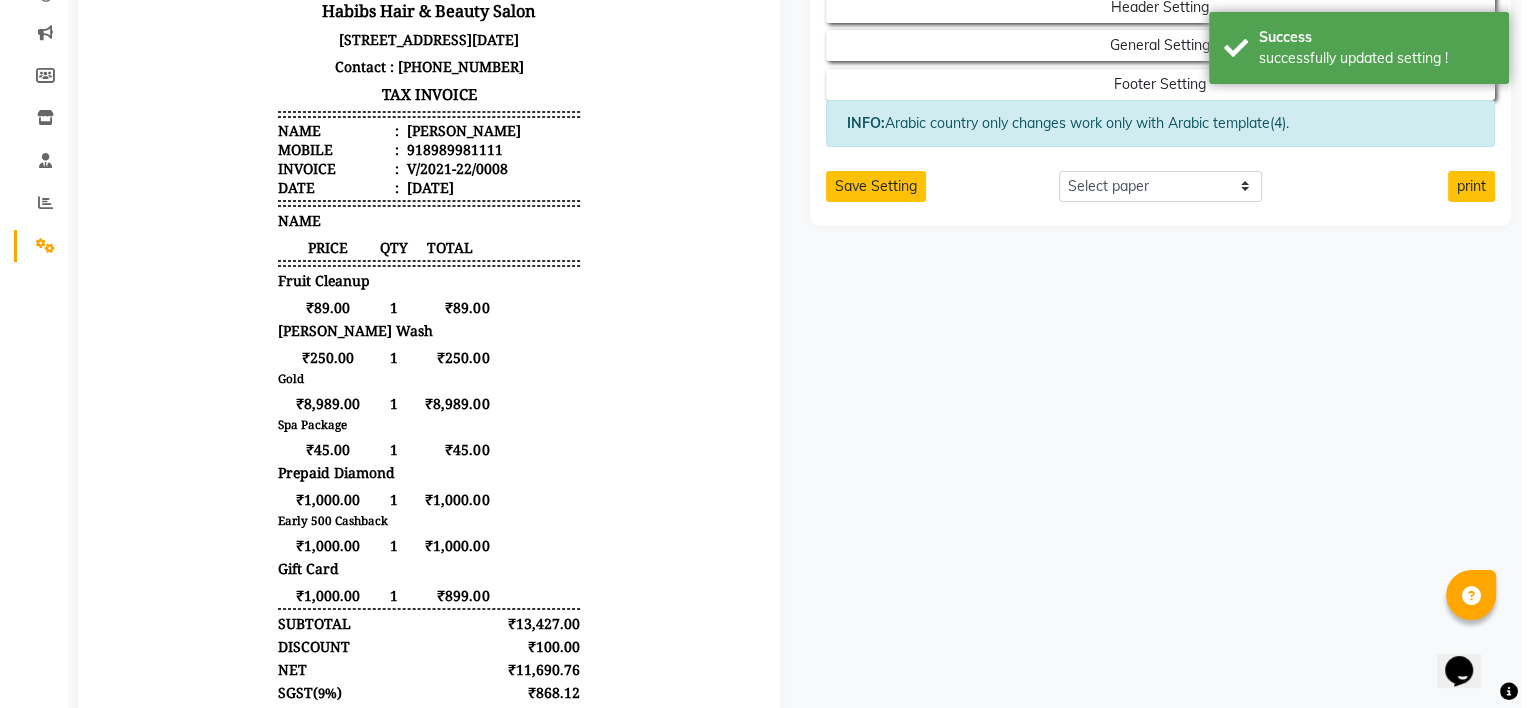 scroll, scrollTop: 0, scrollLeft: 0, axis: both 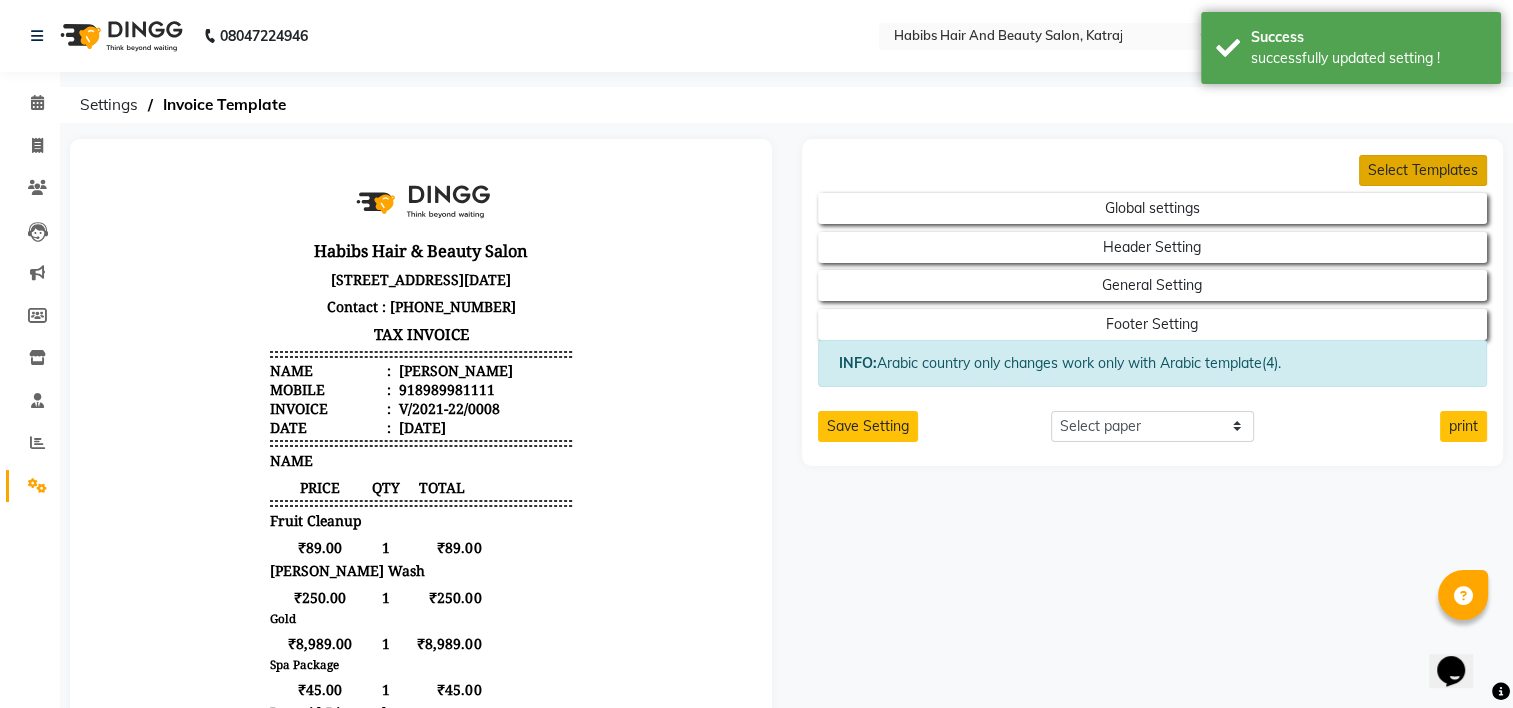 click on "Select Templates" 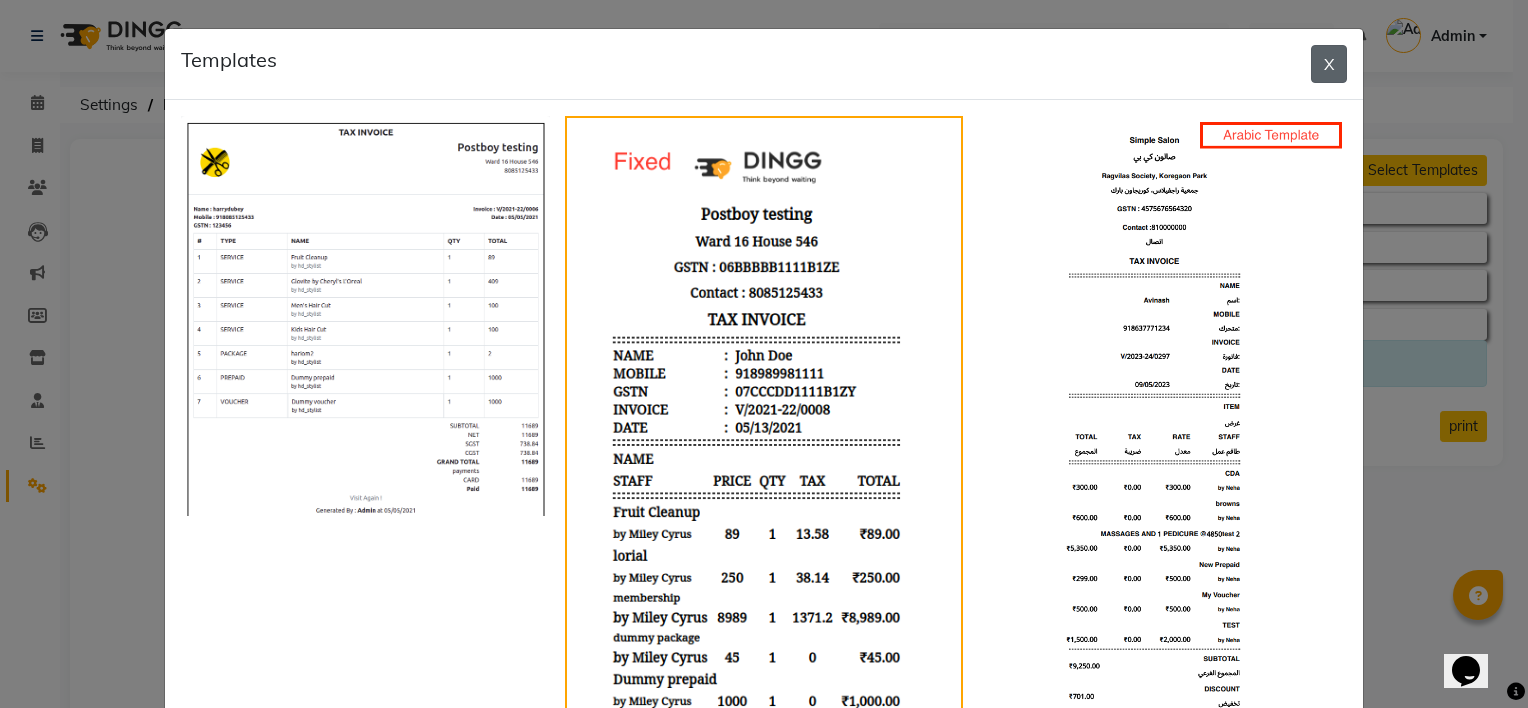 click on "X" 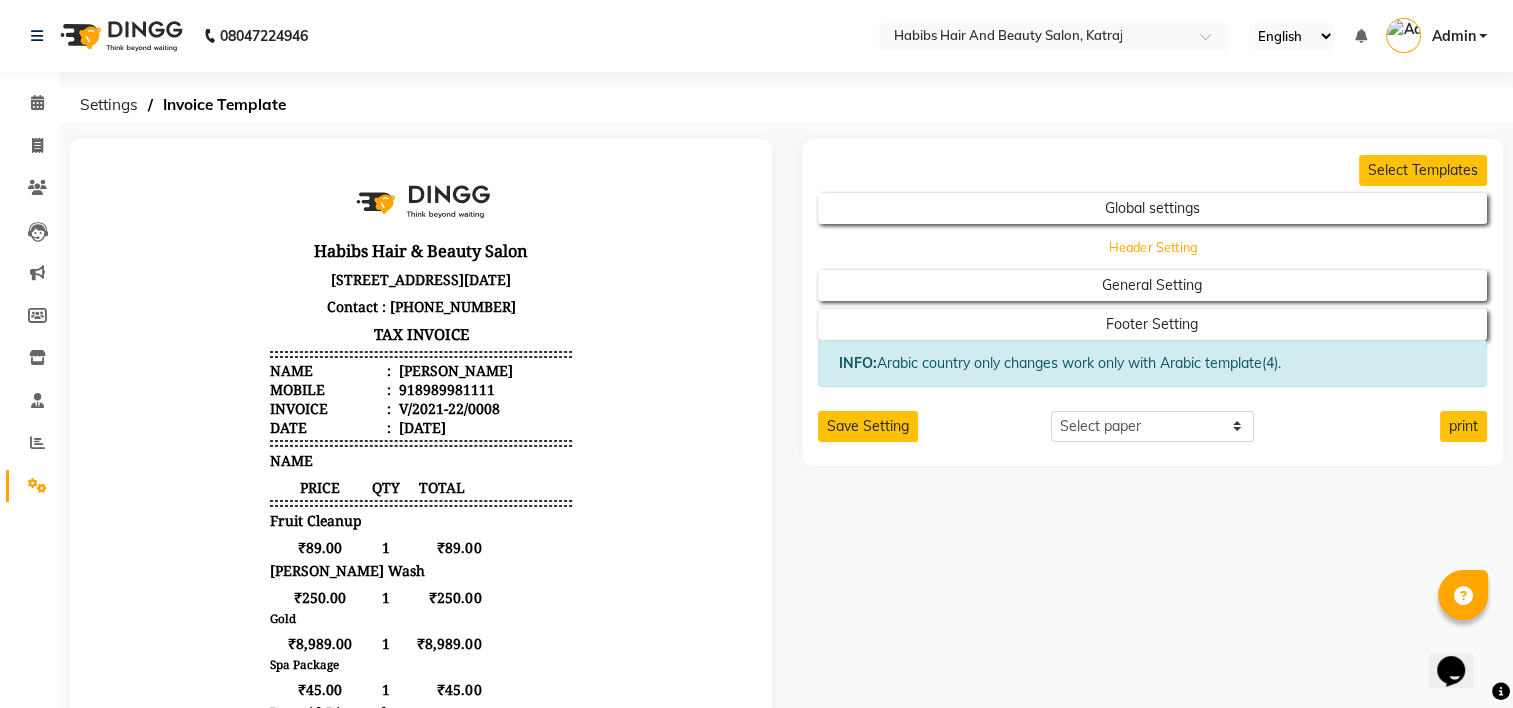 click on "Header Setting" at bounding box center (1153, 208) 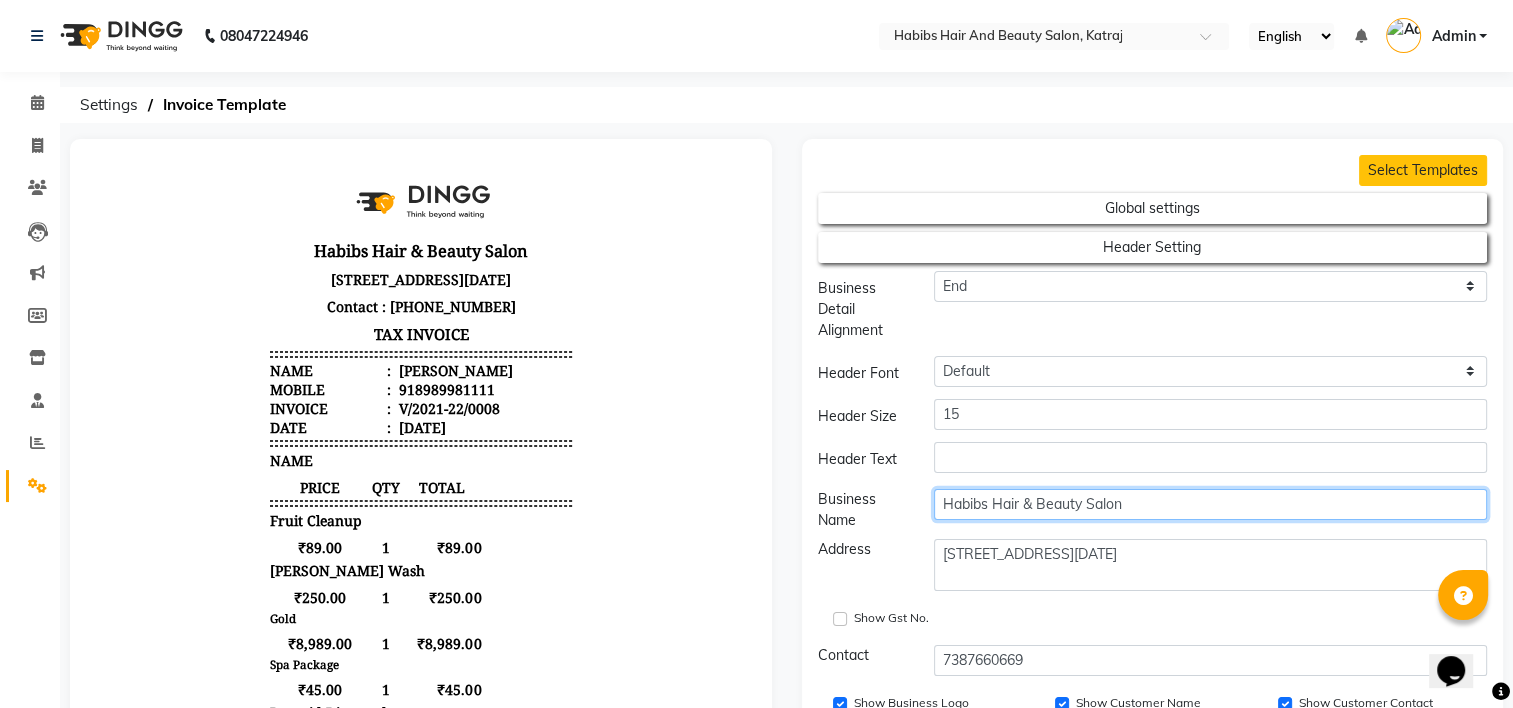 drag, startPoint x: 1130, startPoint y: 511, endPoint x: 924, endPoint y: 489, distance: 207.17143 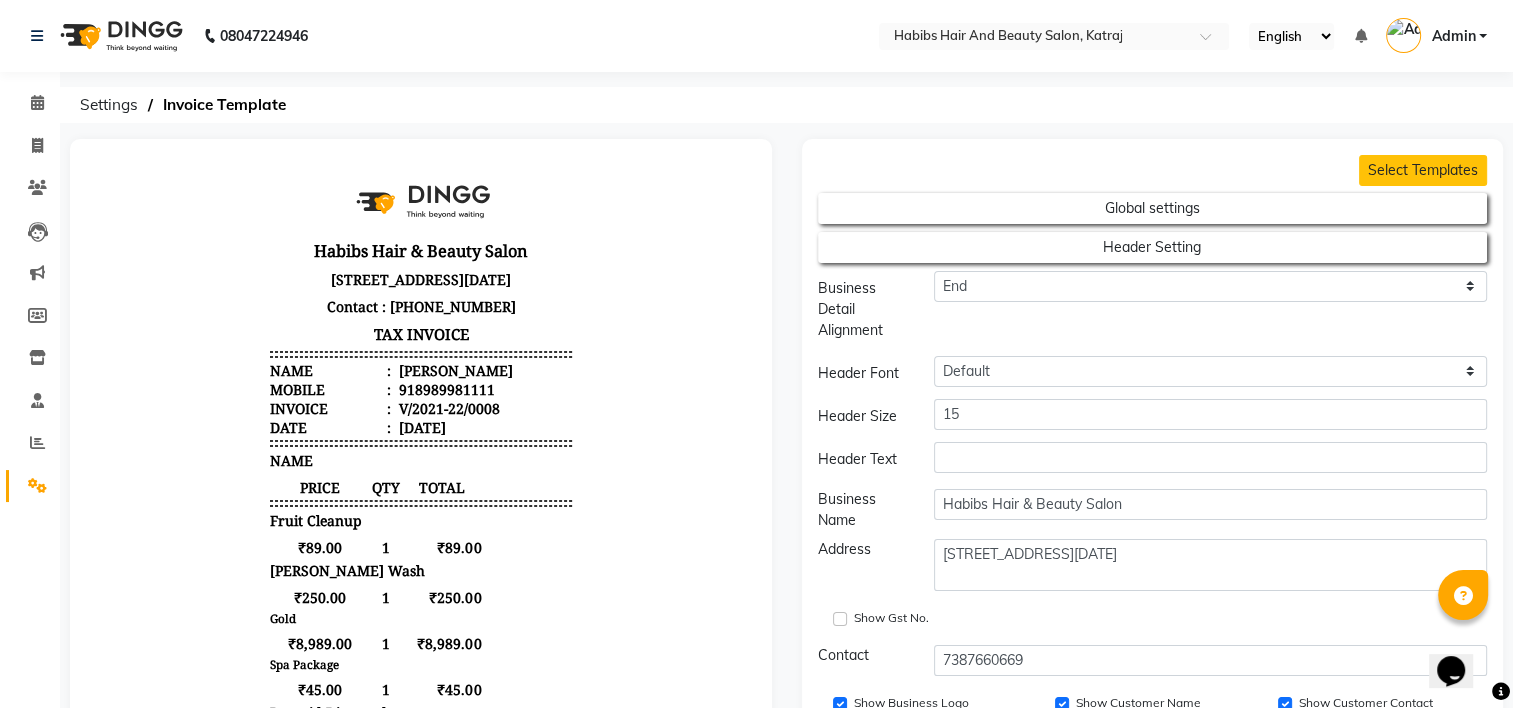 click on "Select Templates" 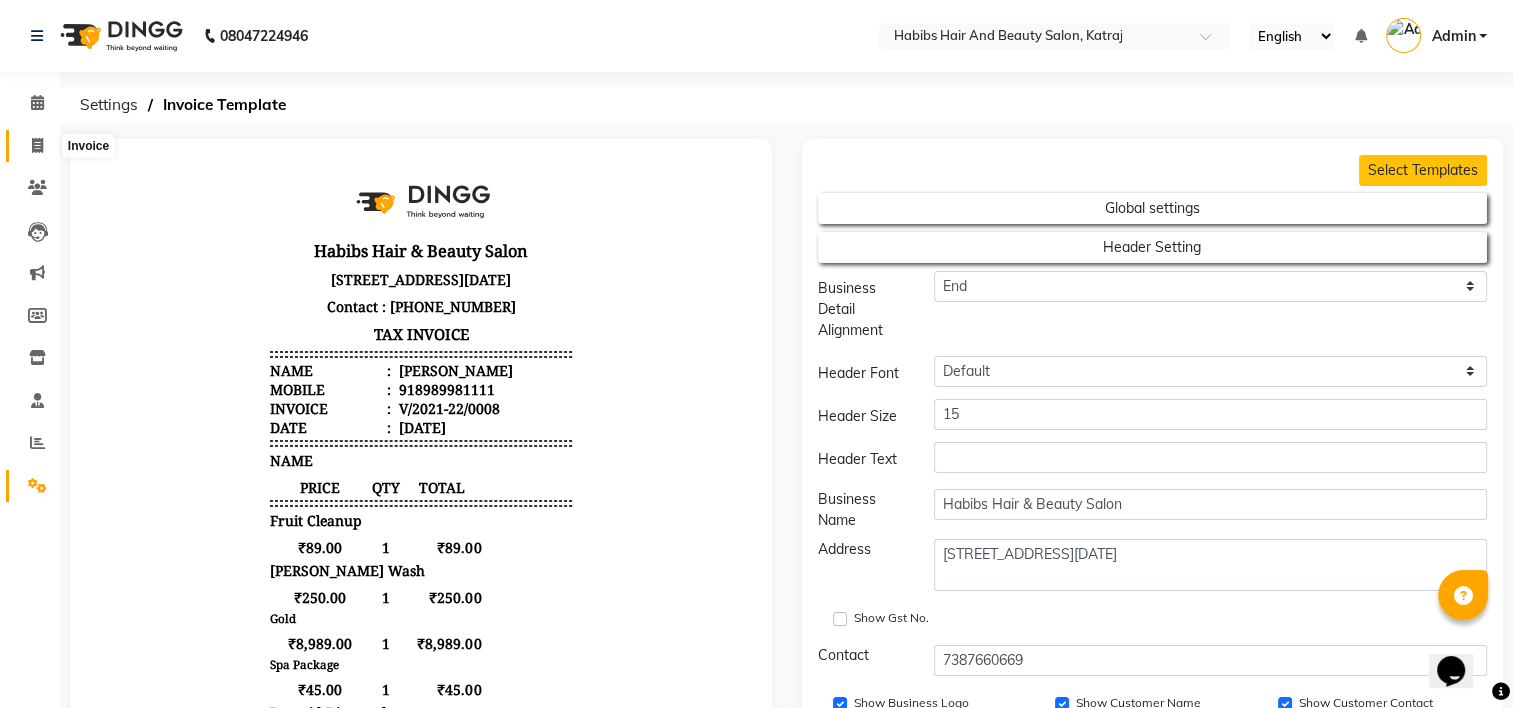 click 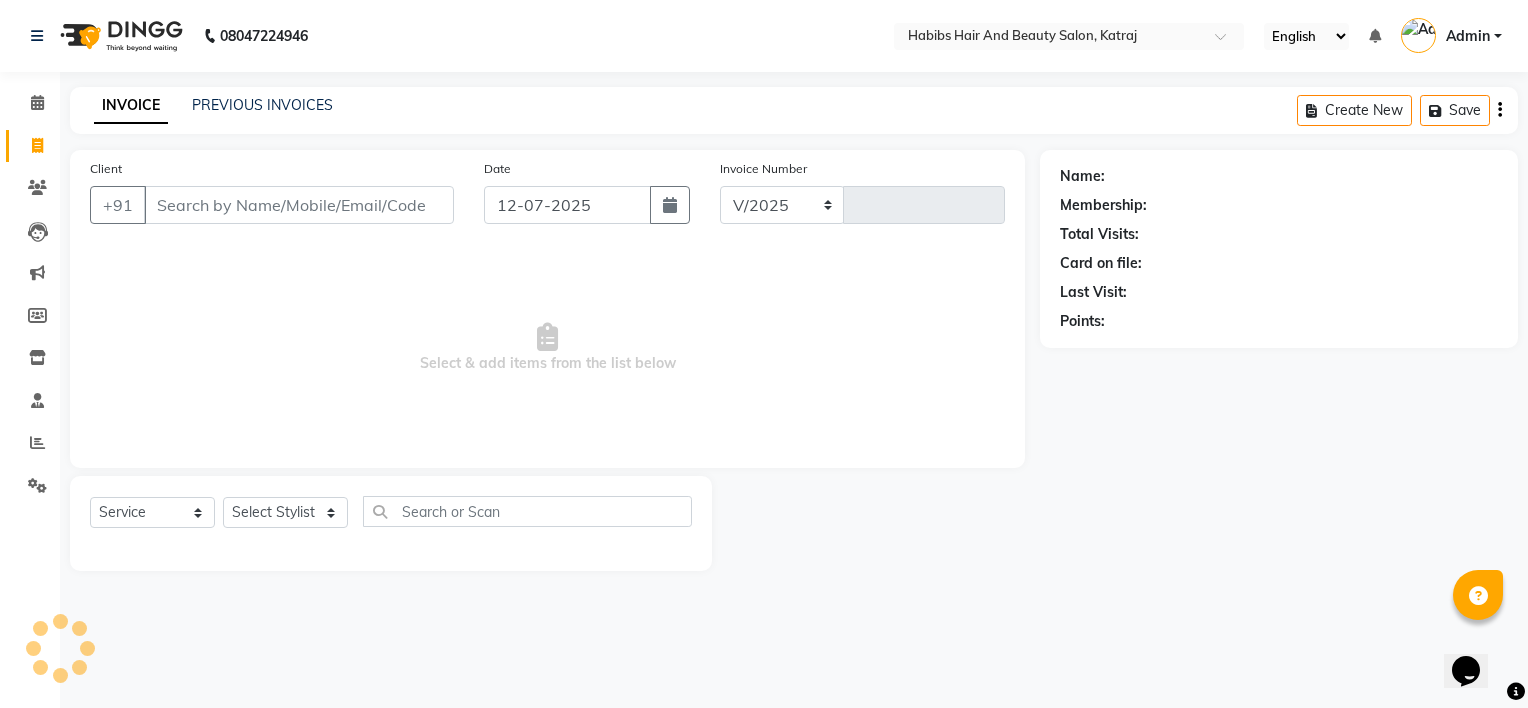 select on "8589" 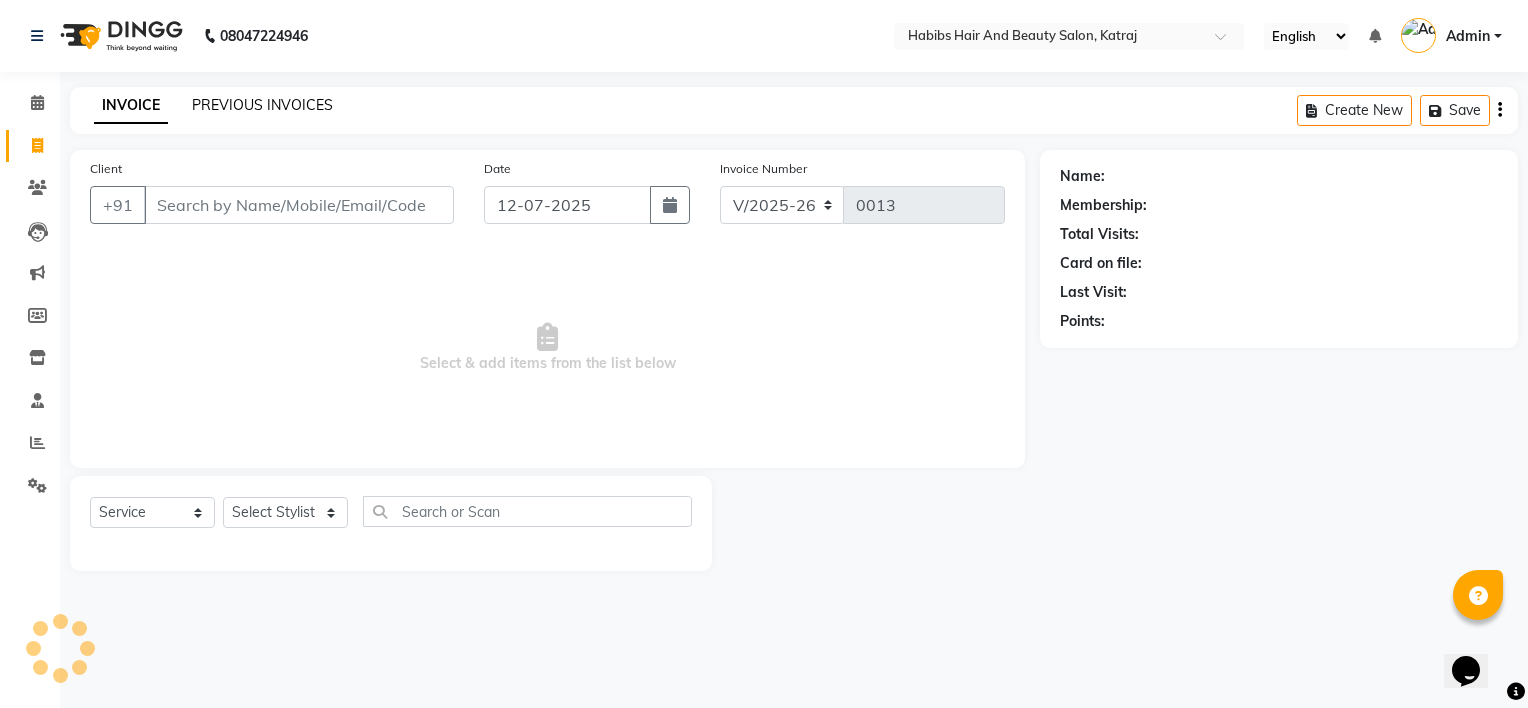click on "PREVIOUS INVOICES" 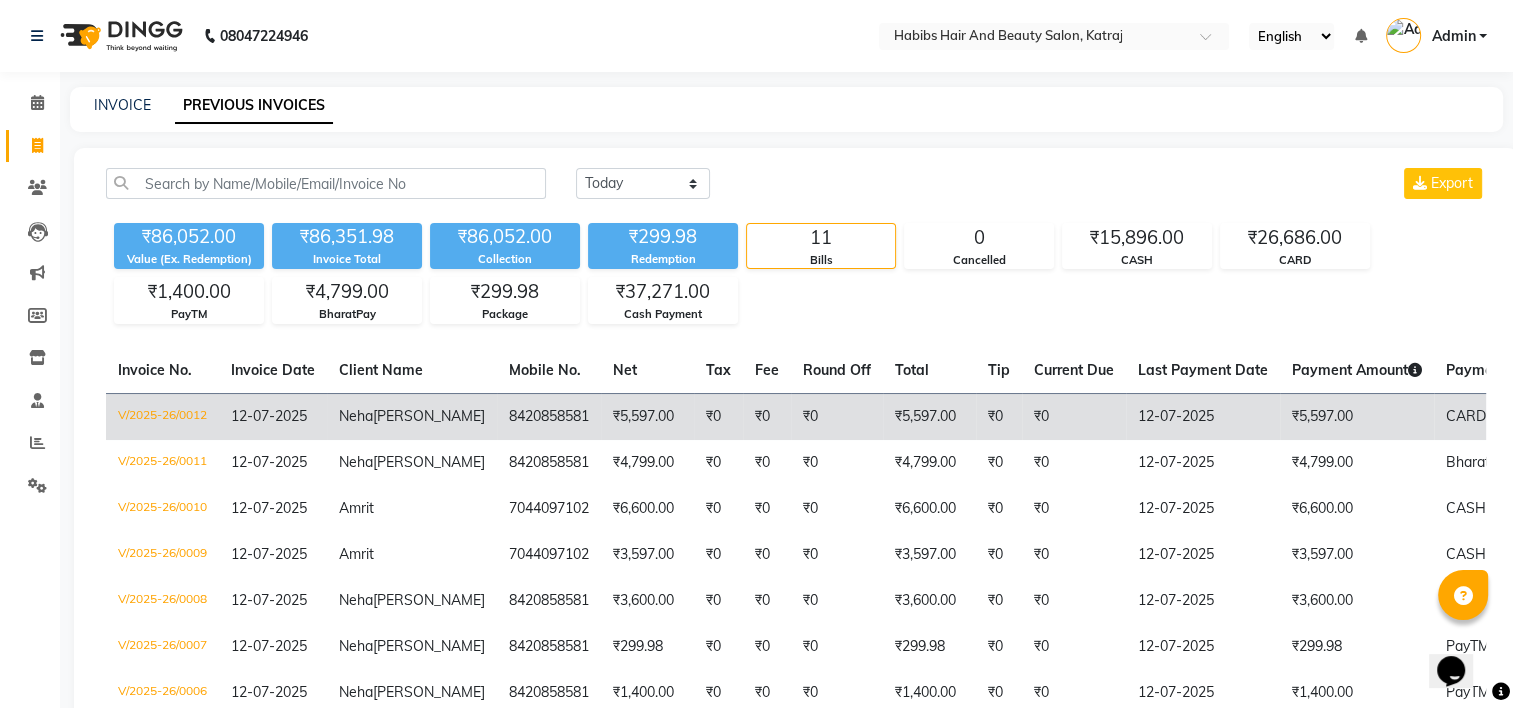 click on "V/2025-26/0012" 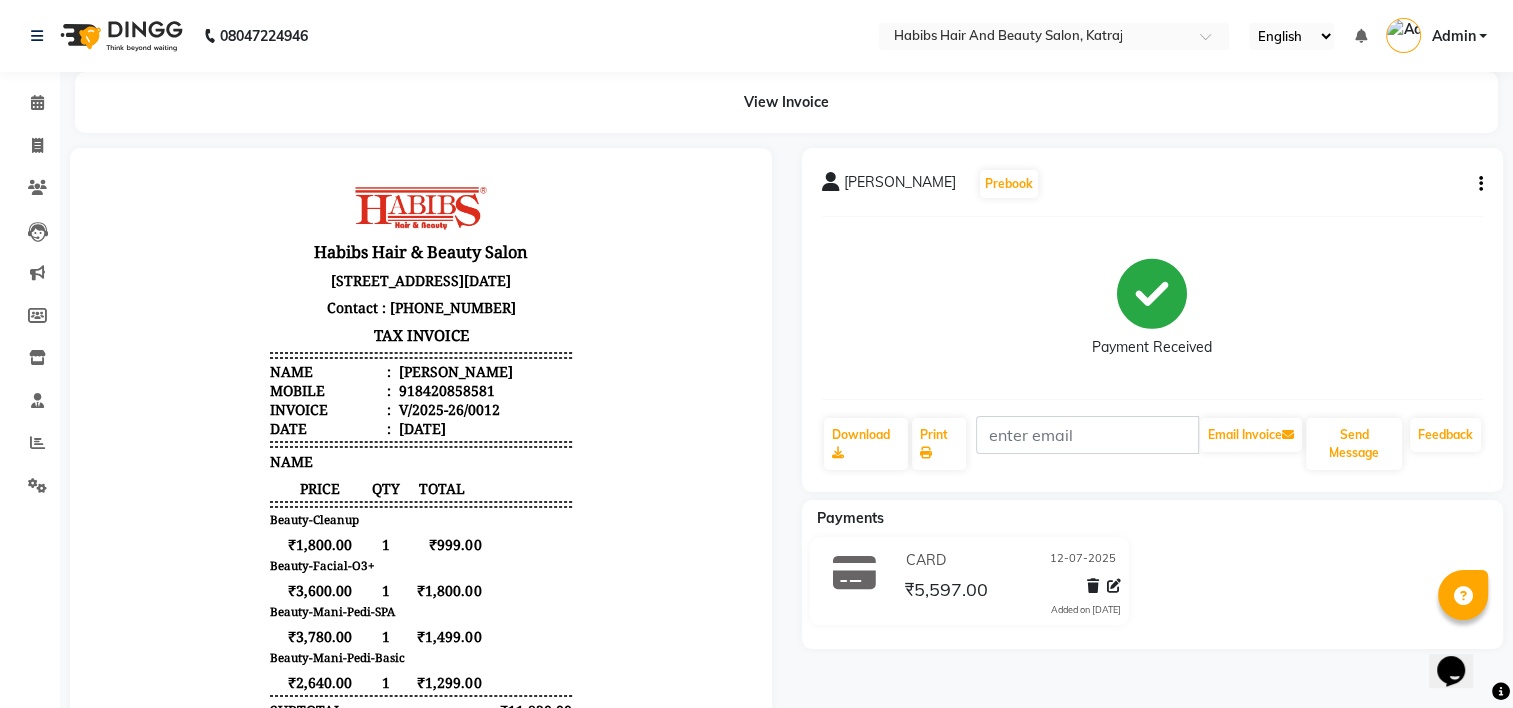 scroll, scrollTop: 0, scrollLeft: 0, axis: both 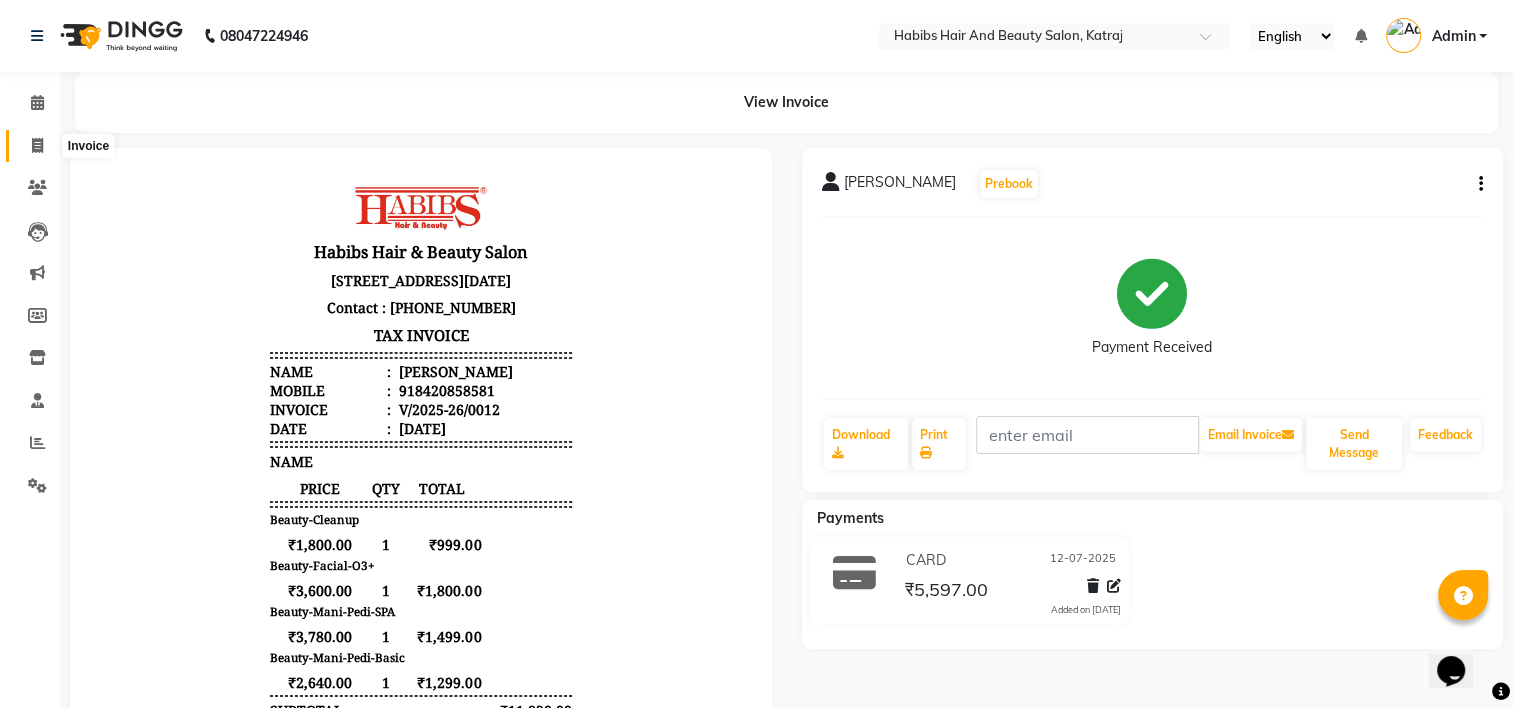 click 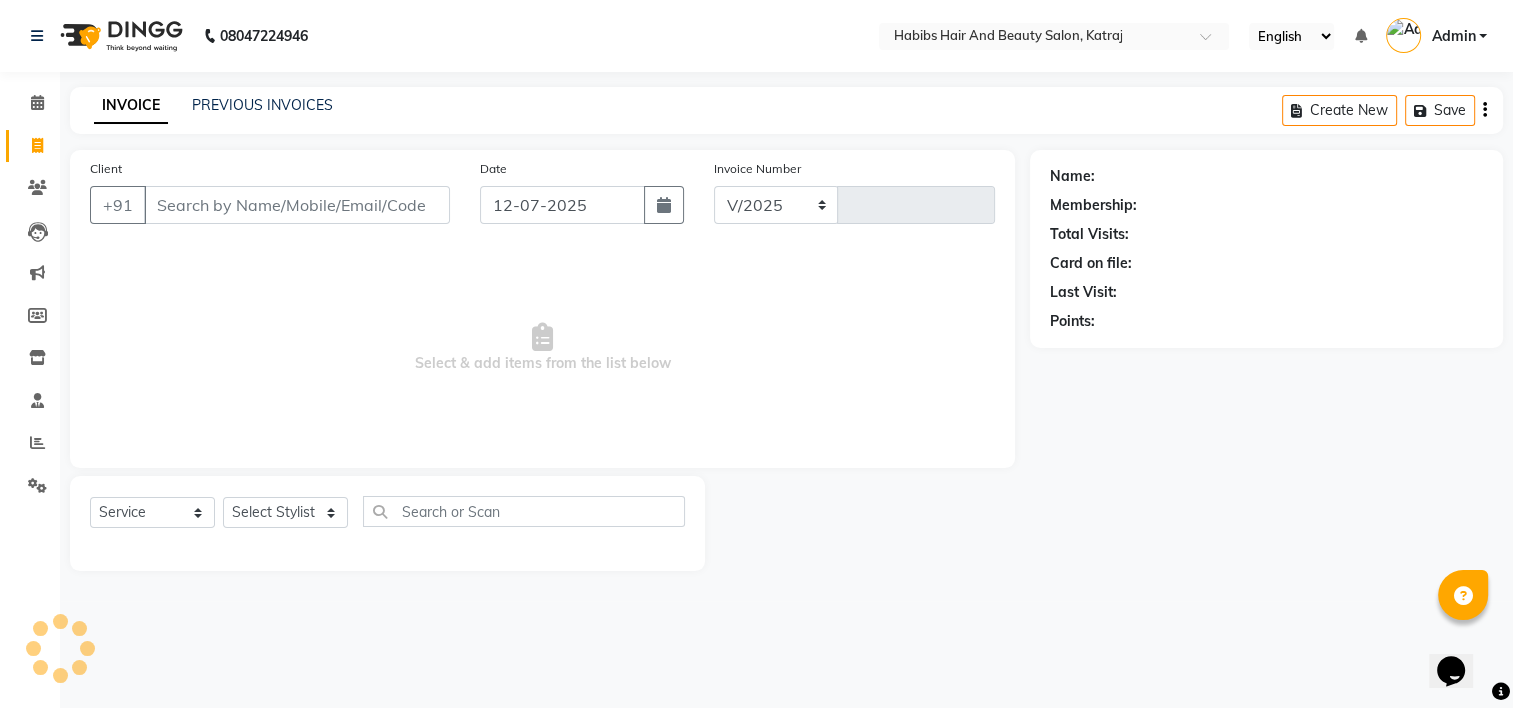 select on "8589" 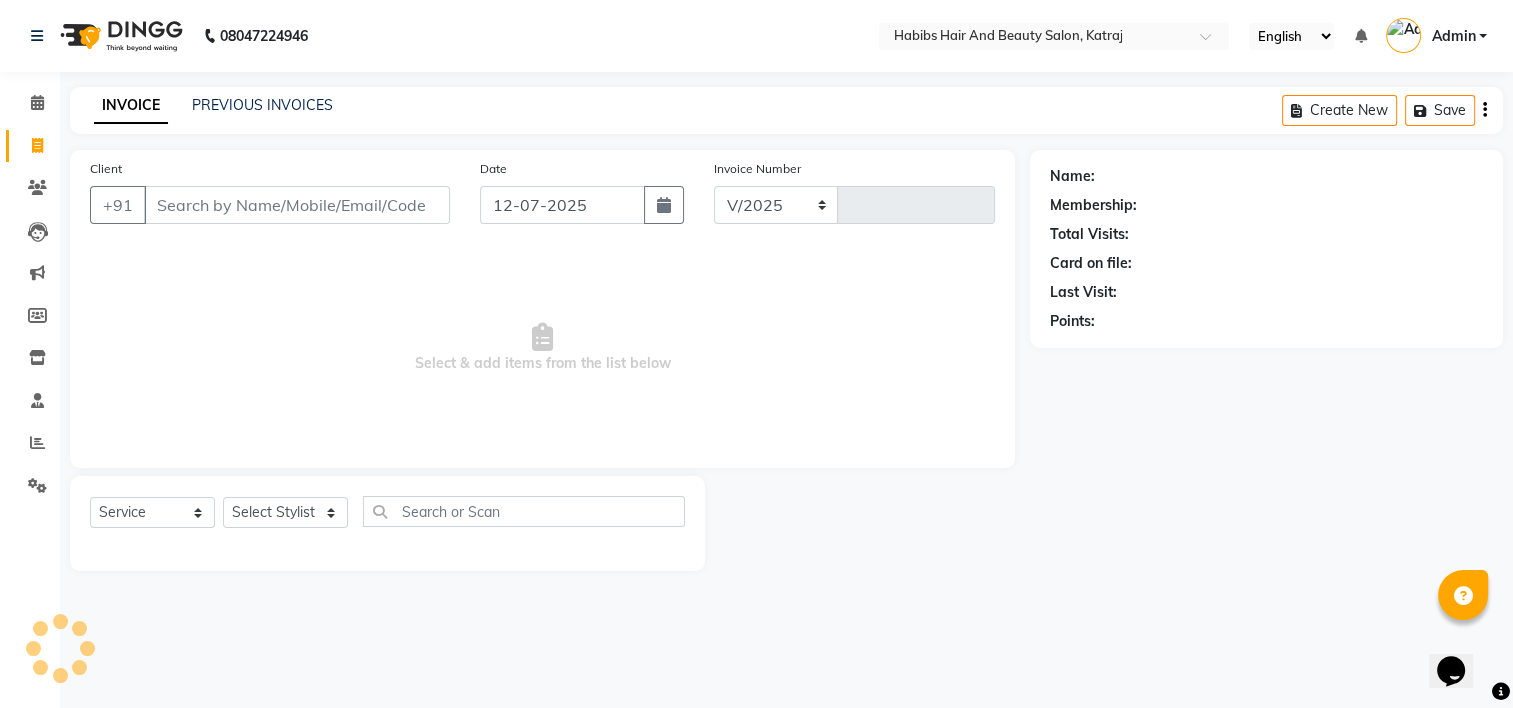 type on "0013" 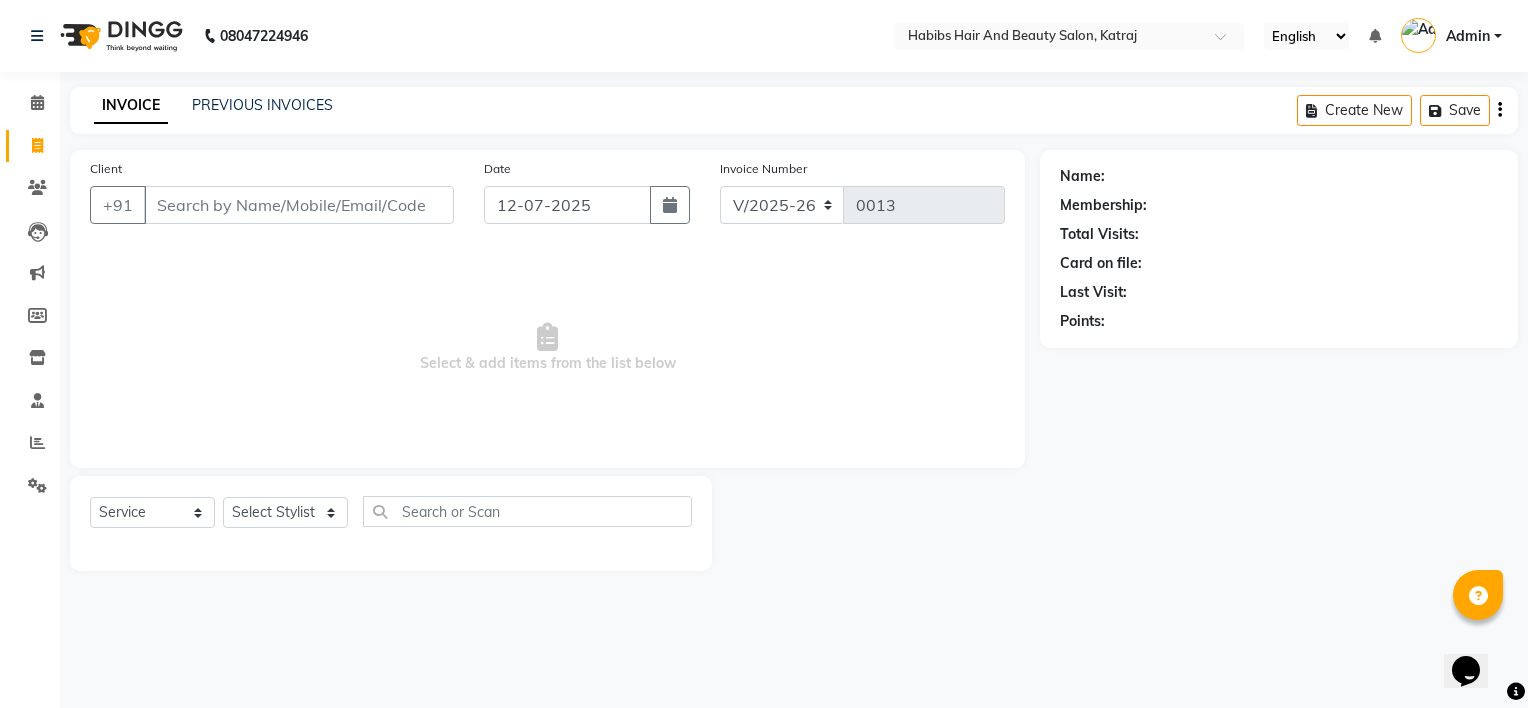 click on "Client" at bounding box center [299, 205] 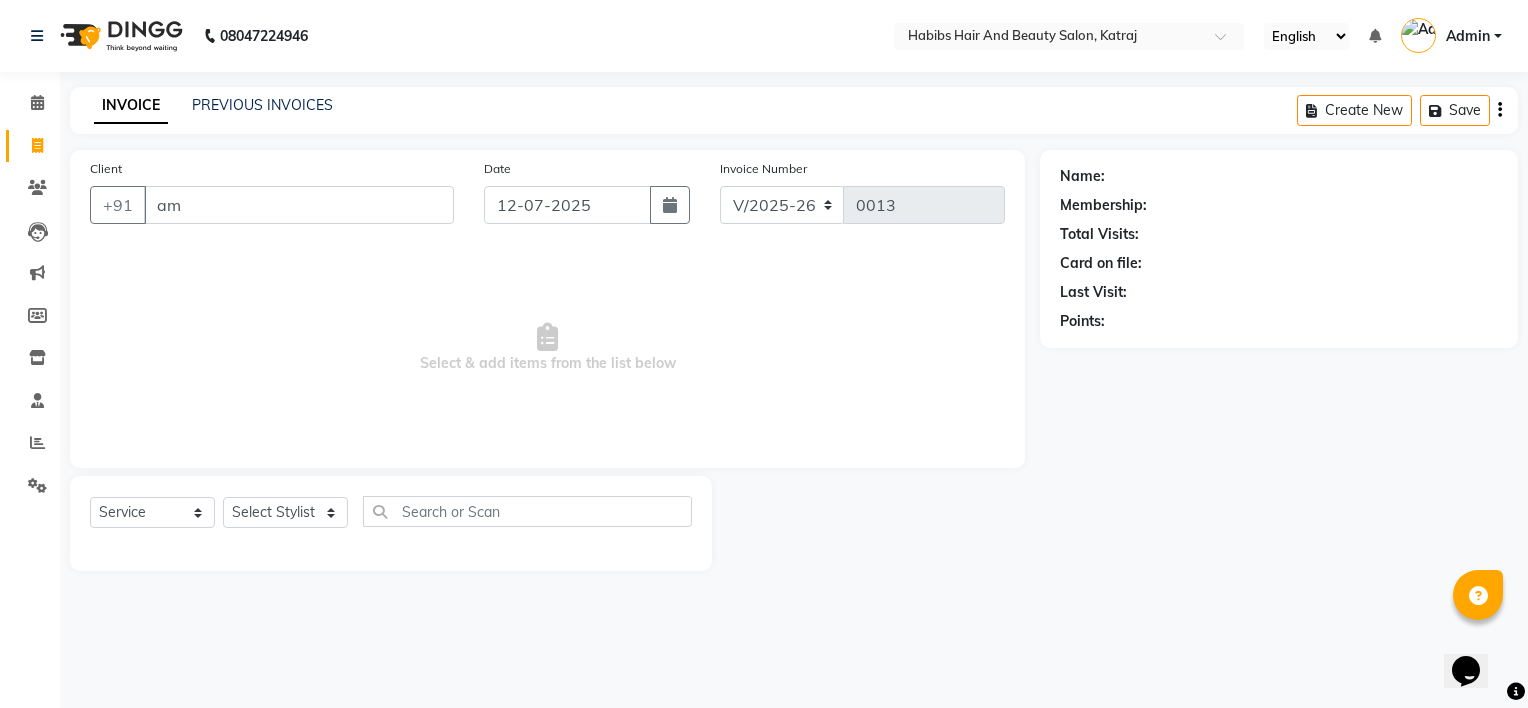type on "a" 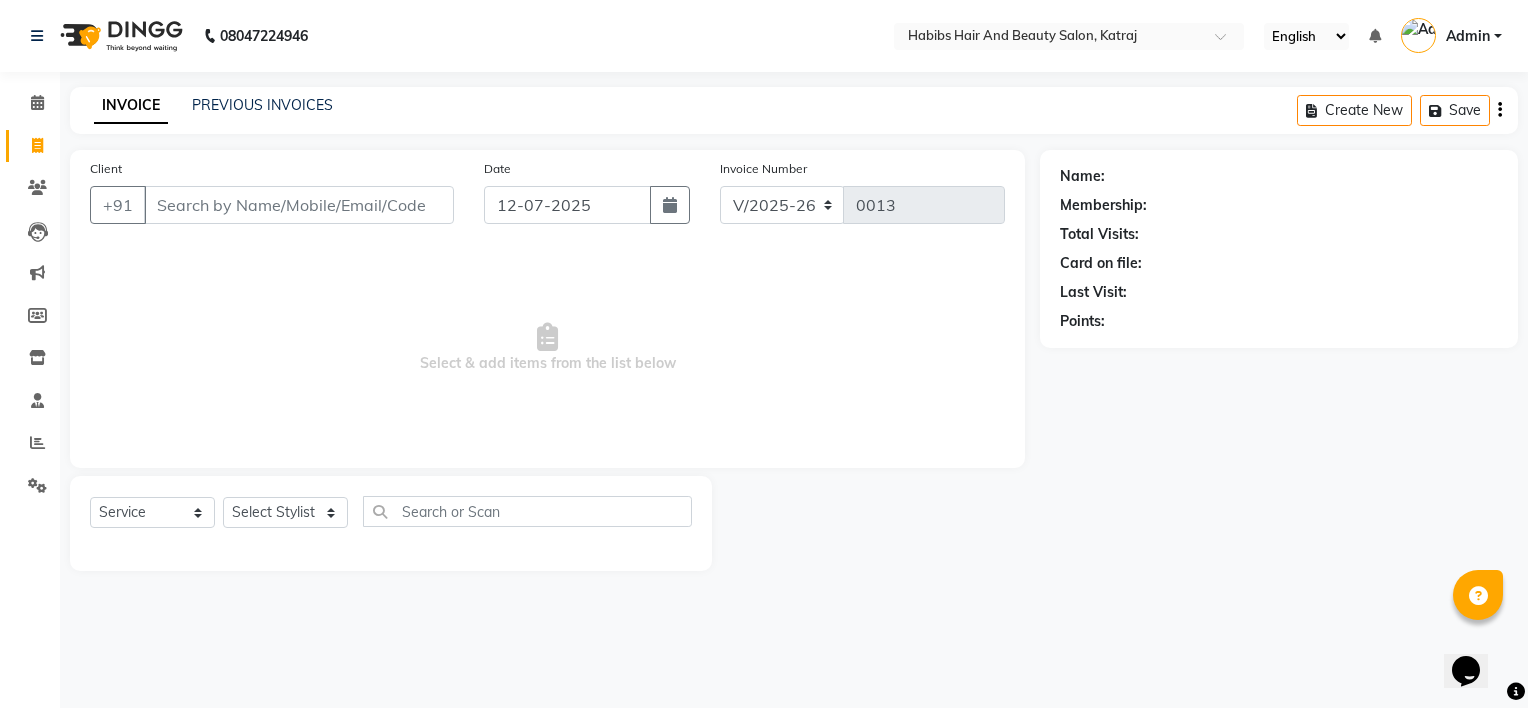 type on "9" 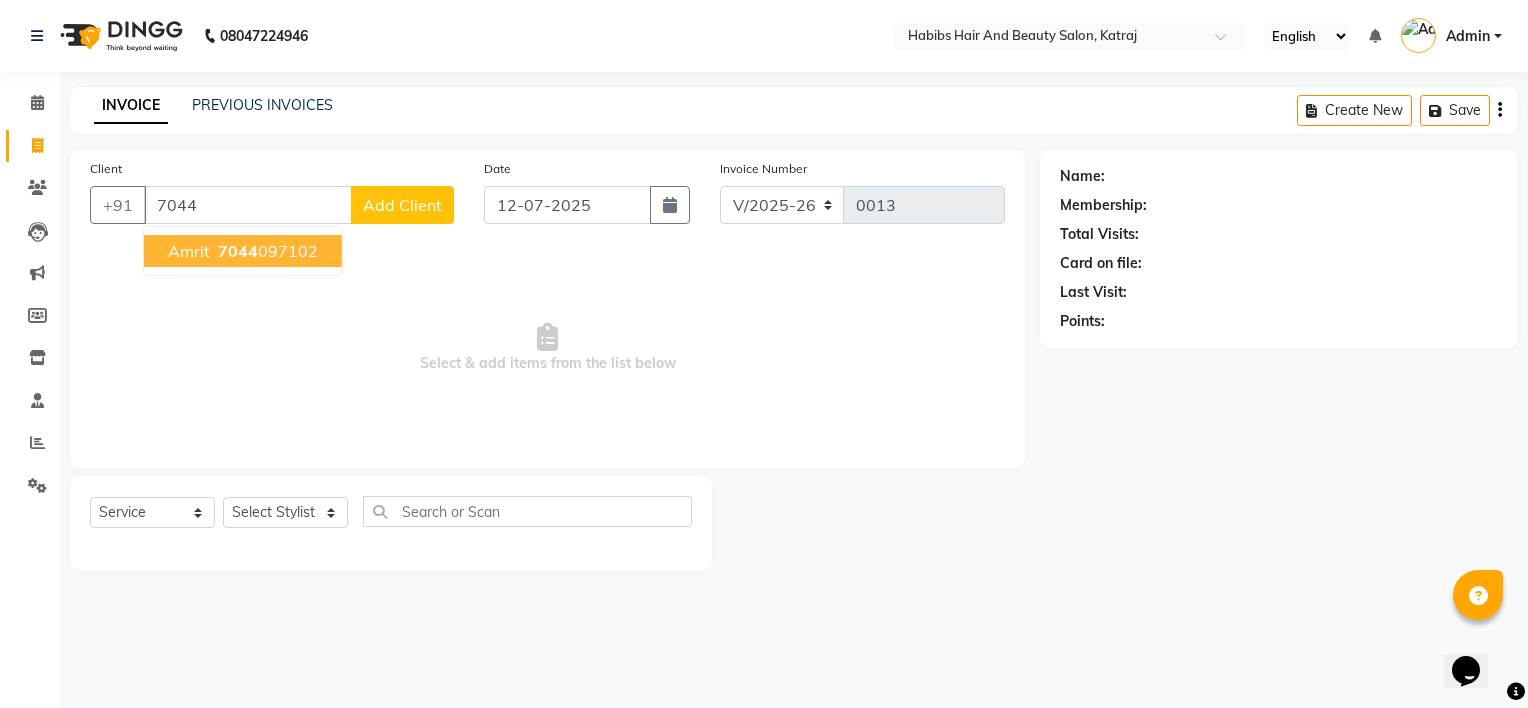click on "7044 097102" at bounding box center (266, 251) 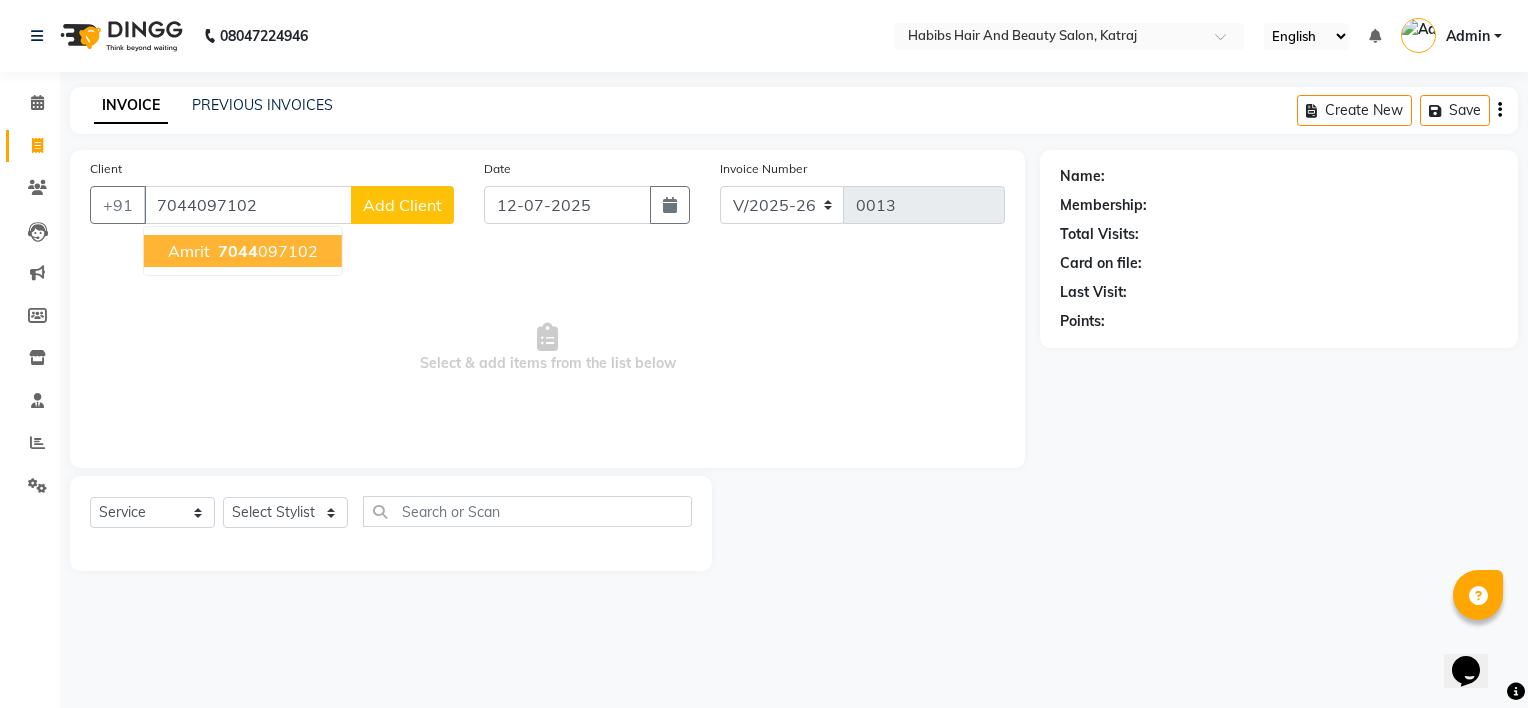type on "7044097102" 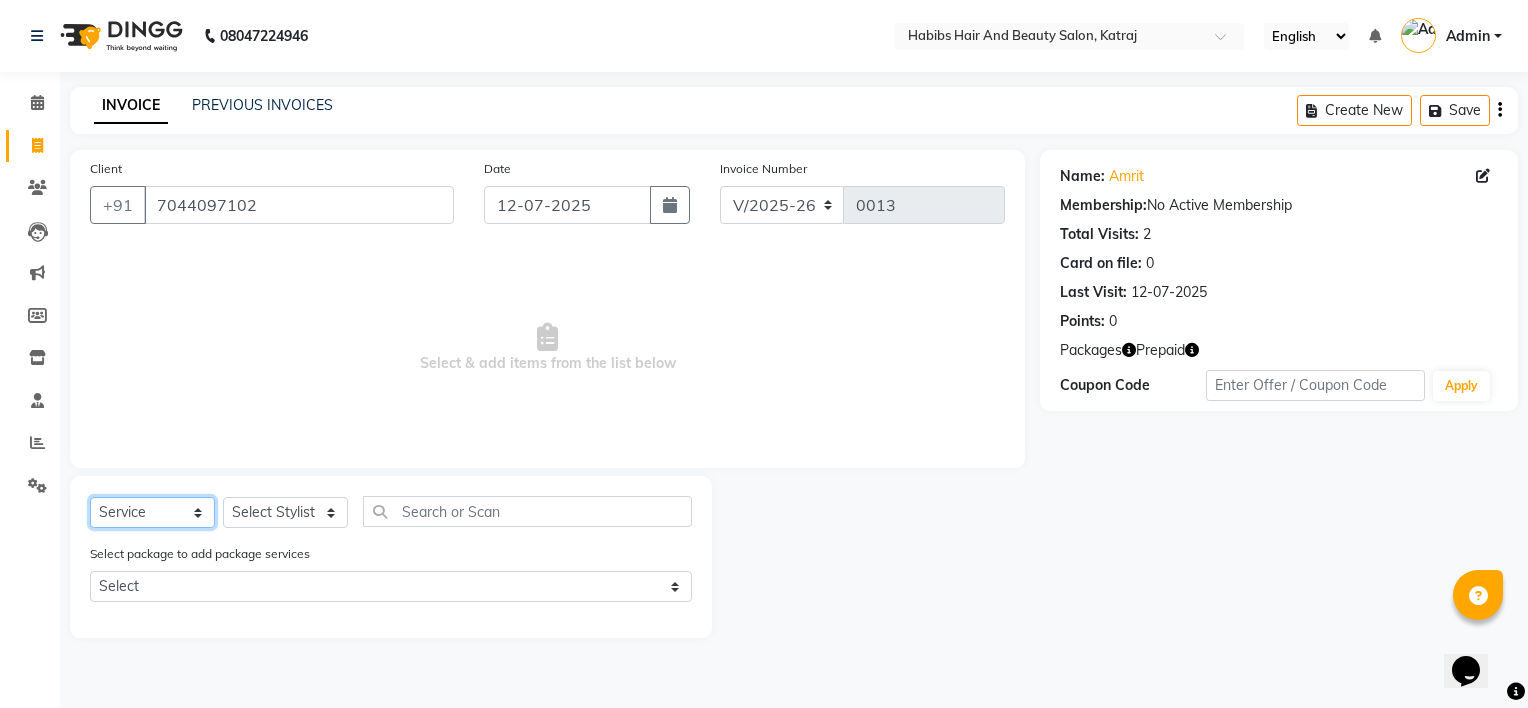 click on "Select  Service  Product  Membership  Package Voucher Prepaid Gift Card" 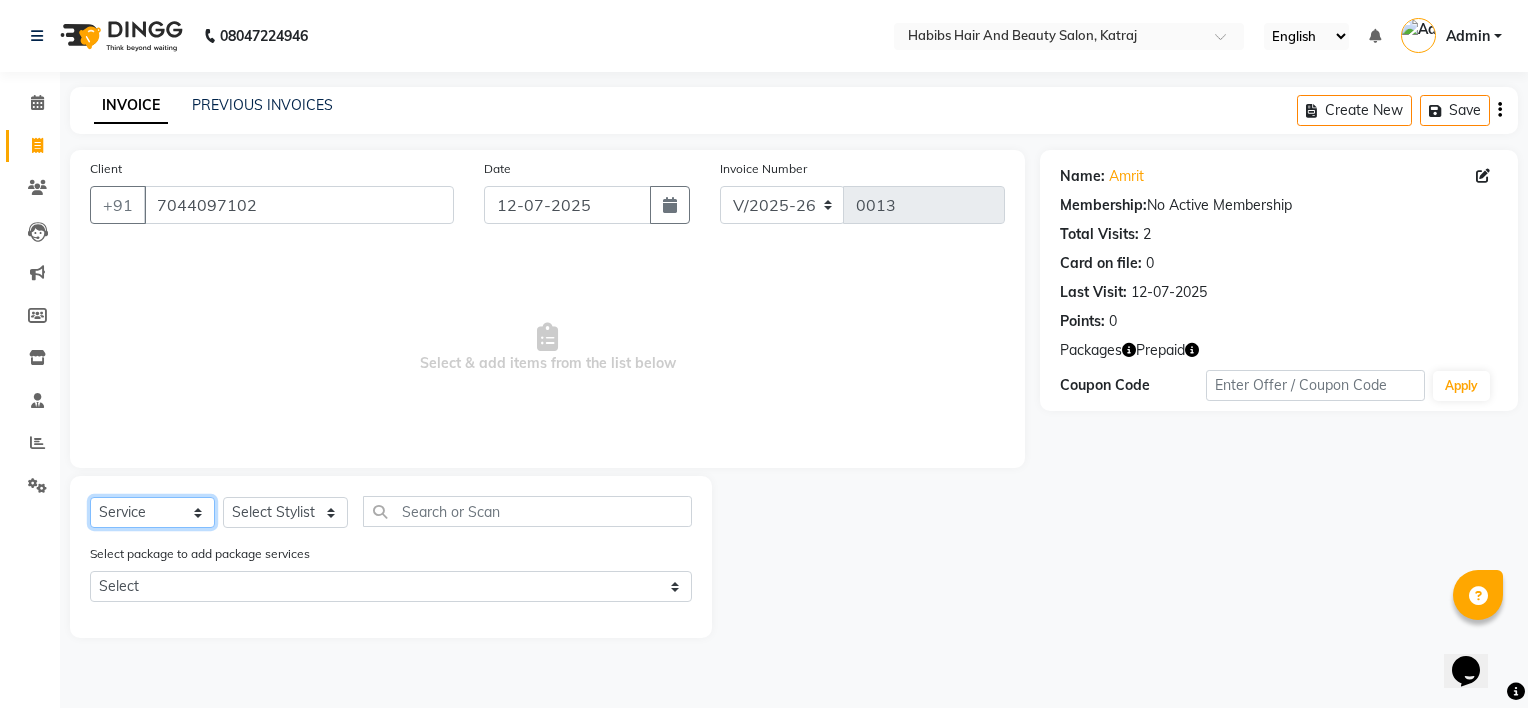 select on "package" 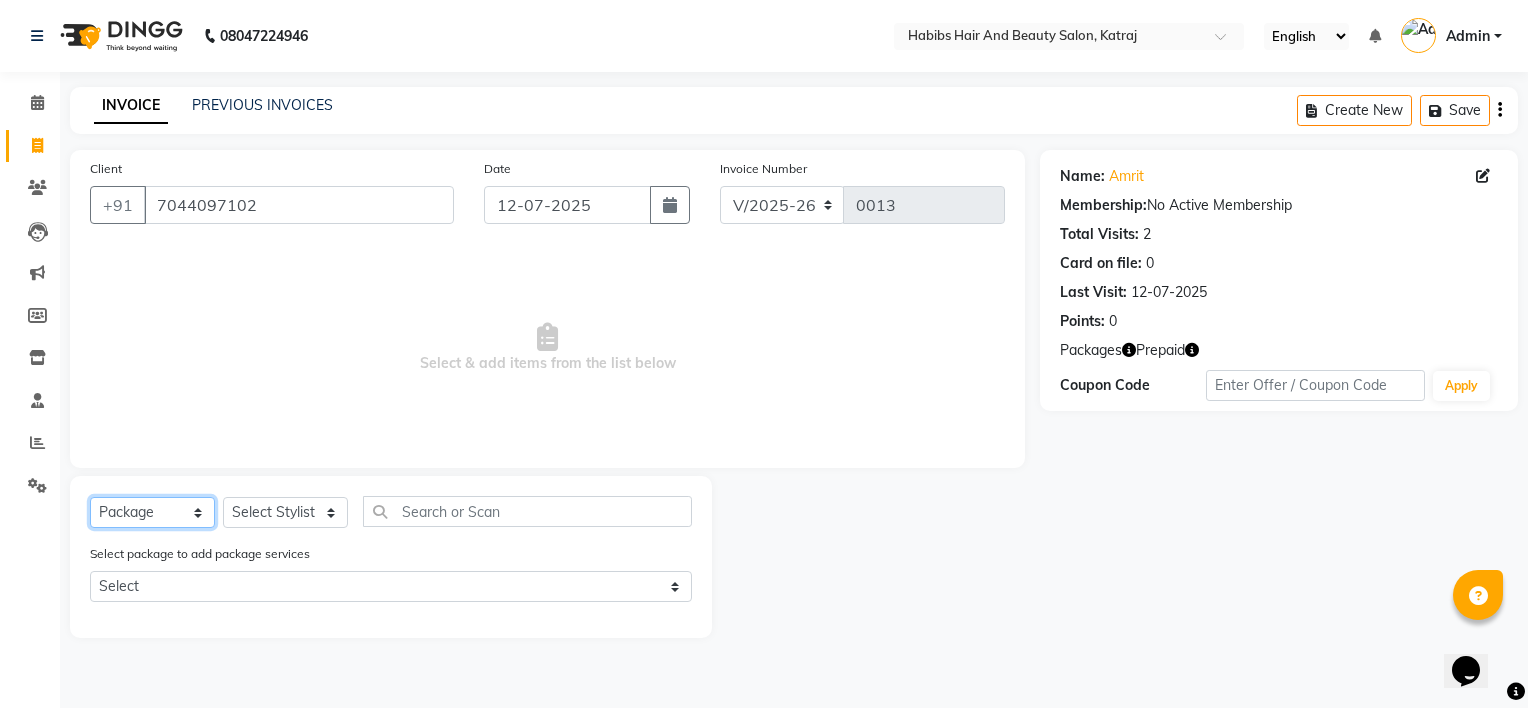 click on "Select  Service  Product  Membership  Package Voucher Prepaid Gift Card" 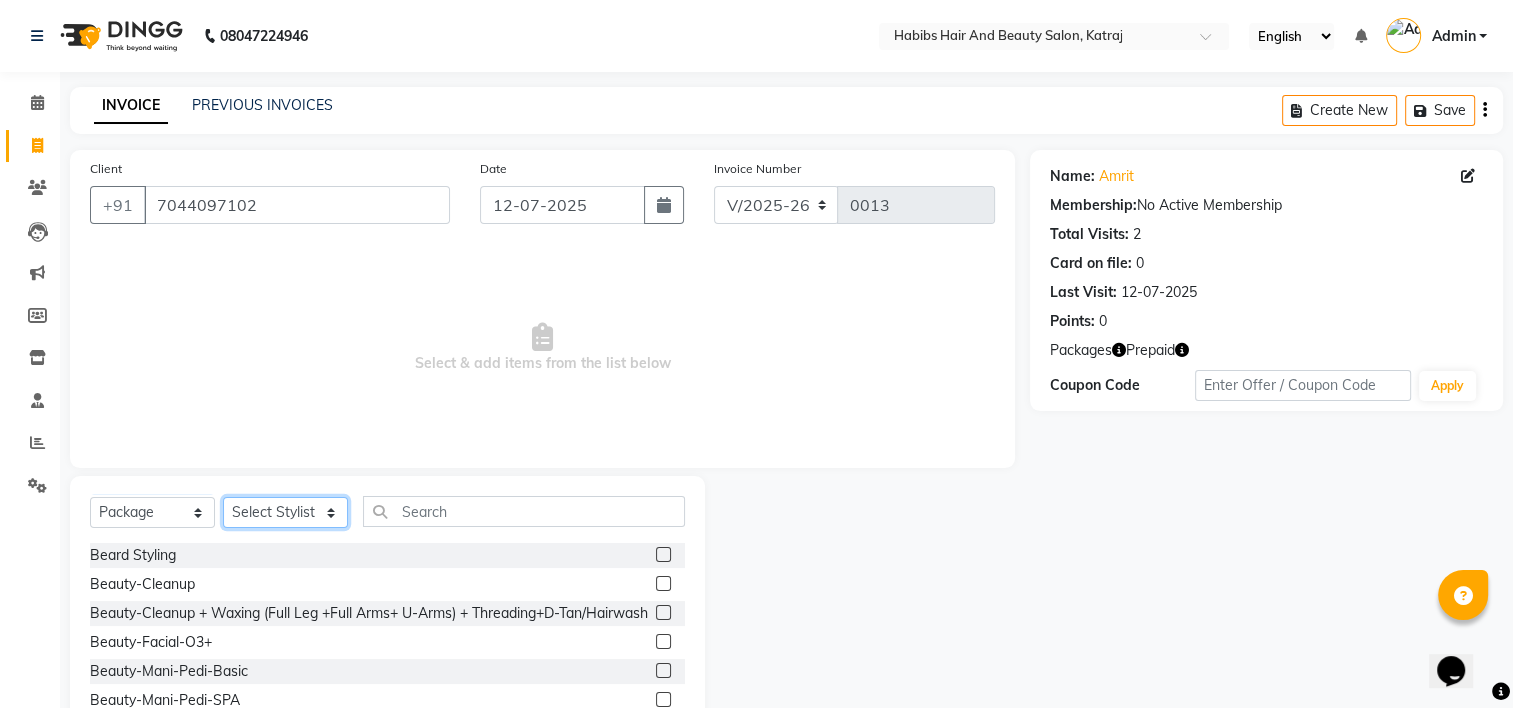 click on "Select Stylist Adesh Aditya Manali Pranav Somnath" 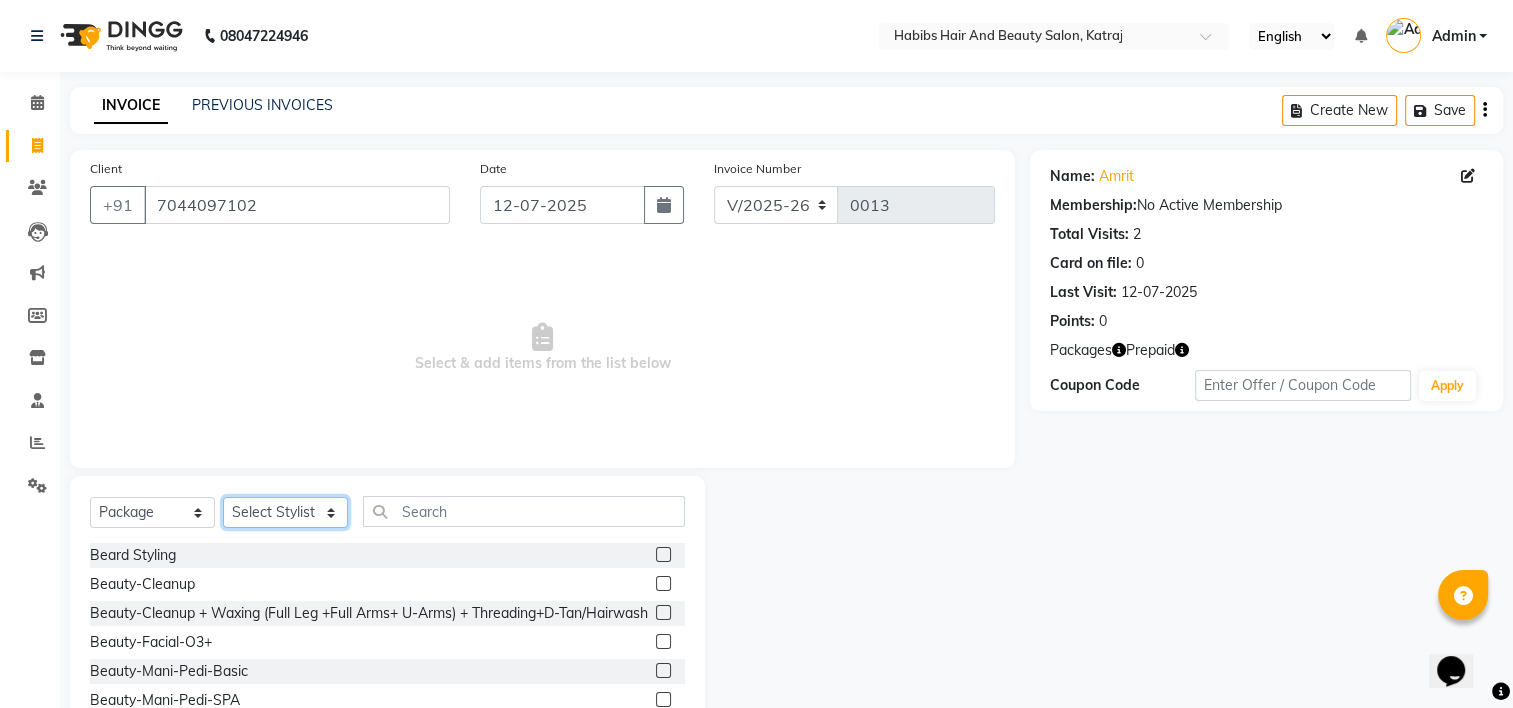 select on "85866" 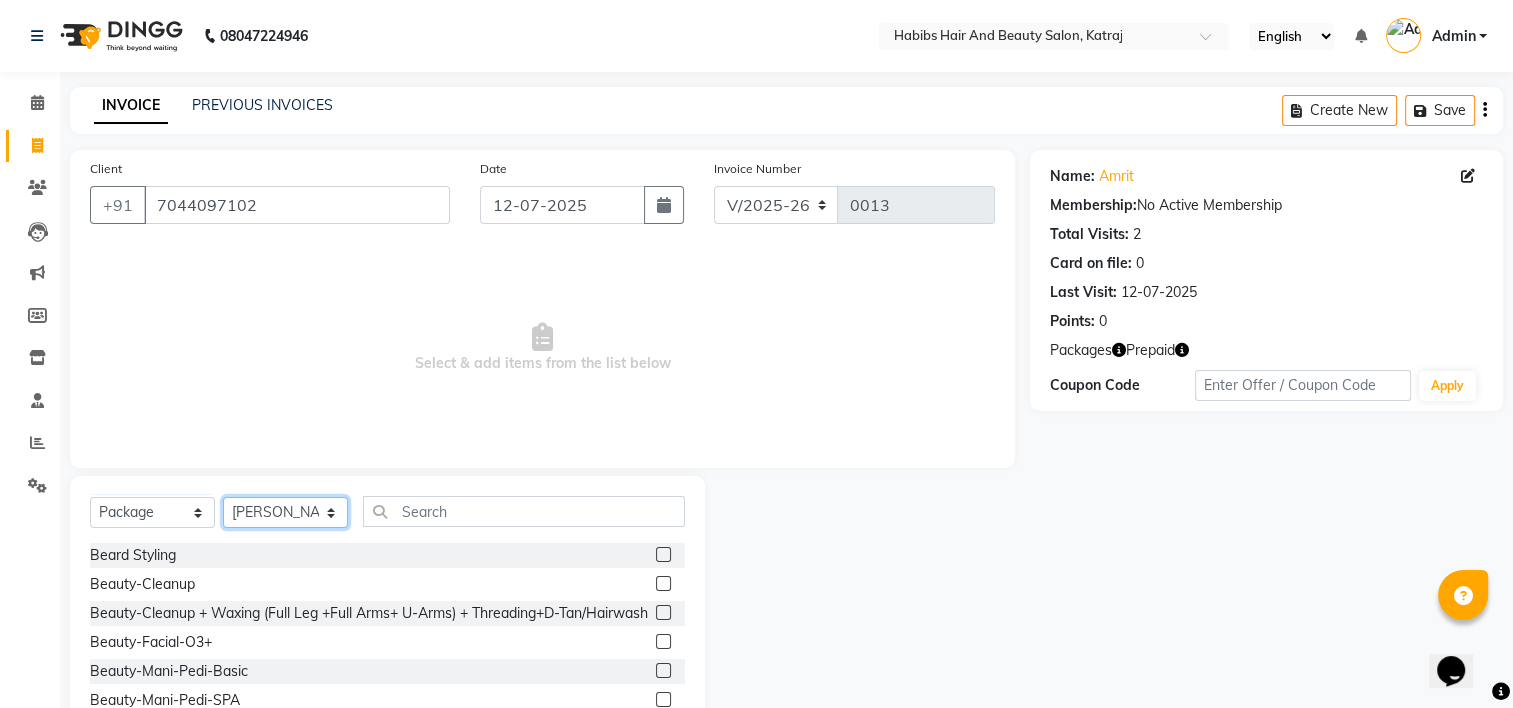 click on "Select Stylist Adesh Aditya Manali Pranav Somnath" 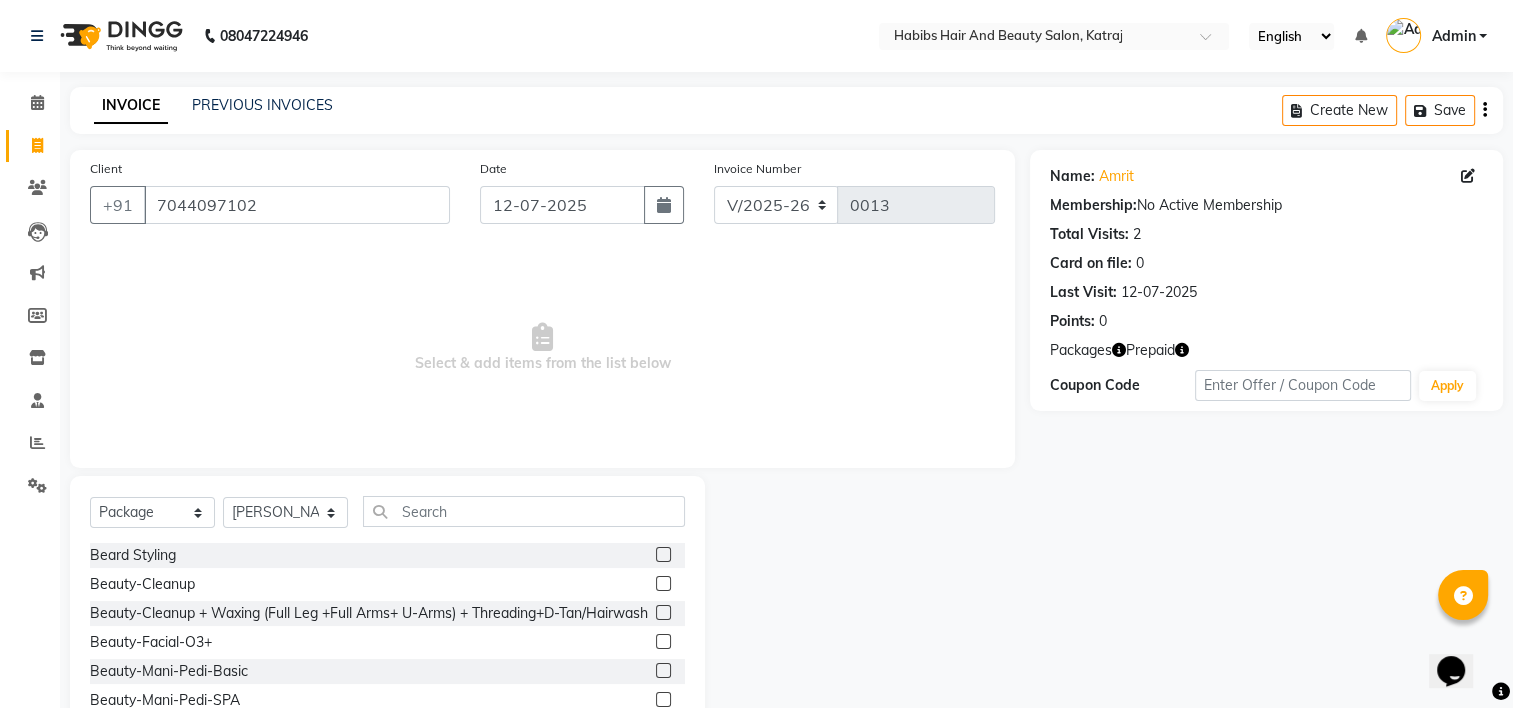 click on "Beard Styling" 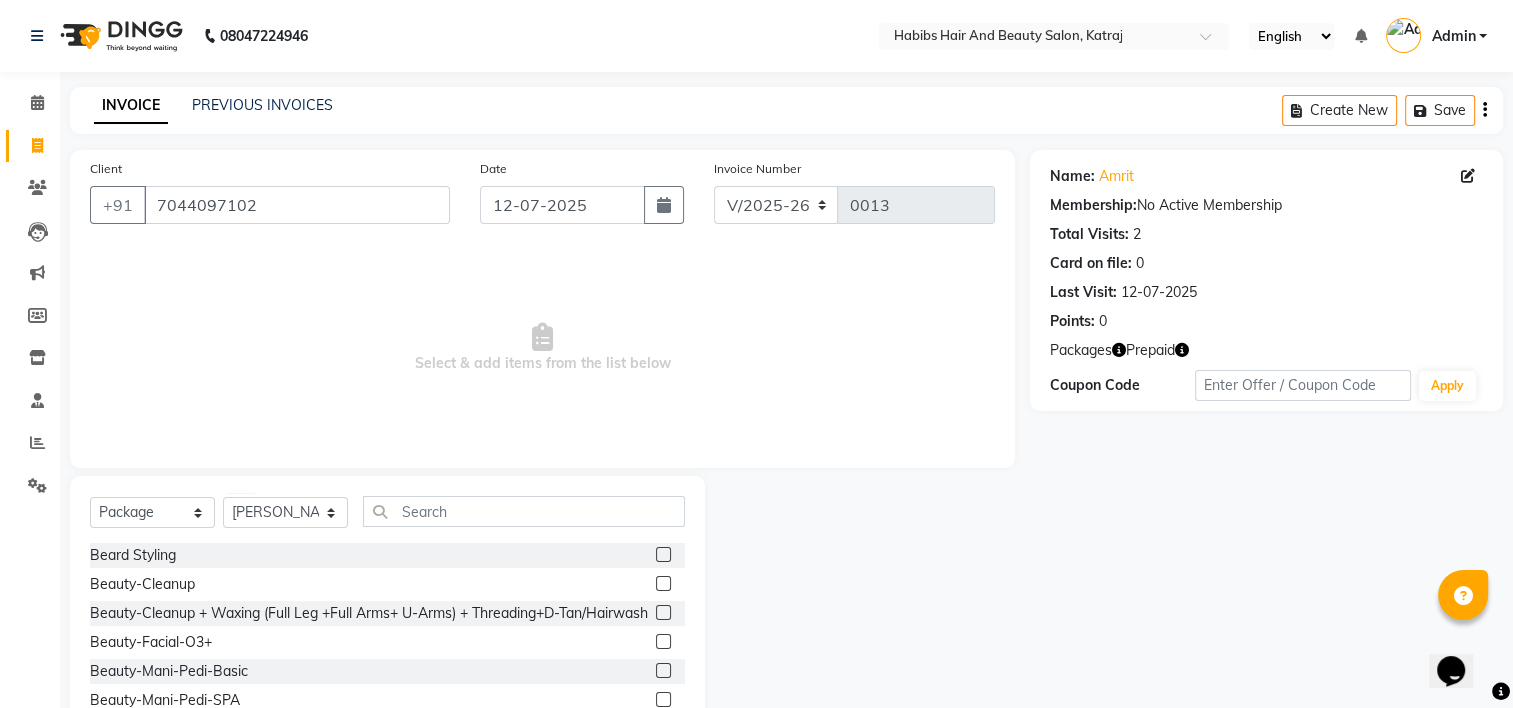 click 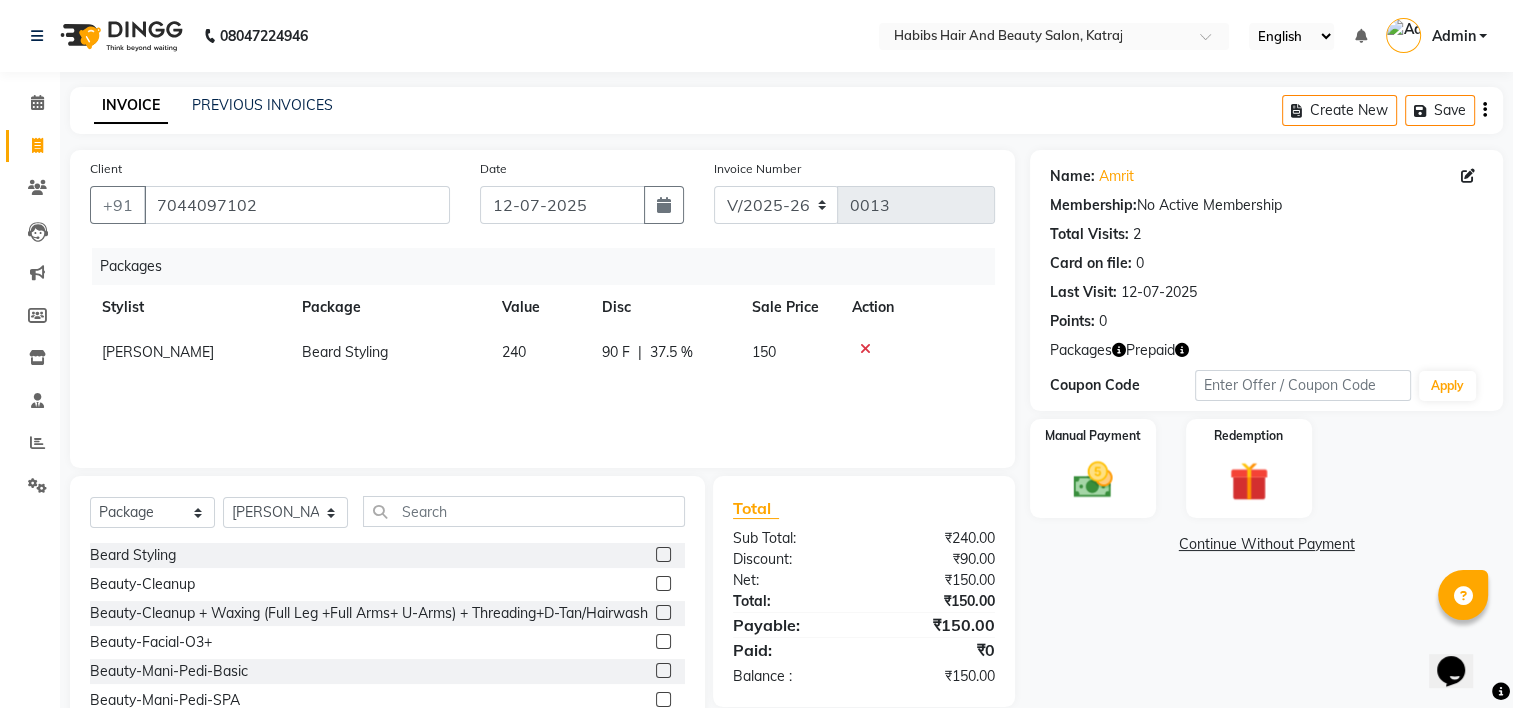 checkbox on "false" 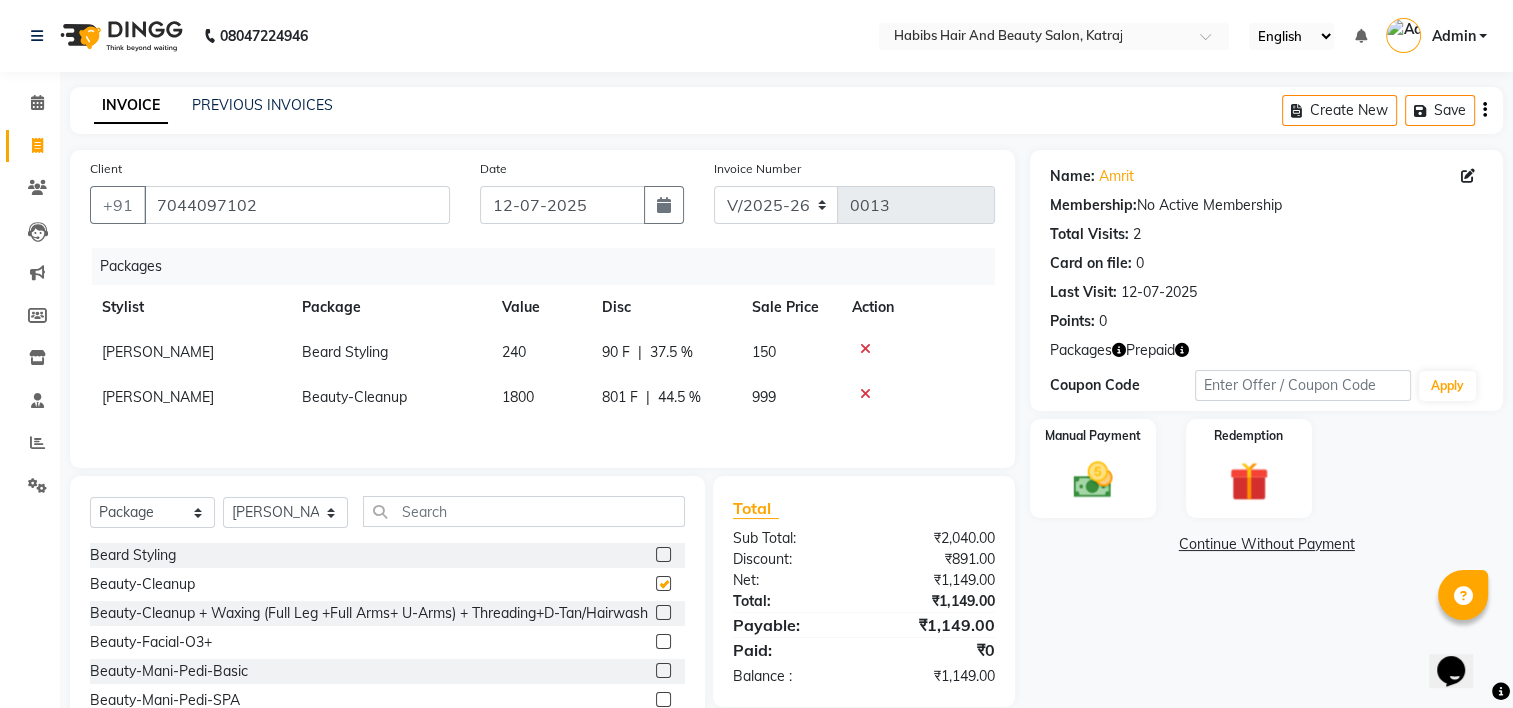 checkbox on "false" 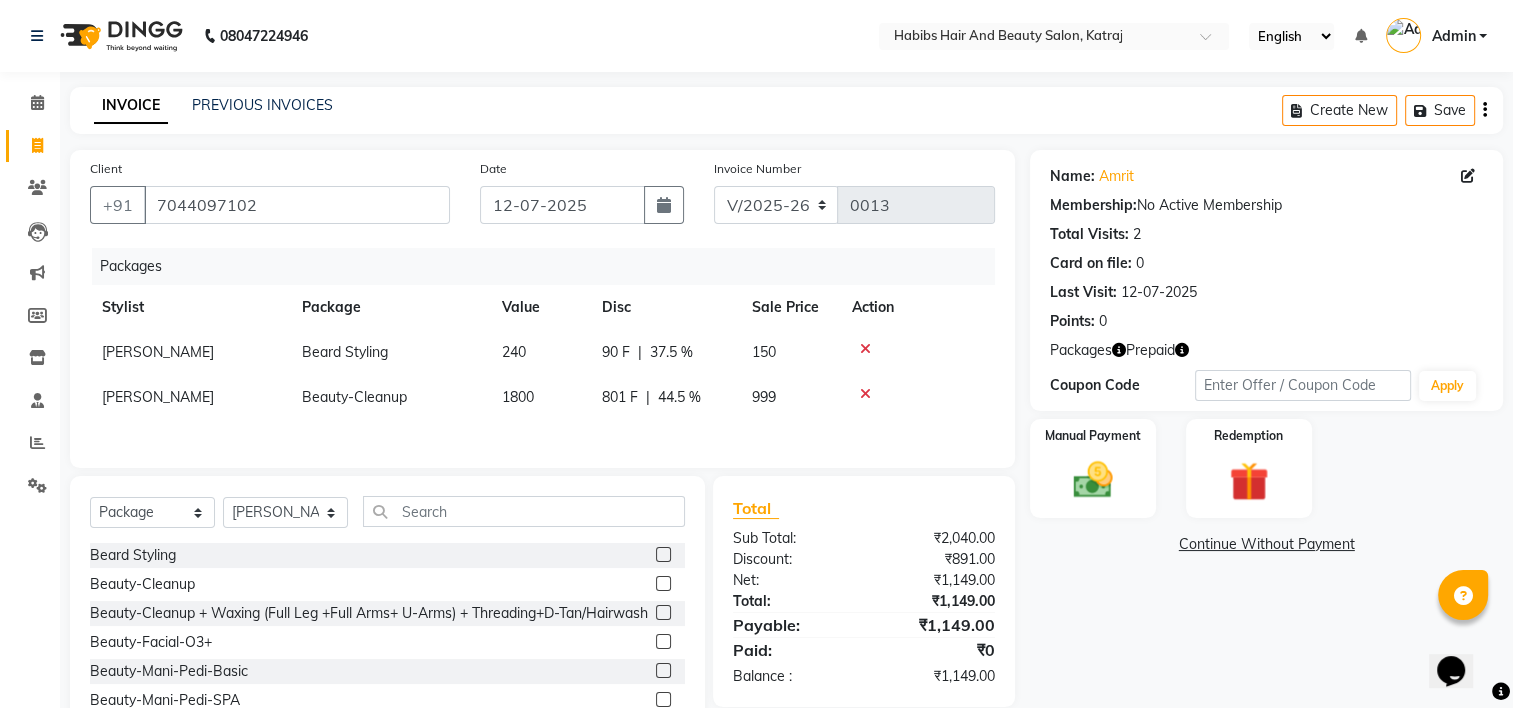 click 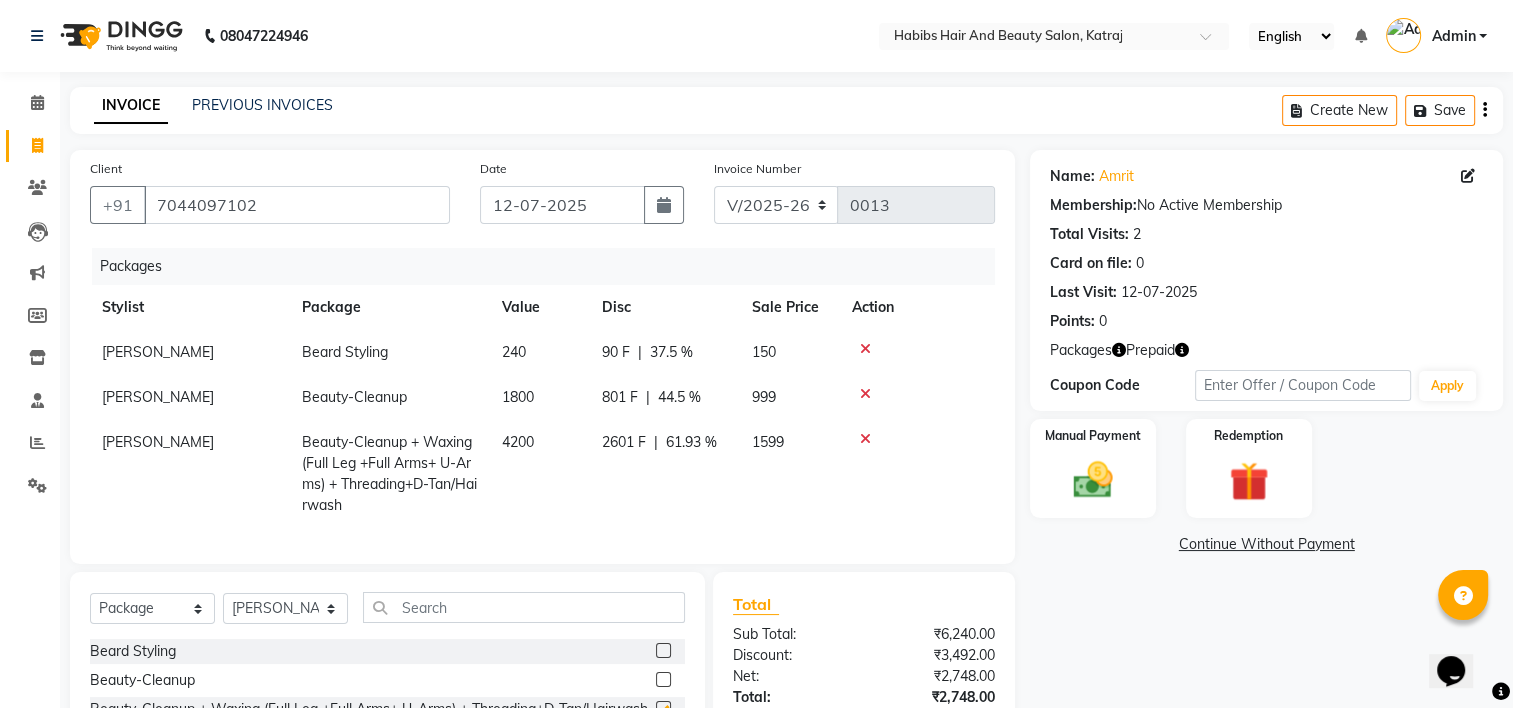 checkbox on "false" 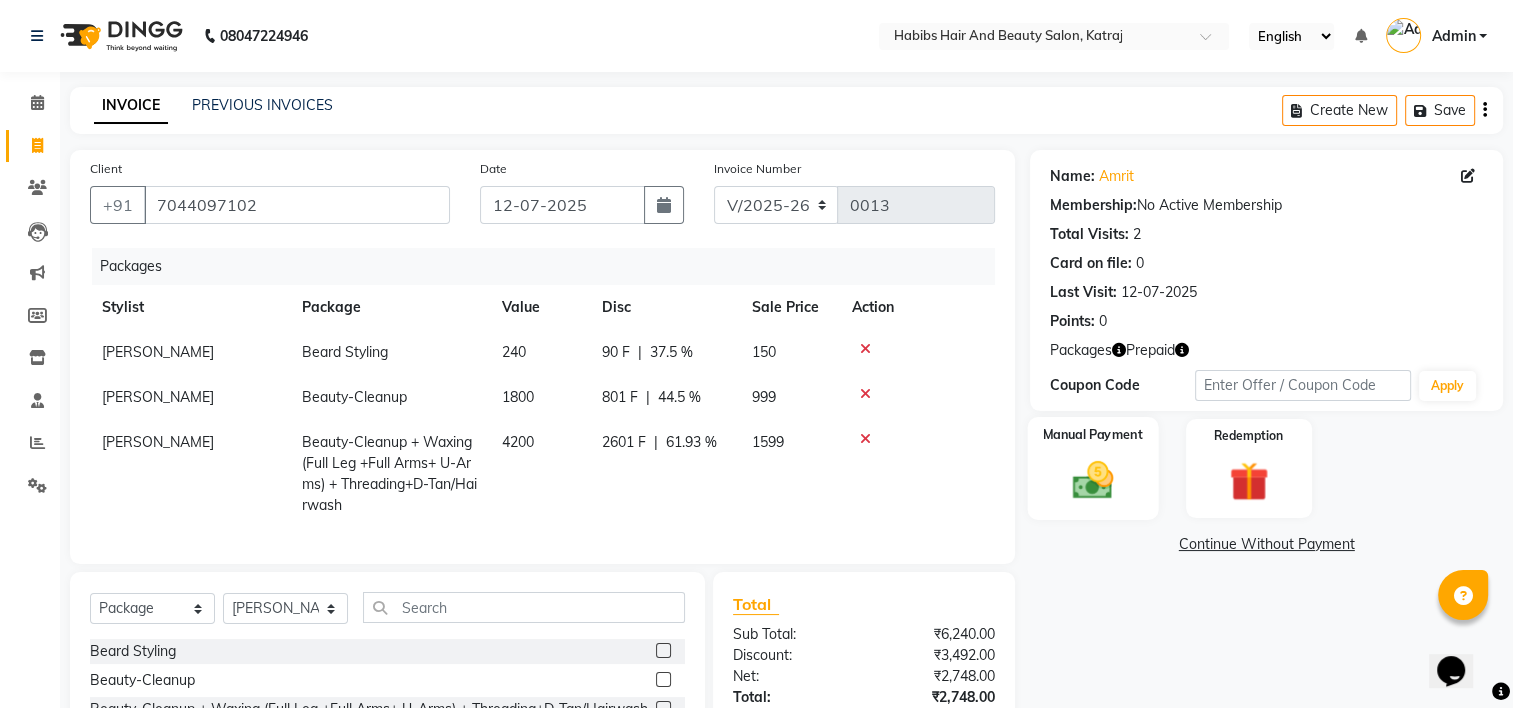click 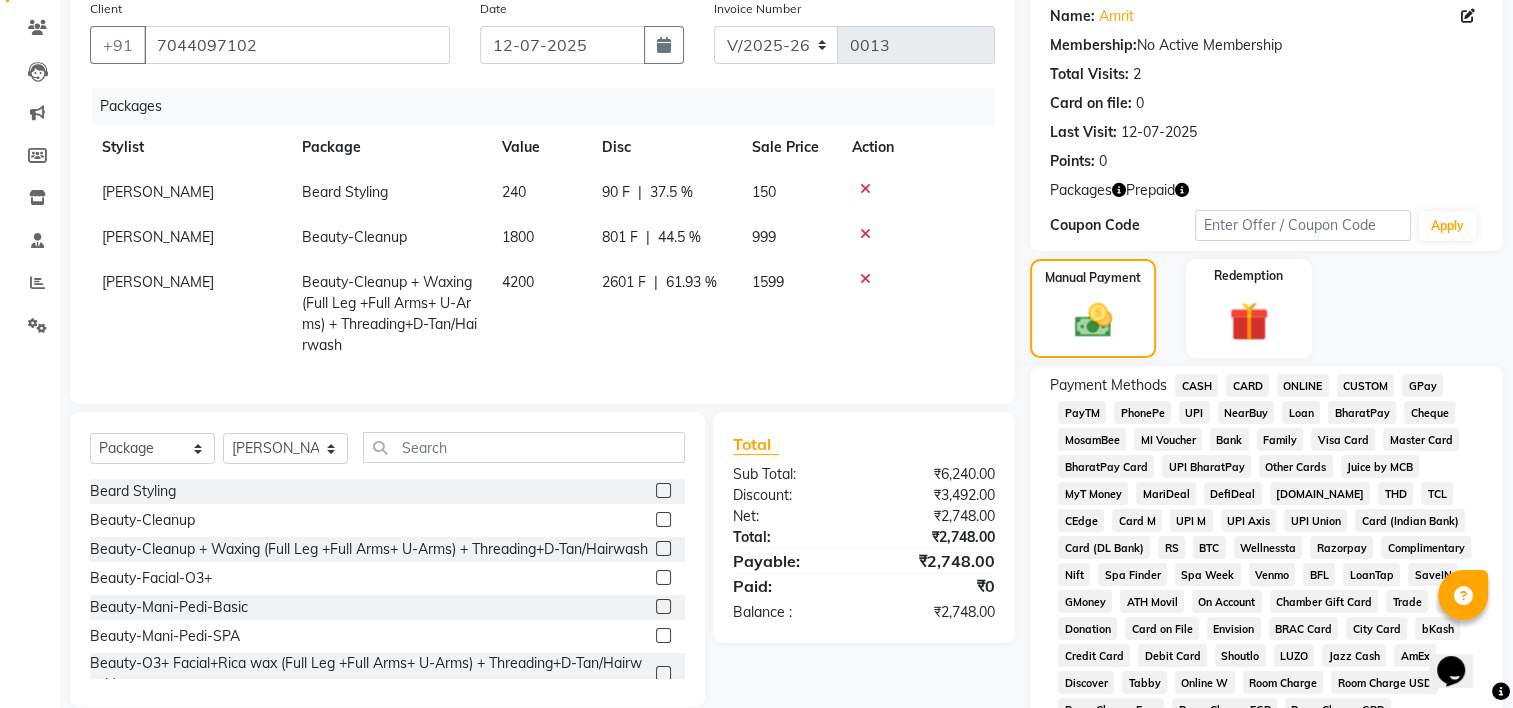 scroll, scrollTop: 400, scrollLeft: 0, axis: vertical 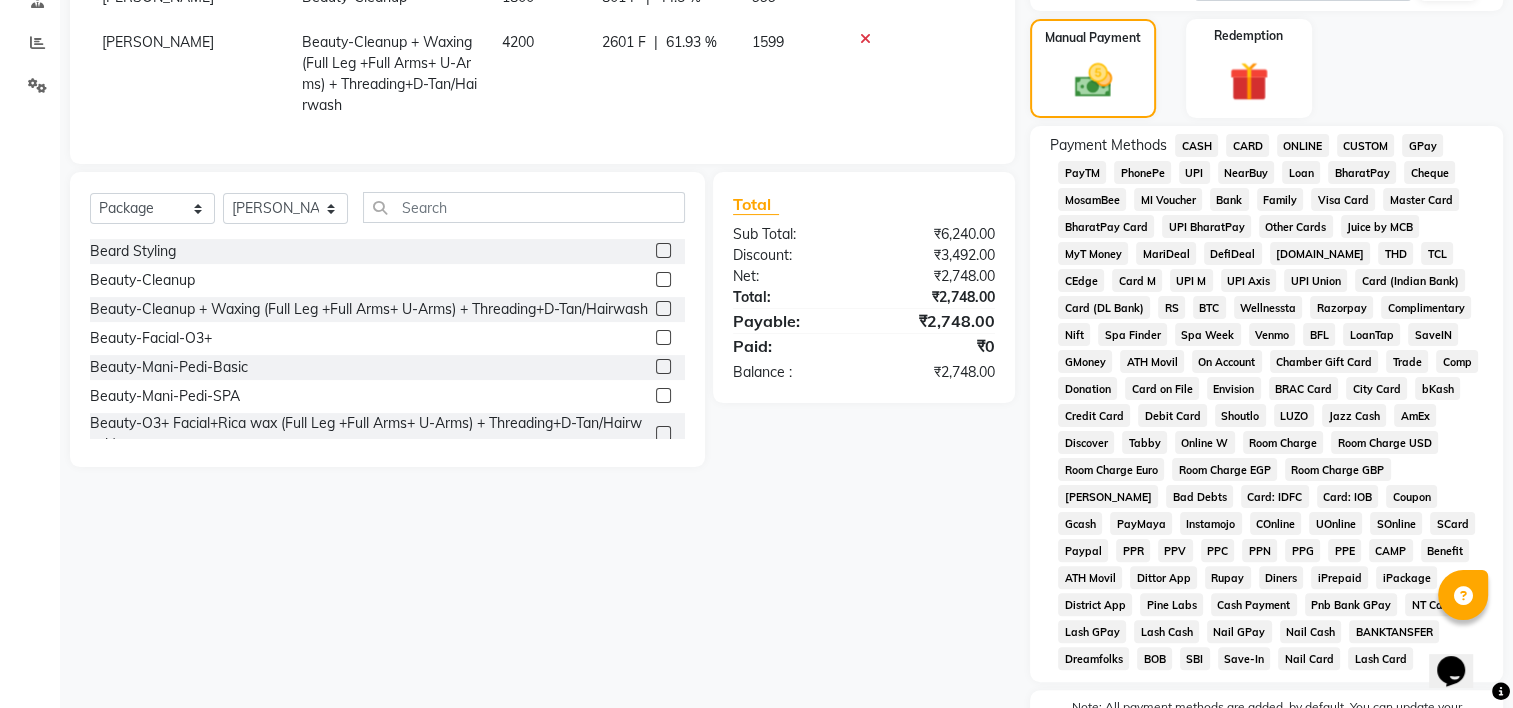 click on "ATH Movil" 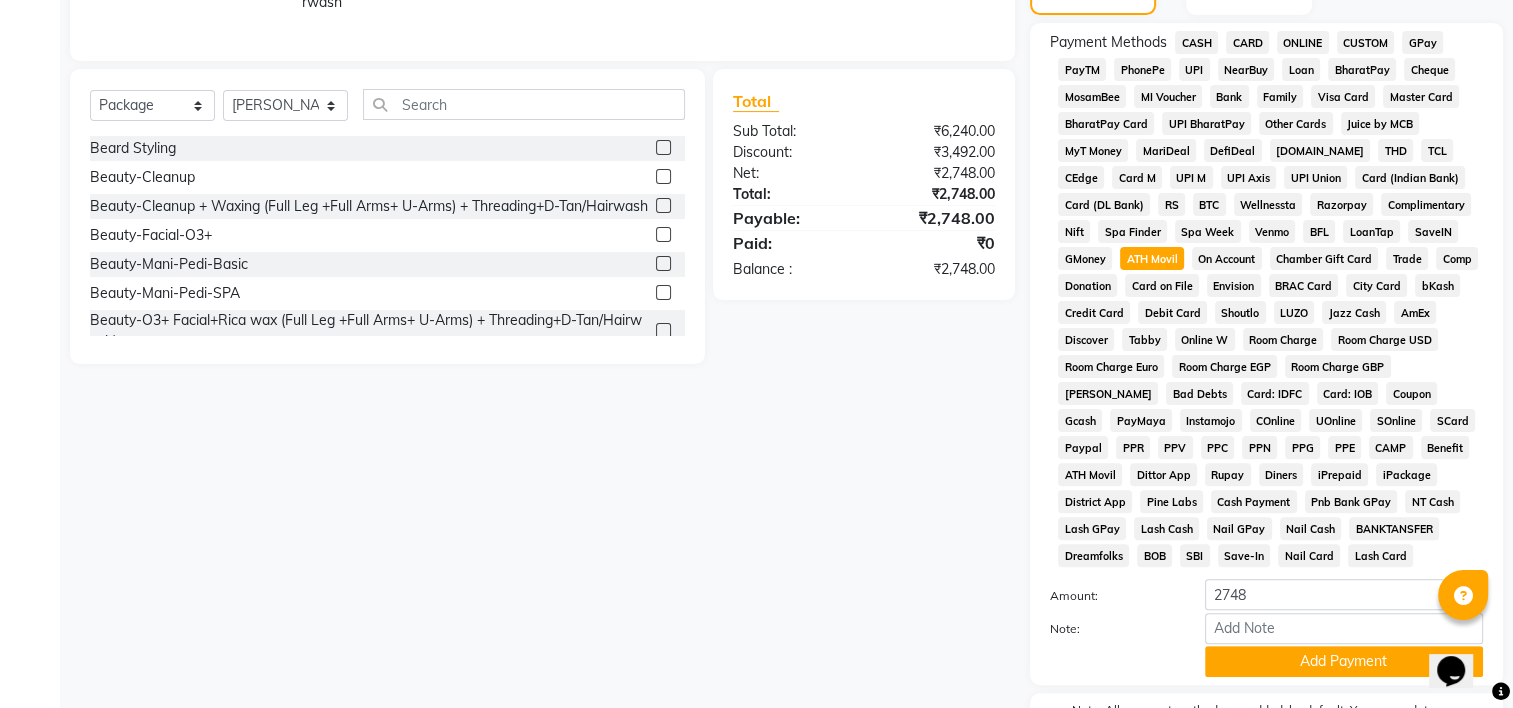 scroll, scrollTop: 644, scrollLeft: 0, axis: vertical 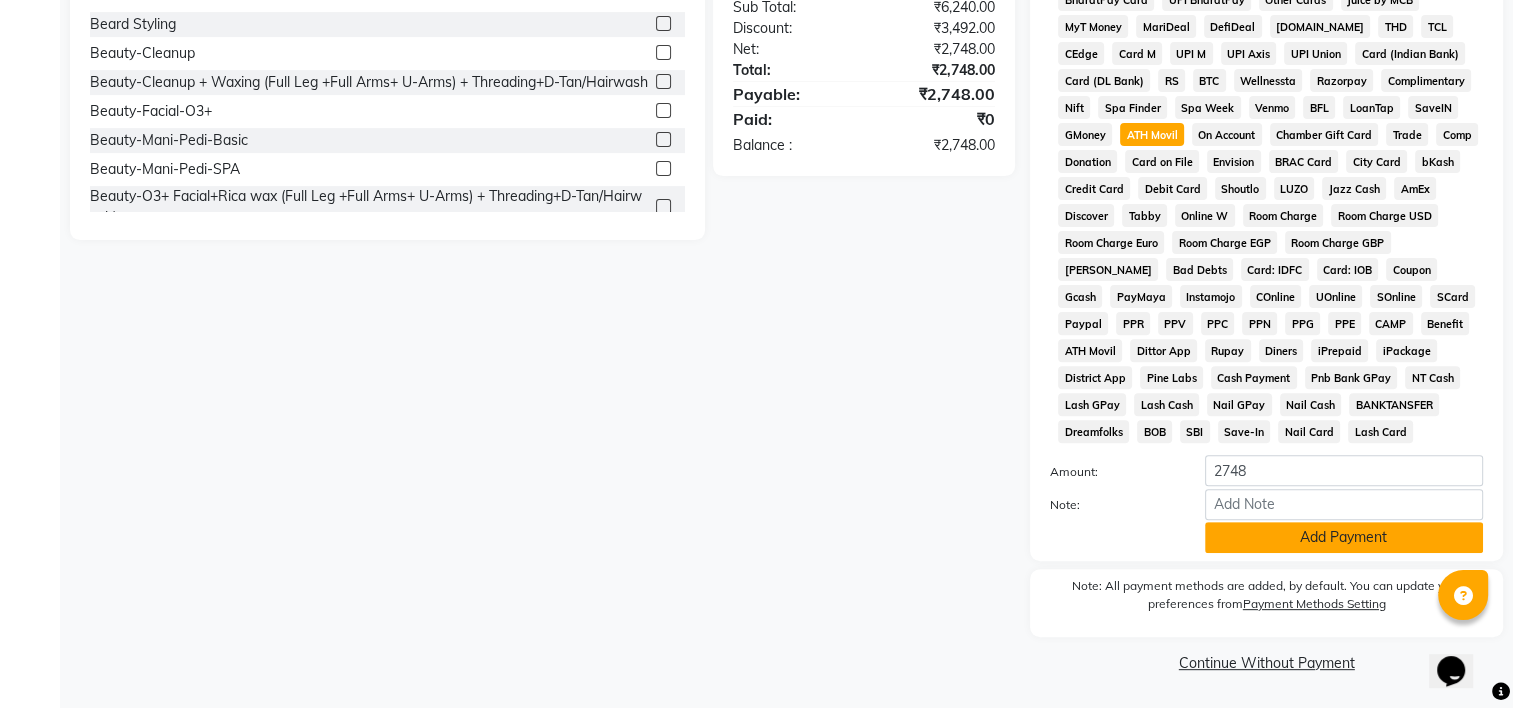 click on "Add Payment" 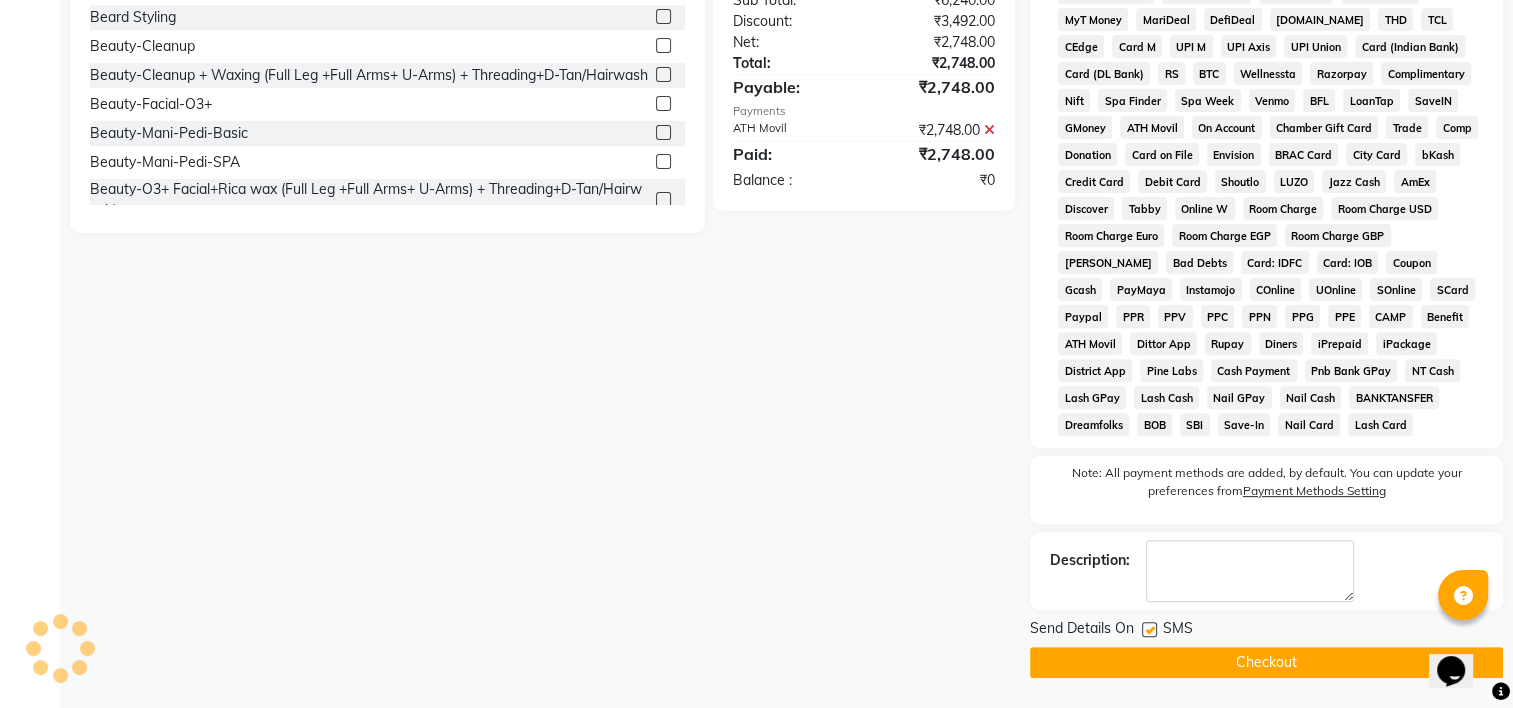 scroll, scrollTop: 649, scrollLeft: 0, axis: vertical 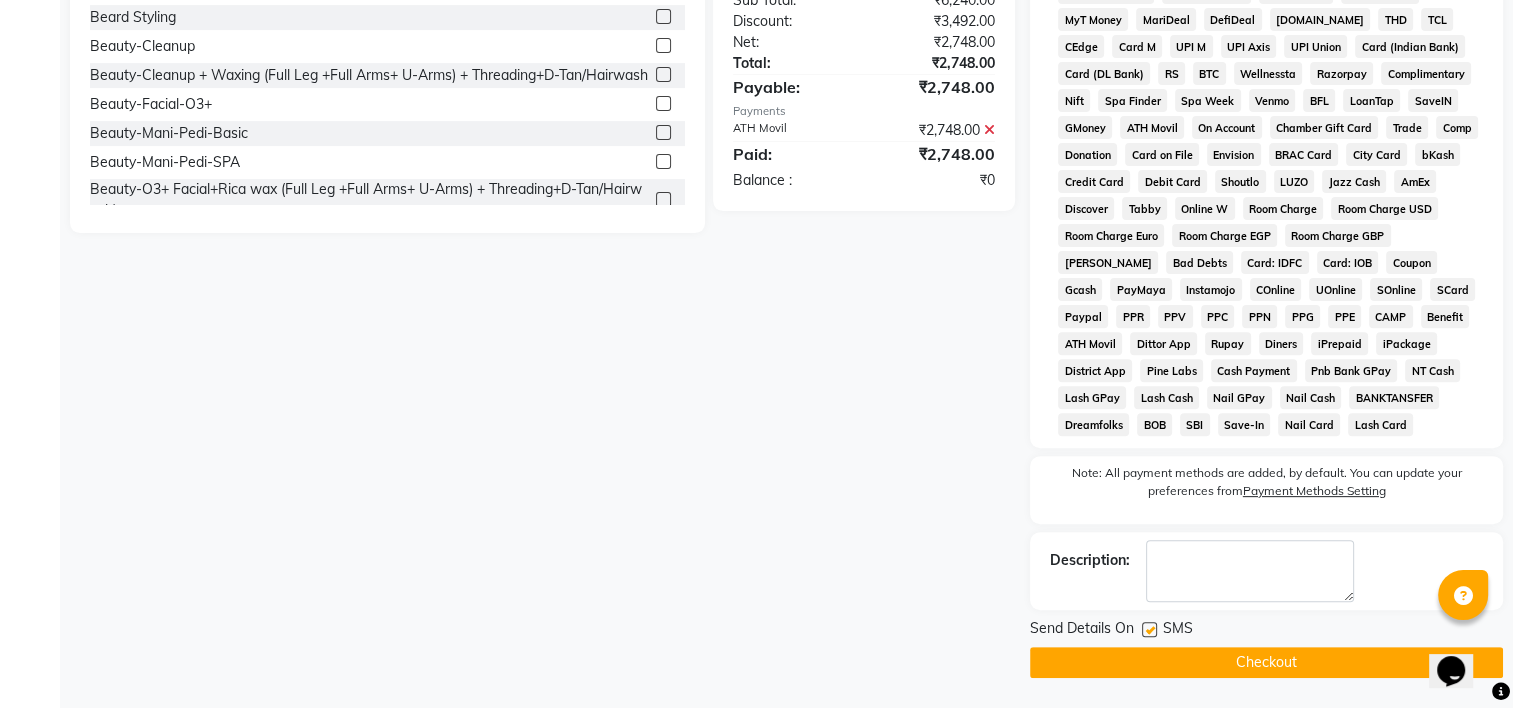 click on "Card: IDFC" 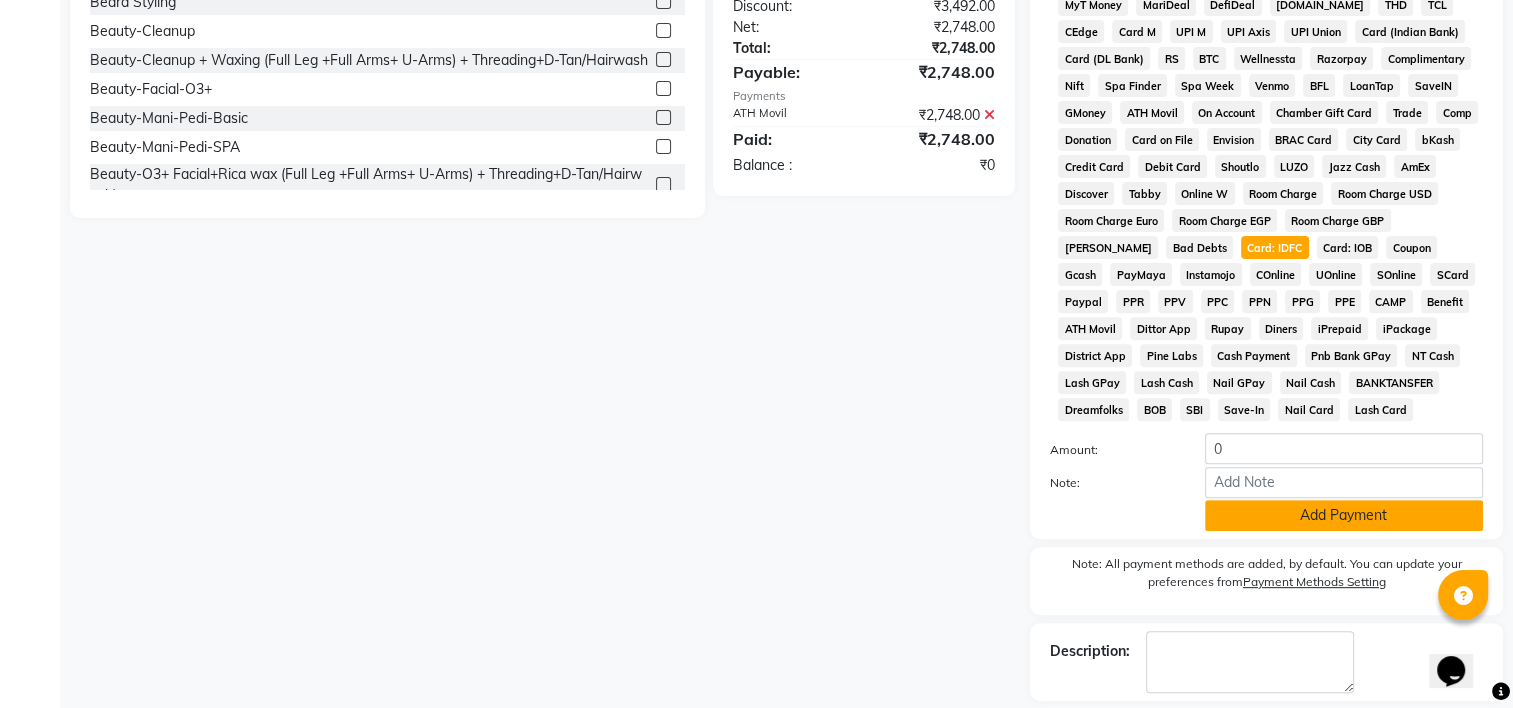 click on "Add Payment" 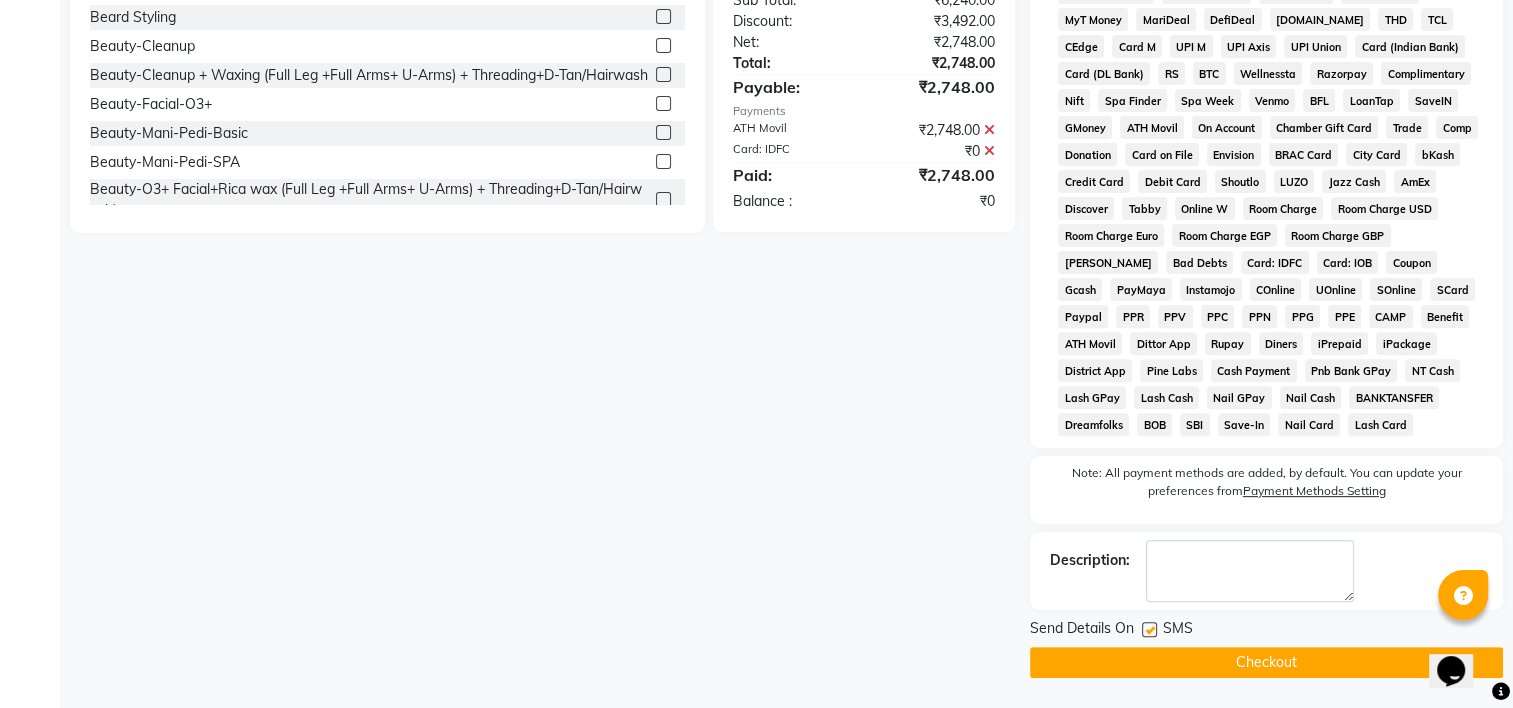 click on "Checkout" 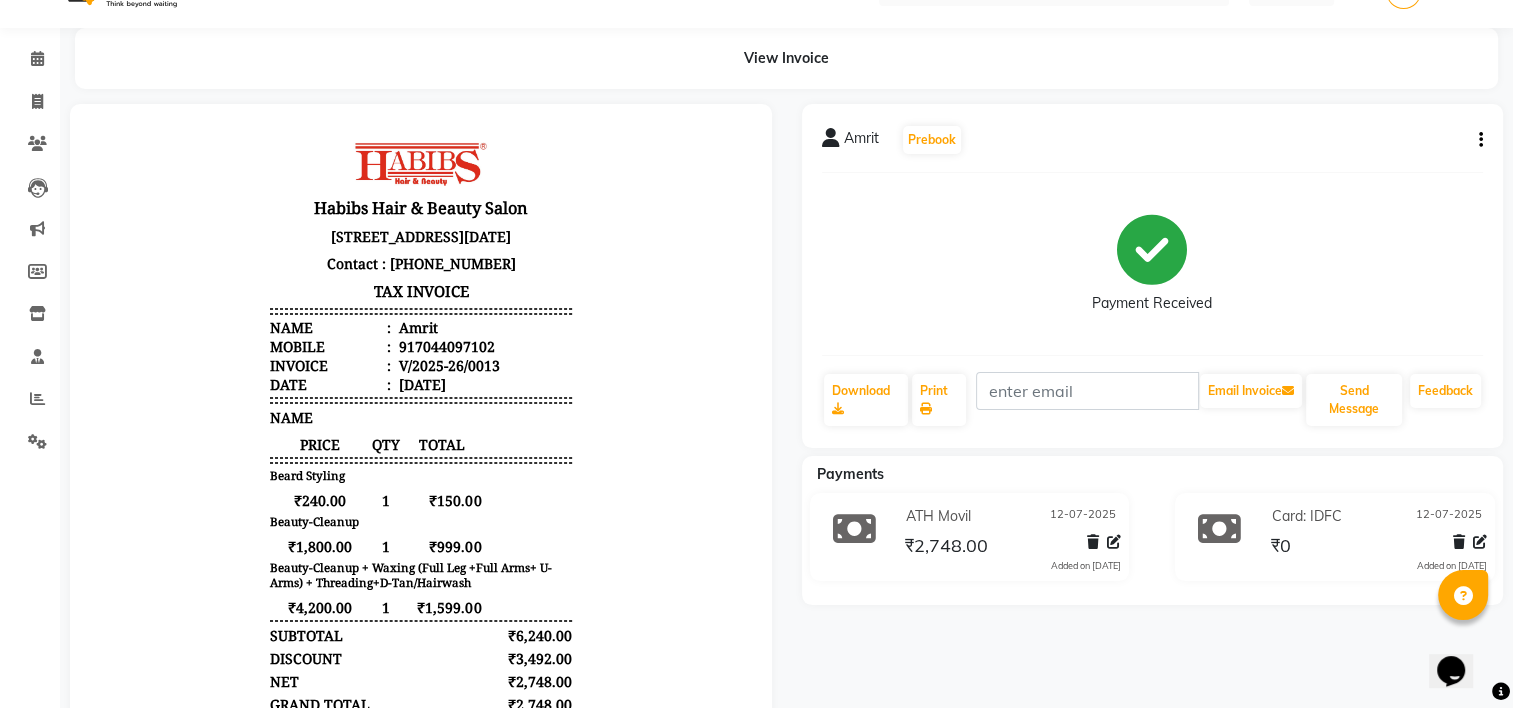 scroll, scrollTop: 0, scrollLeft: 0, axis: both 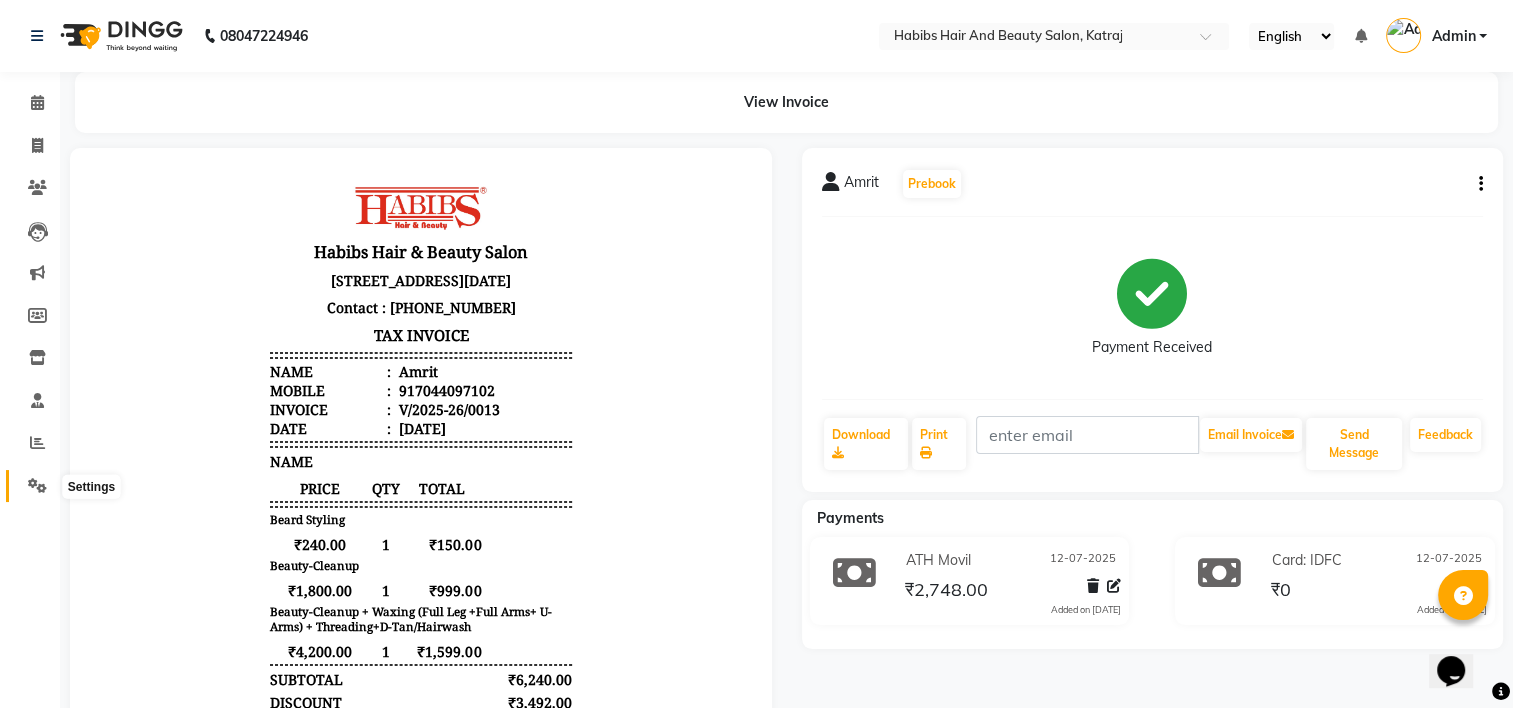 click 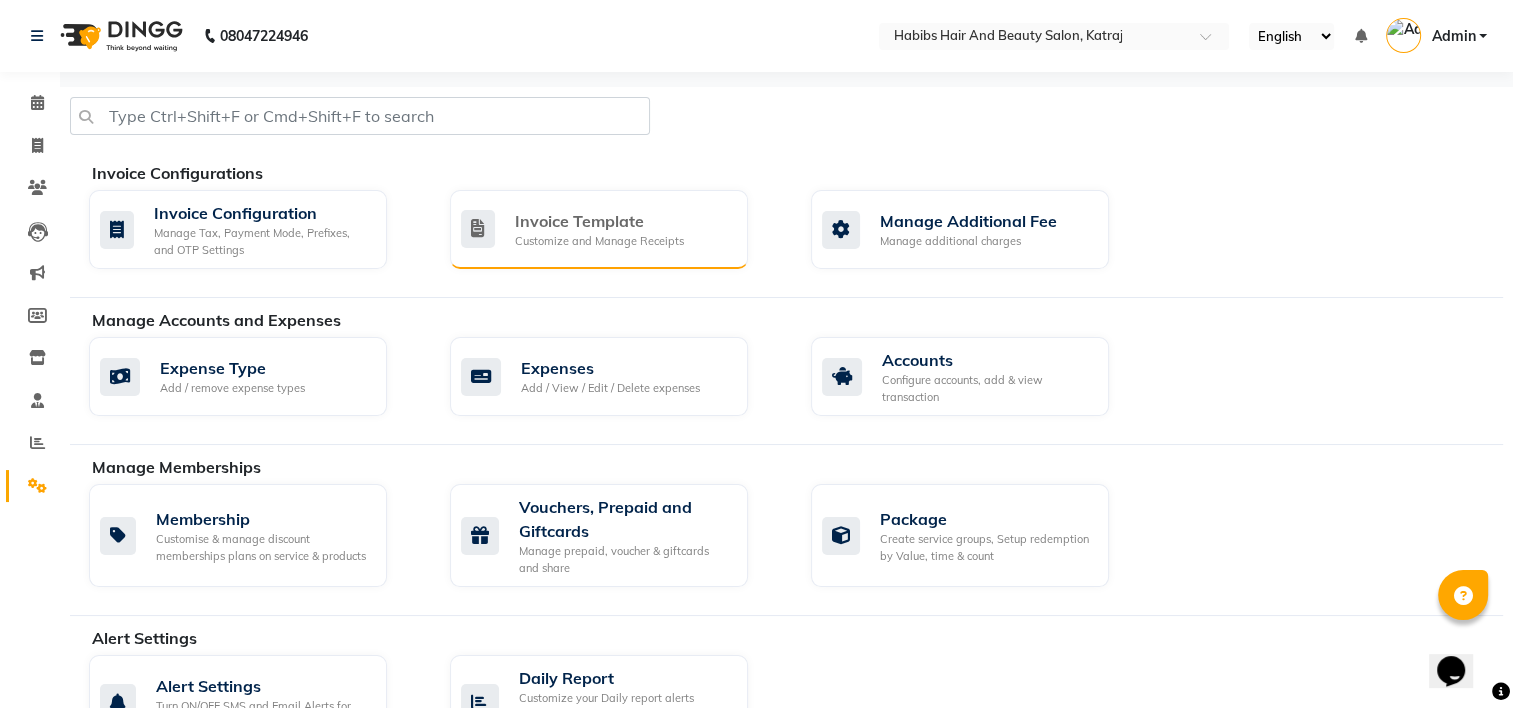 click on "Customize and Manage Receipts" 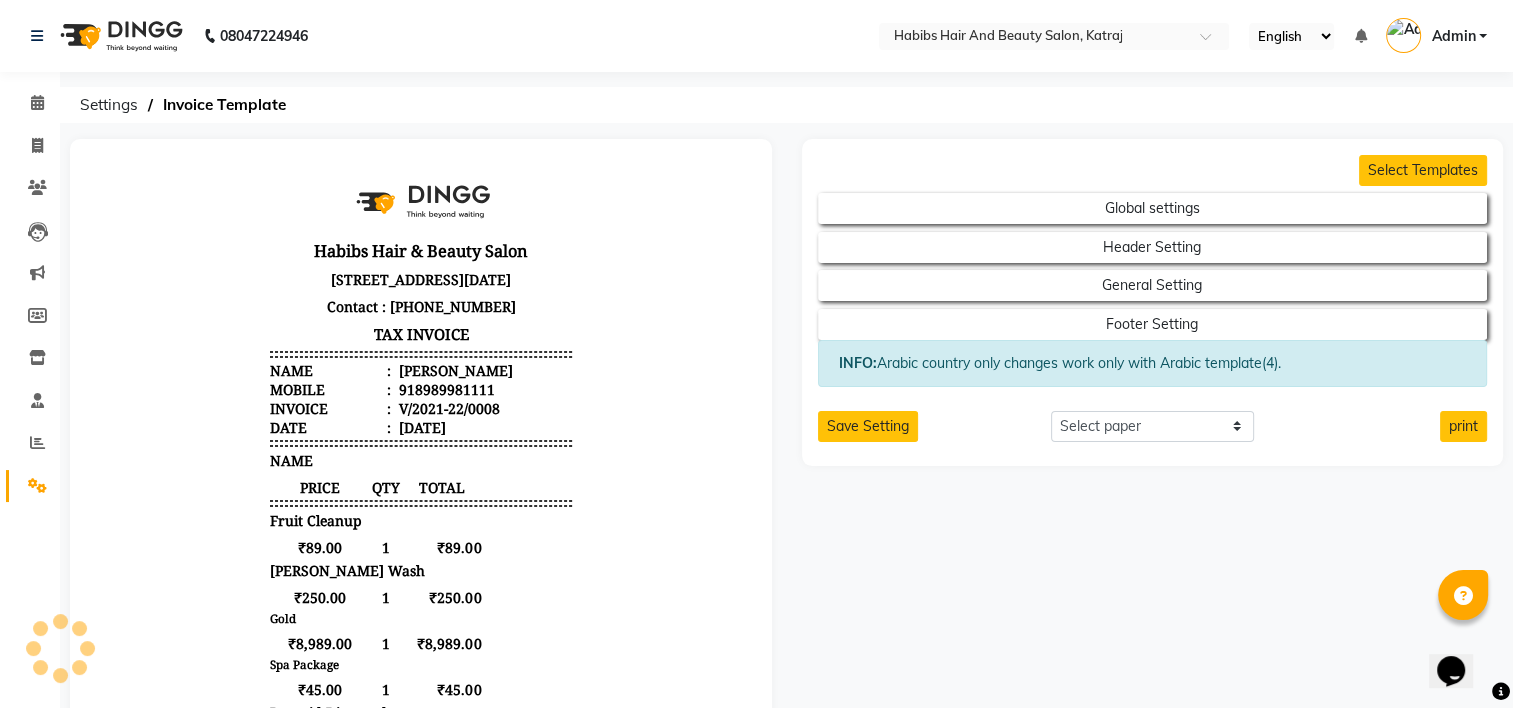 scroll, scrollTop: 0, scrollLeft: 0, axis: both 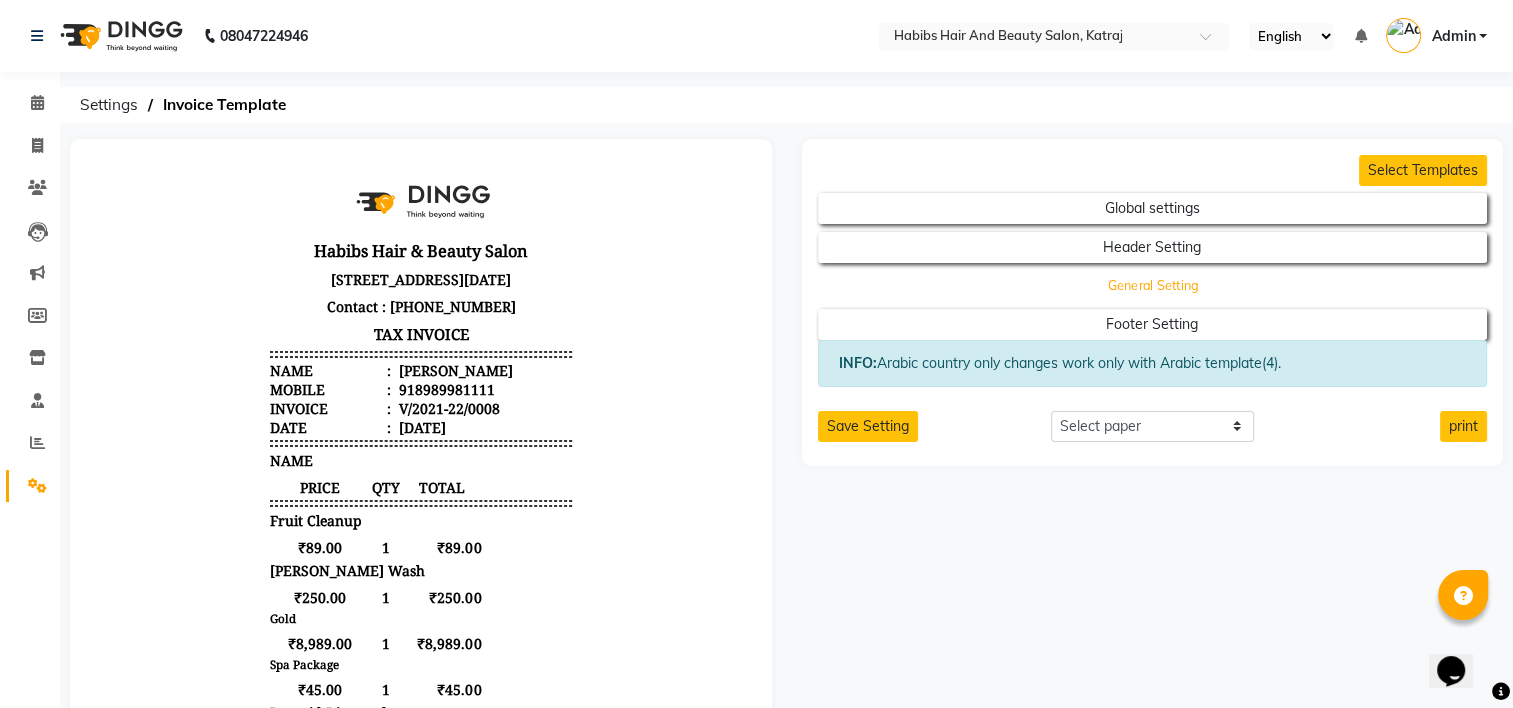 click on "General Setting" at bounding box center (1153, 208) 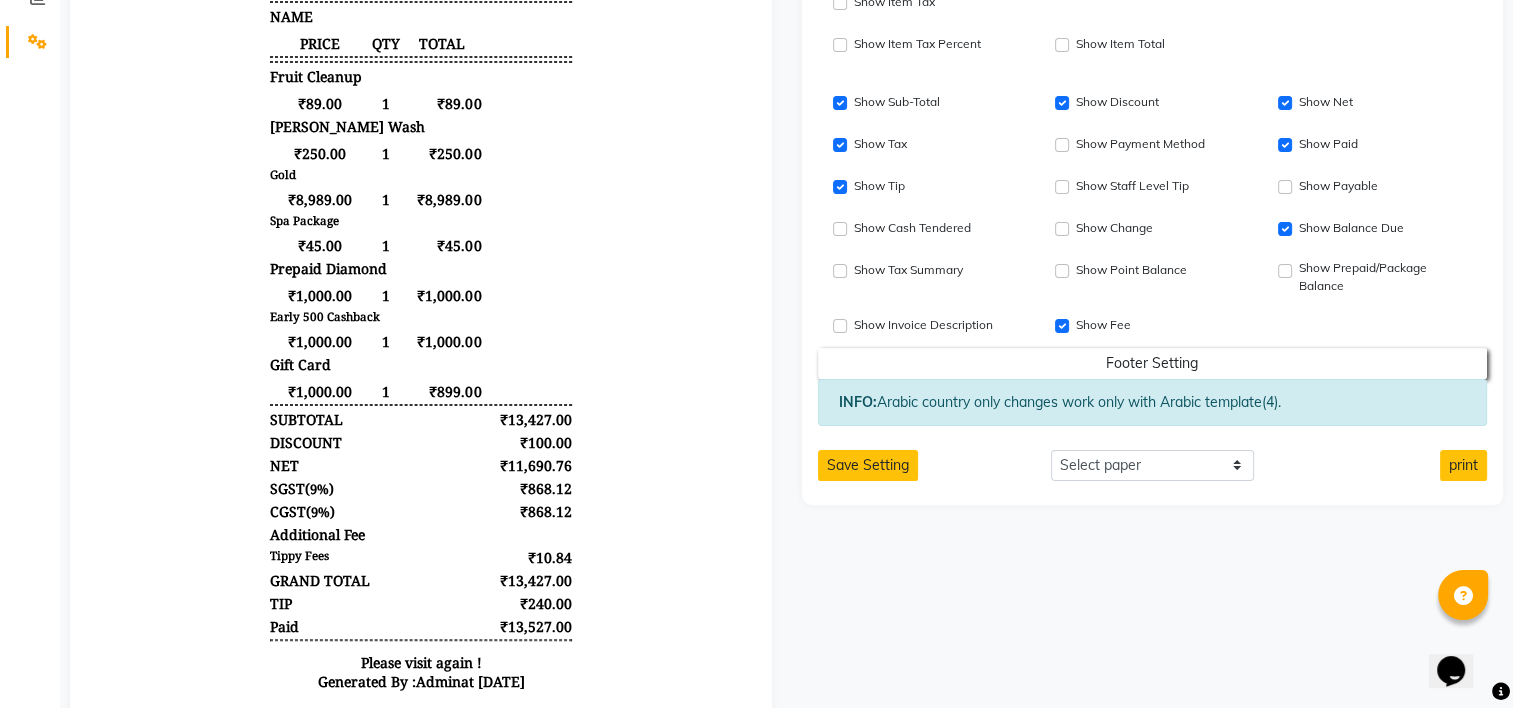 scroll, scrollTop: 400, scrollLeft: 0, axis: vertical 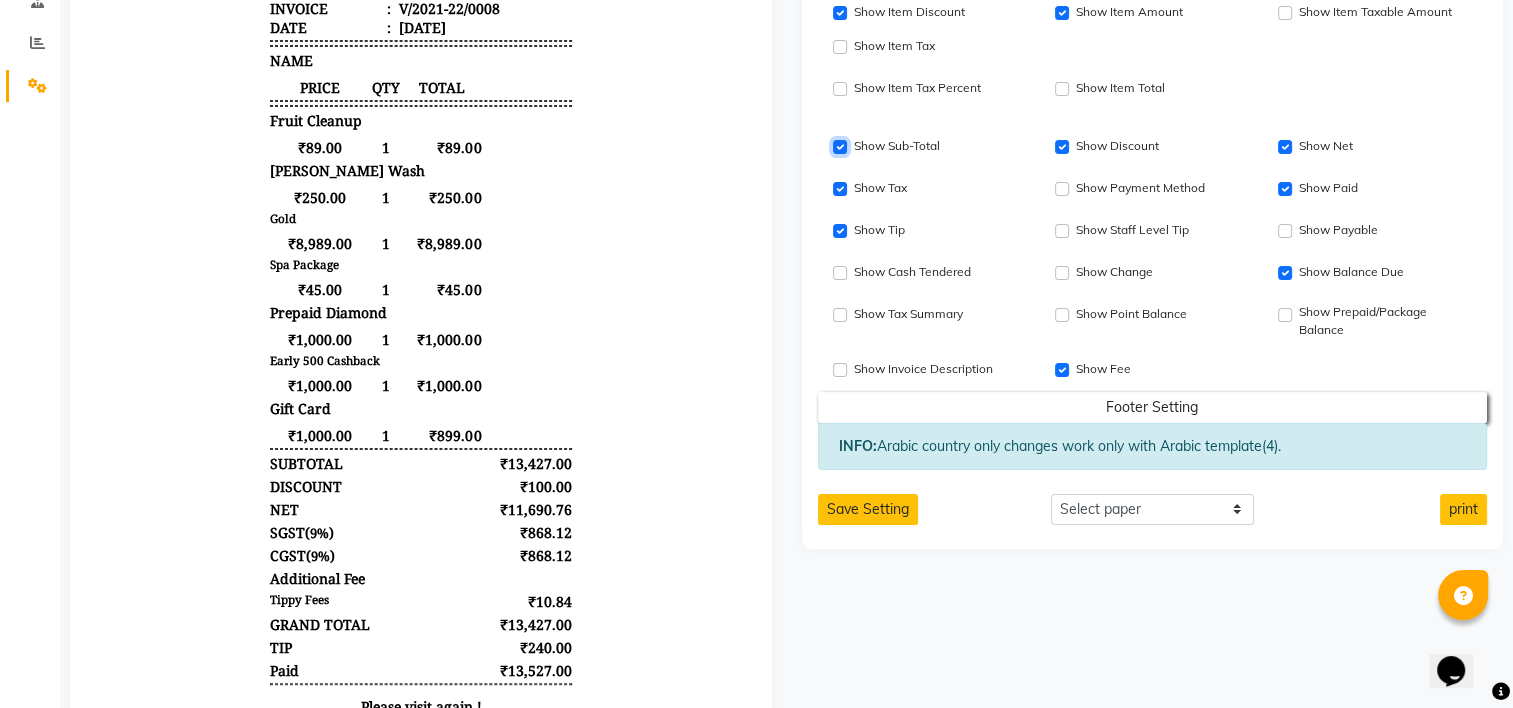 click on "Show Item Discount" at bounding box center (840, 13) 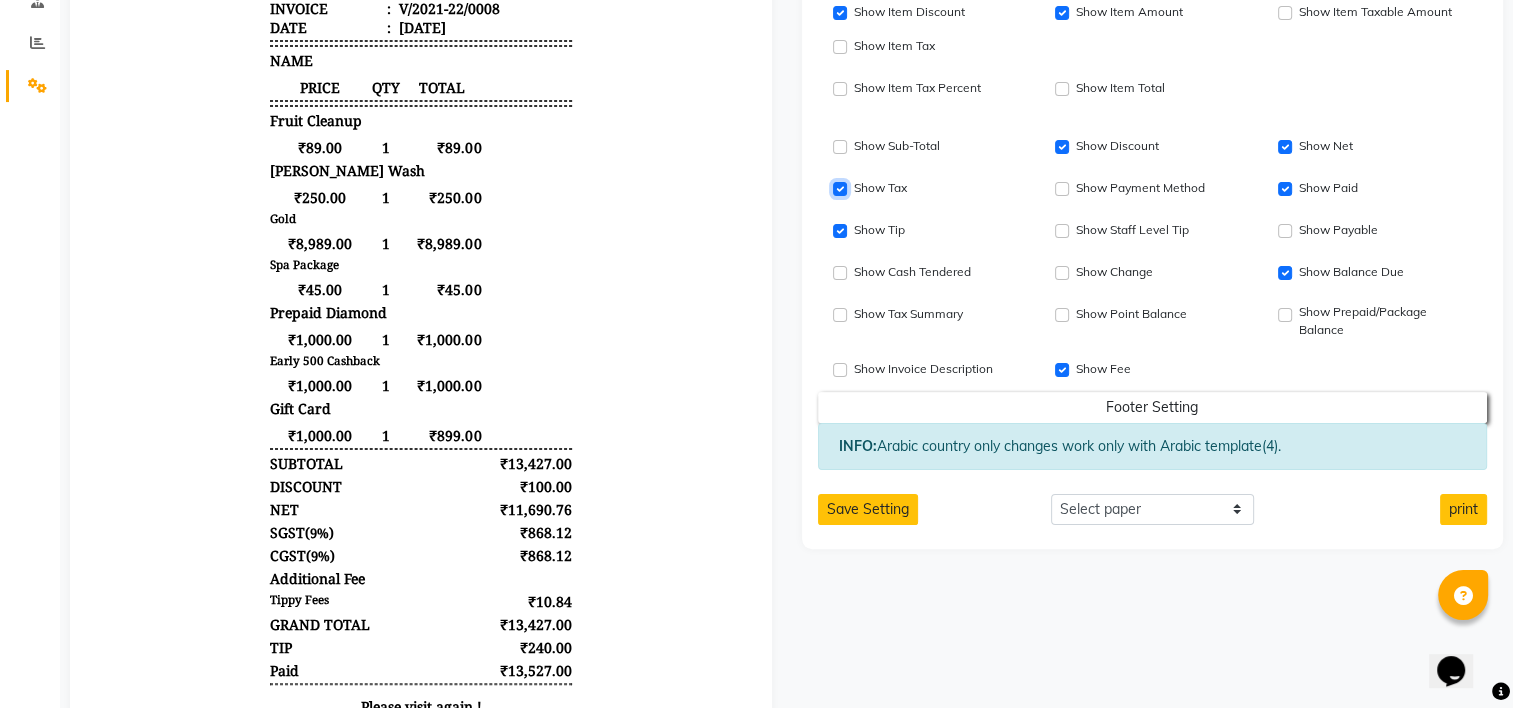 click on "Show Tax" at bounding box center (840, 189) 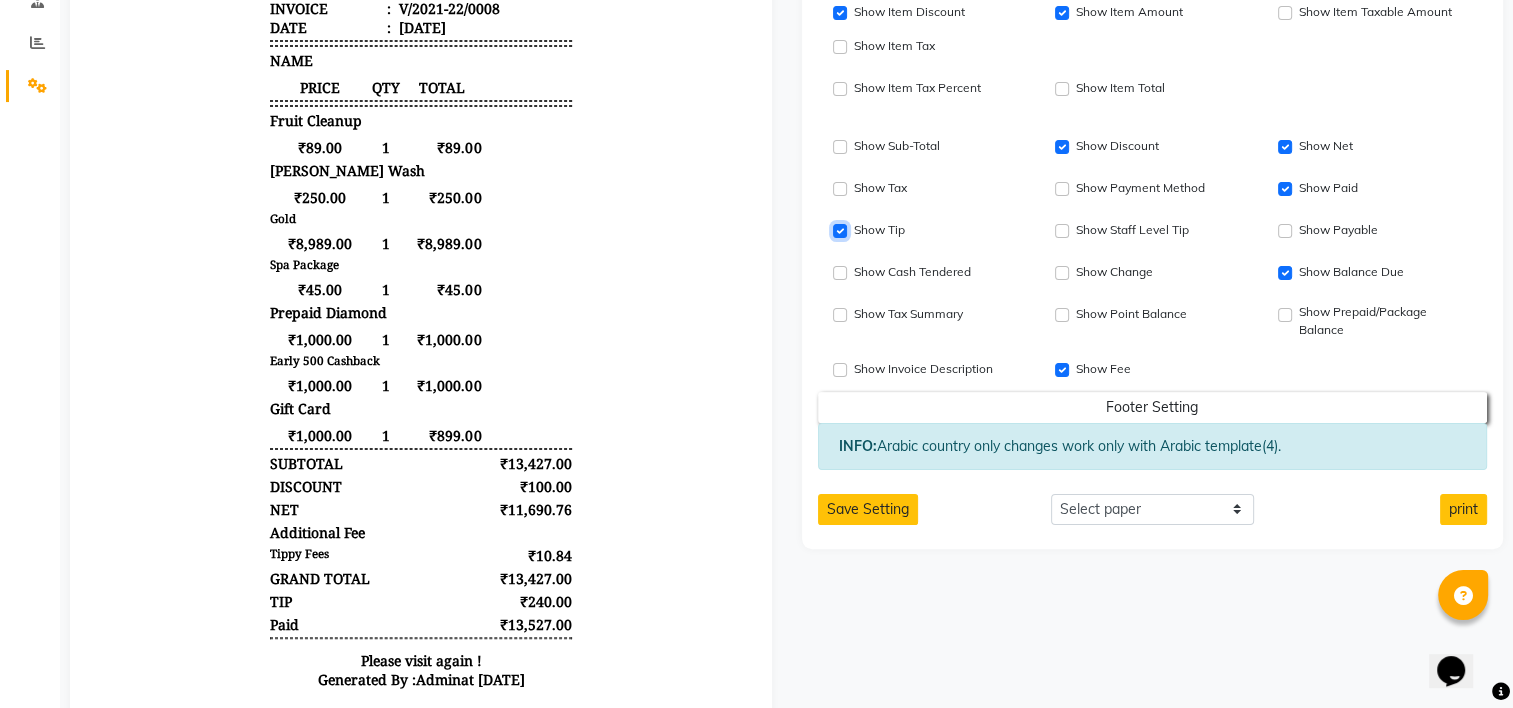 click on "Show Tip" at bounding box center (840, 231) 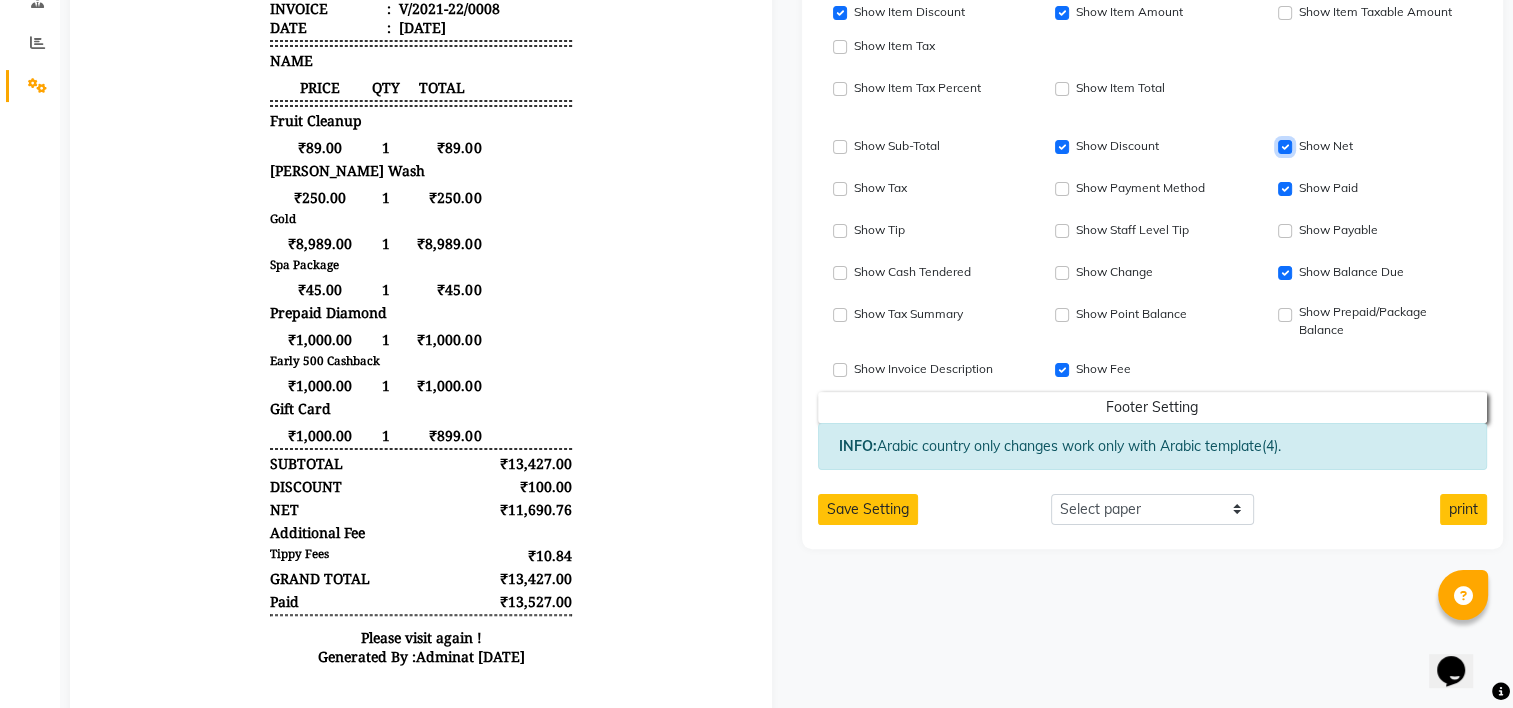 click on "Show Net" at bounding box center [1285, 147] 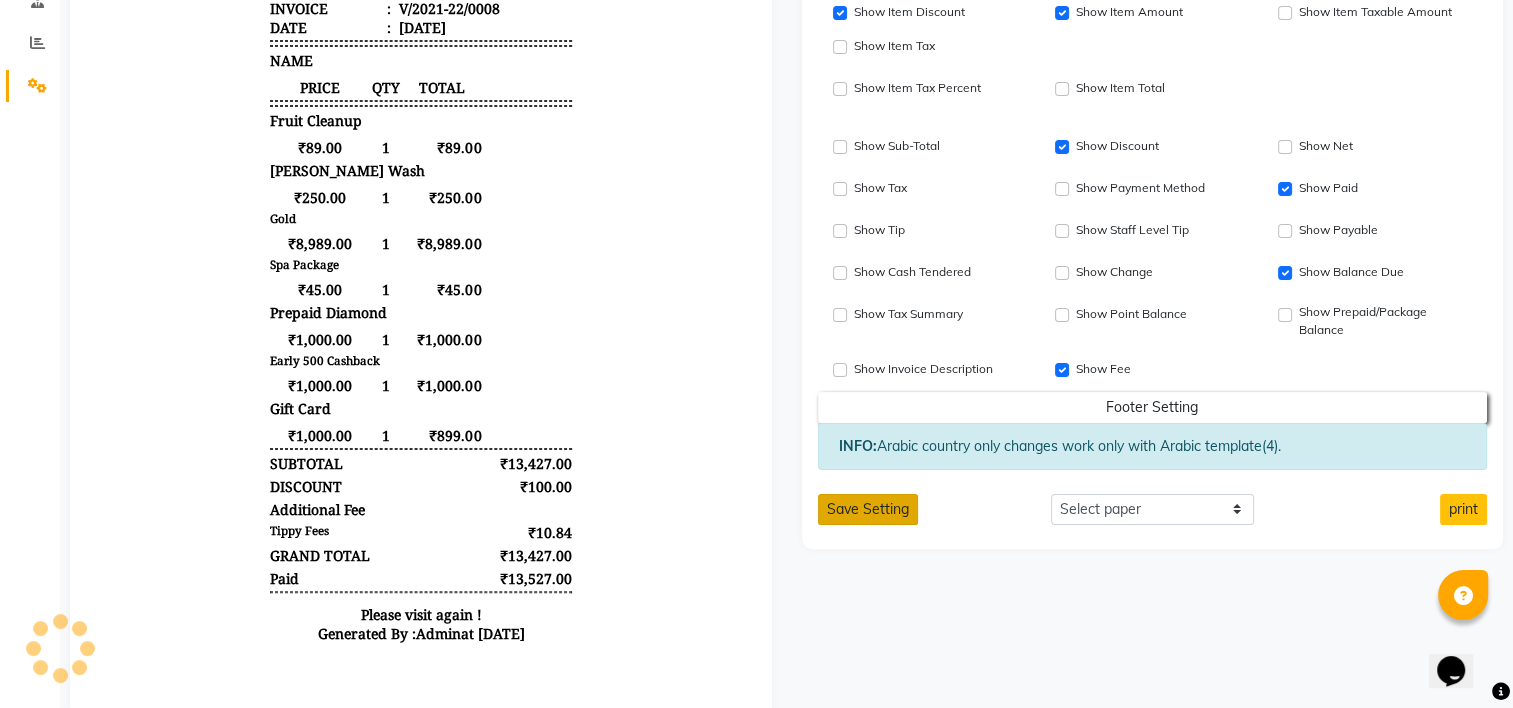 click on "Save Setting" 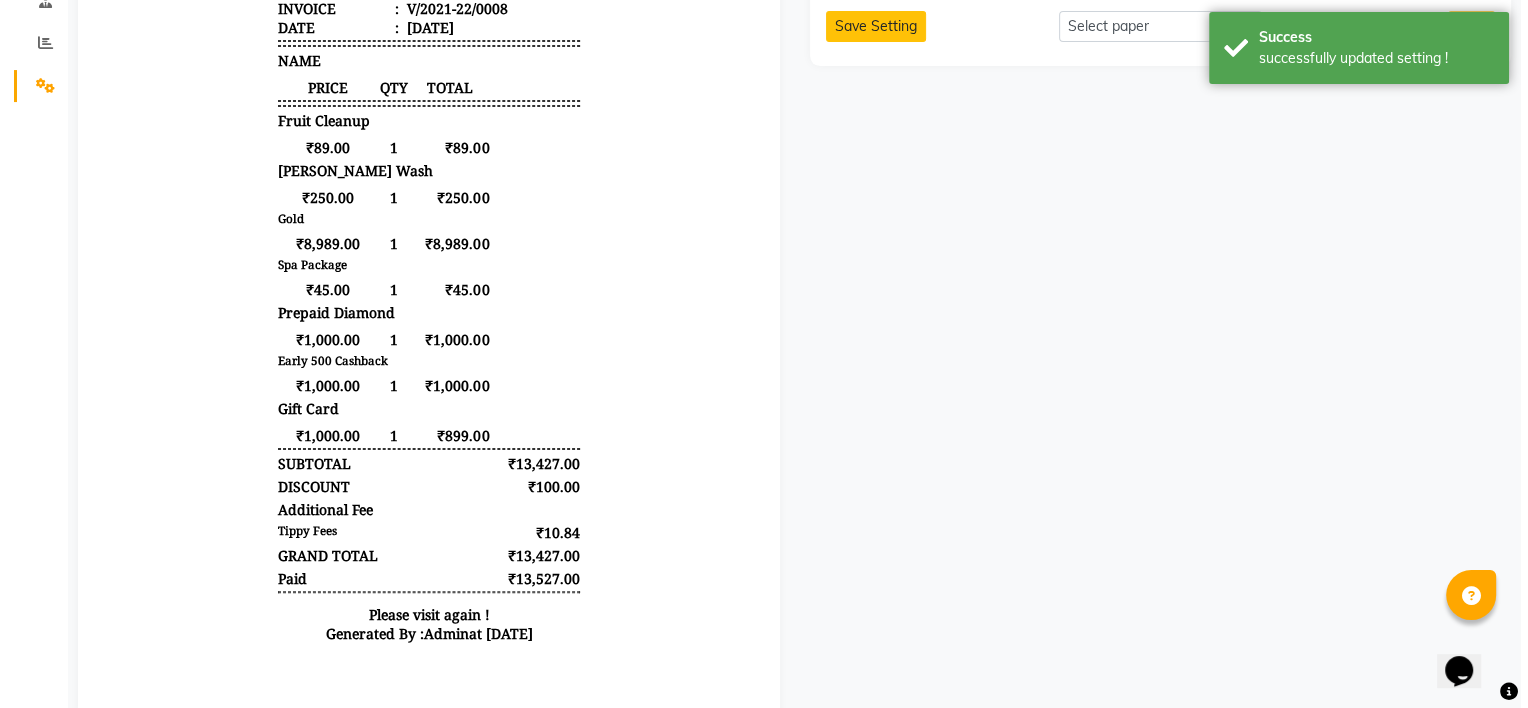 scroll, scrollTop: 0, scrollLeft: 0, axis: both 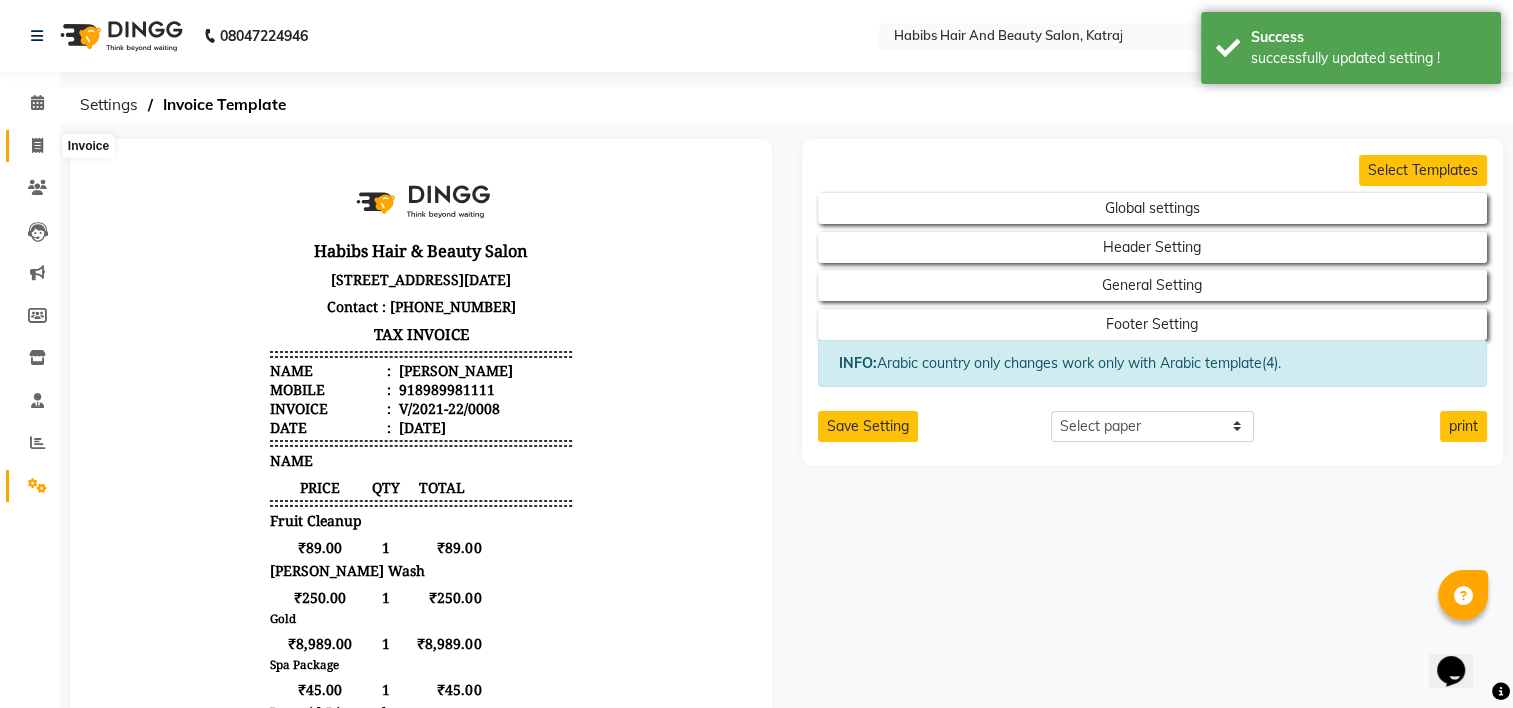 drag, startPoint x: 37, startPoint y: 149, endPoint x: 47, endPoint y: 162, distance: 16.40122 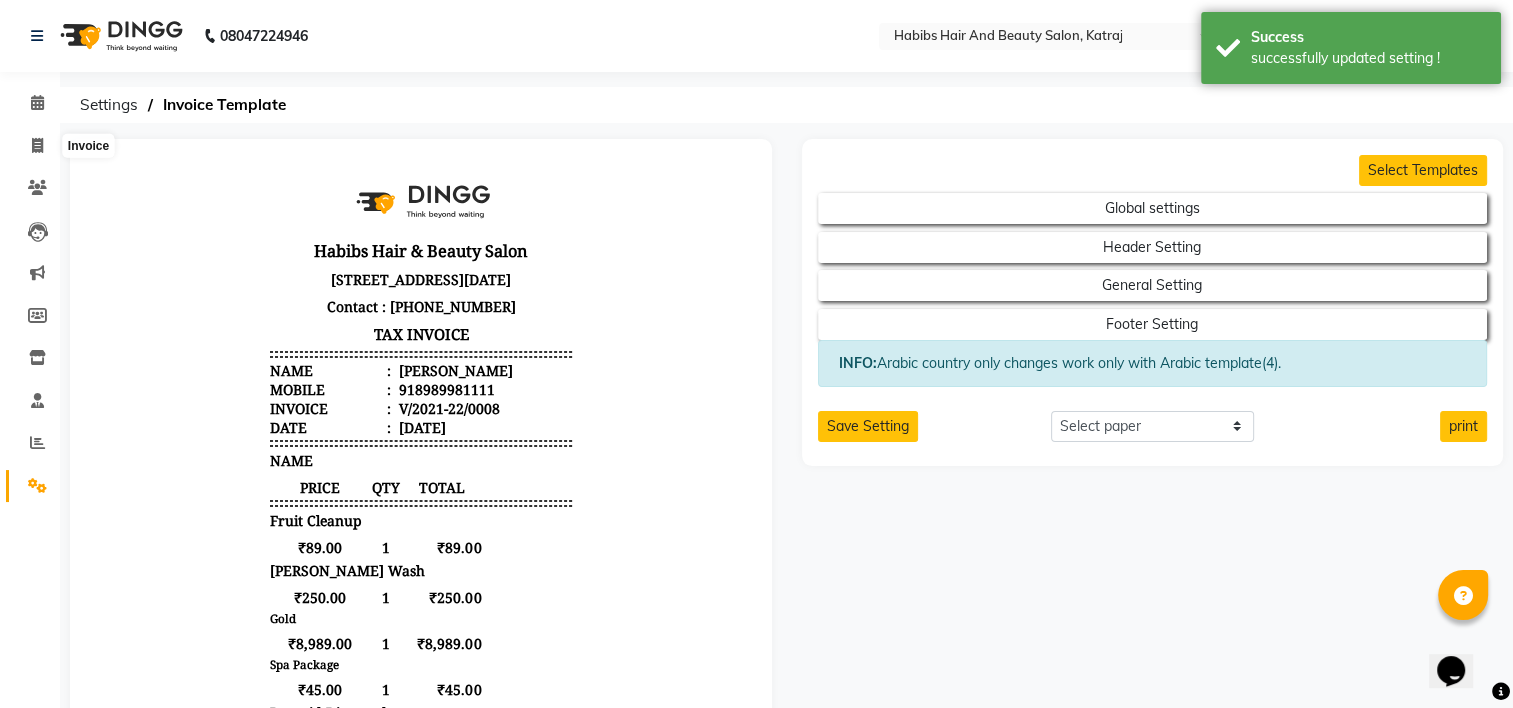 select on "service" 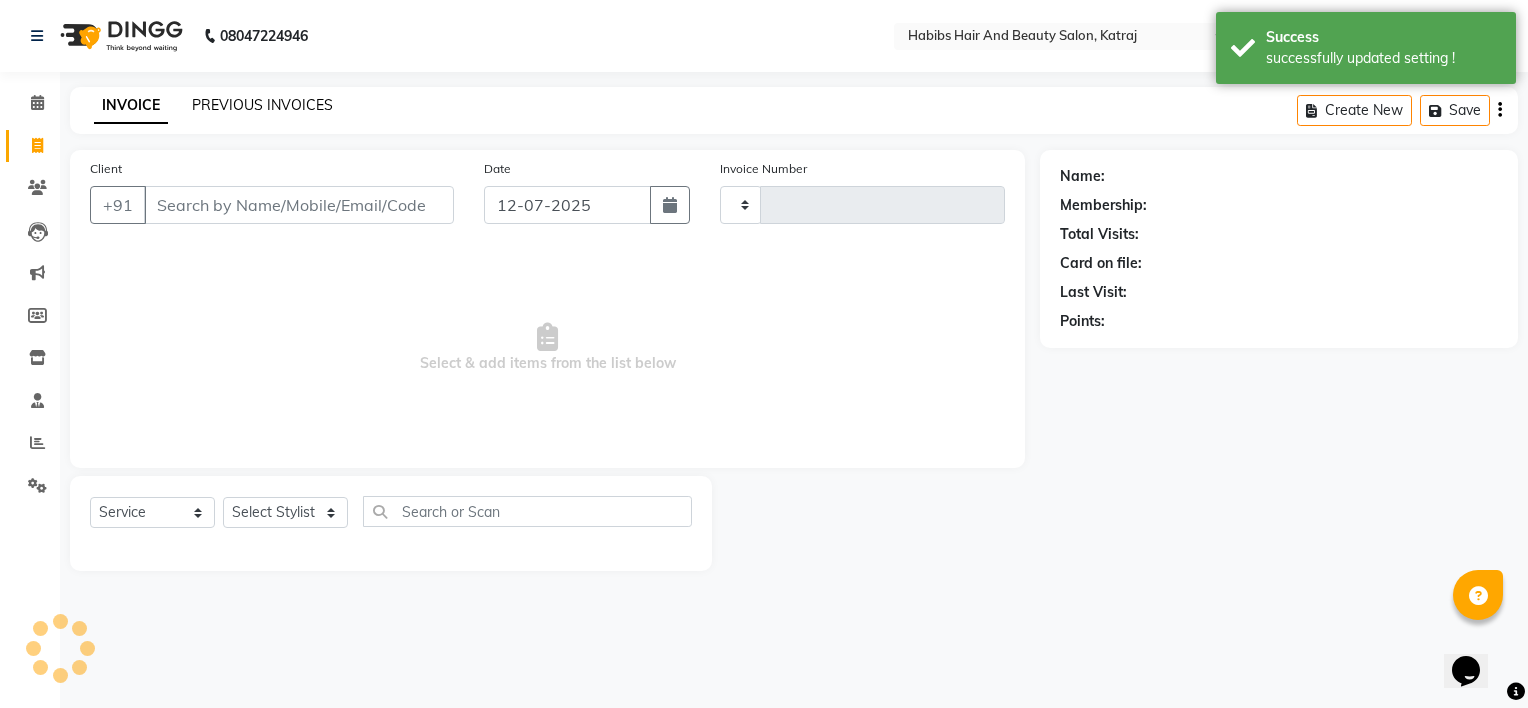 type on "0014" 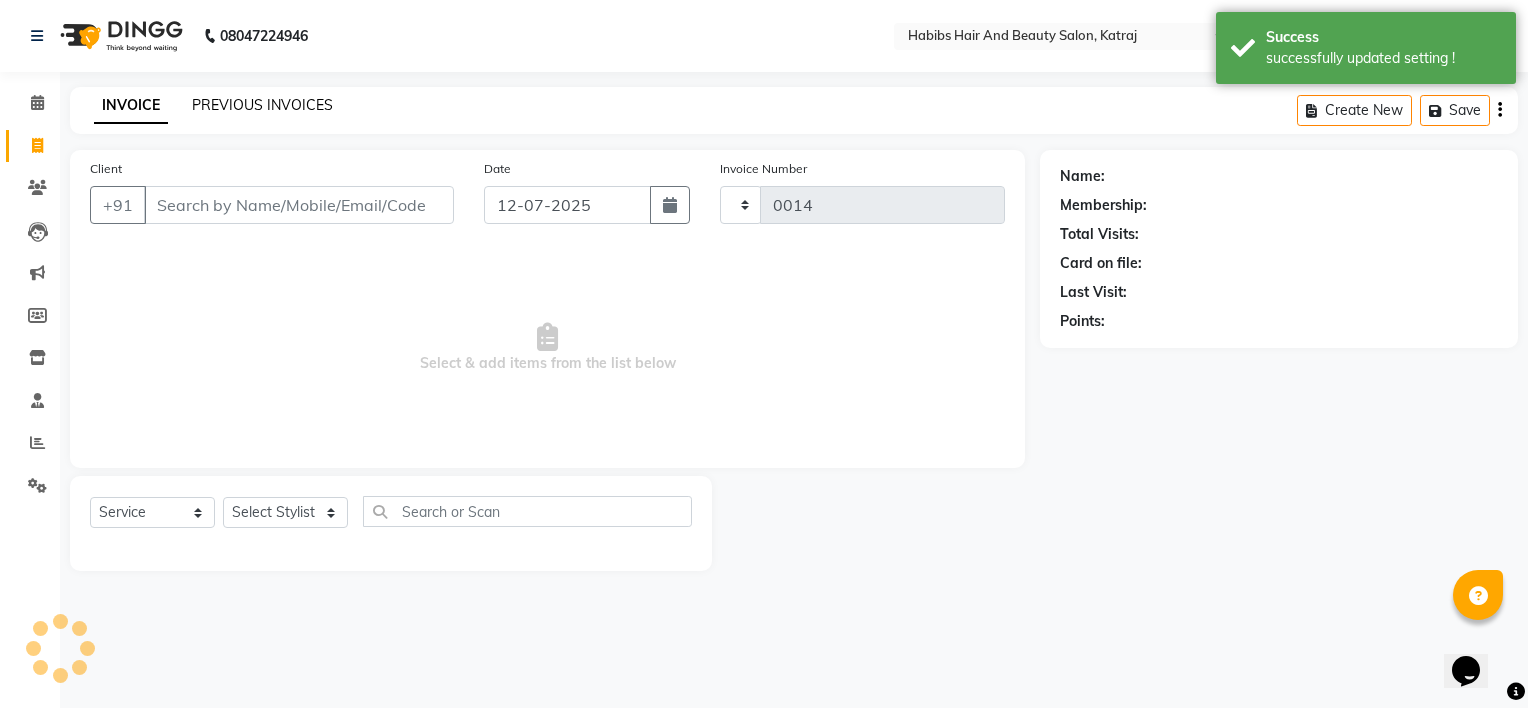 click on "PREVIOUS INVOICES" 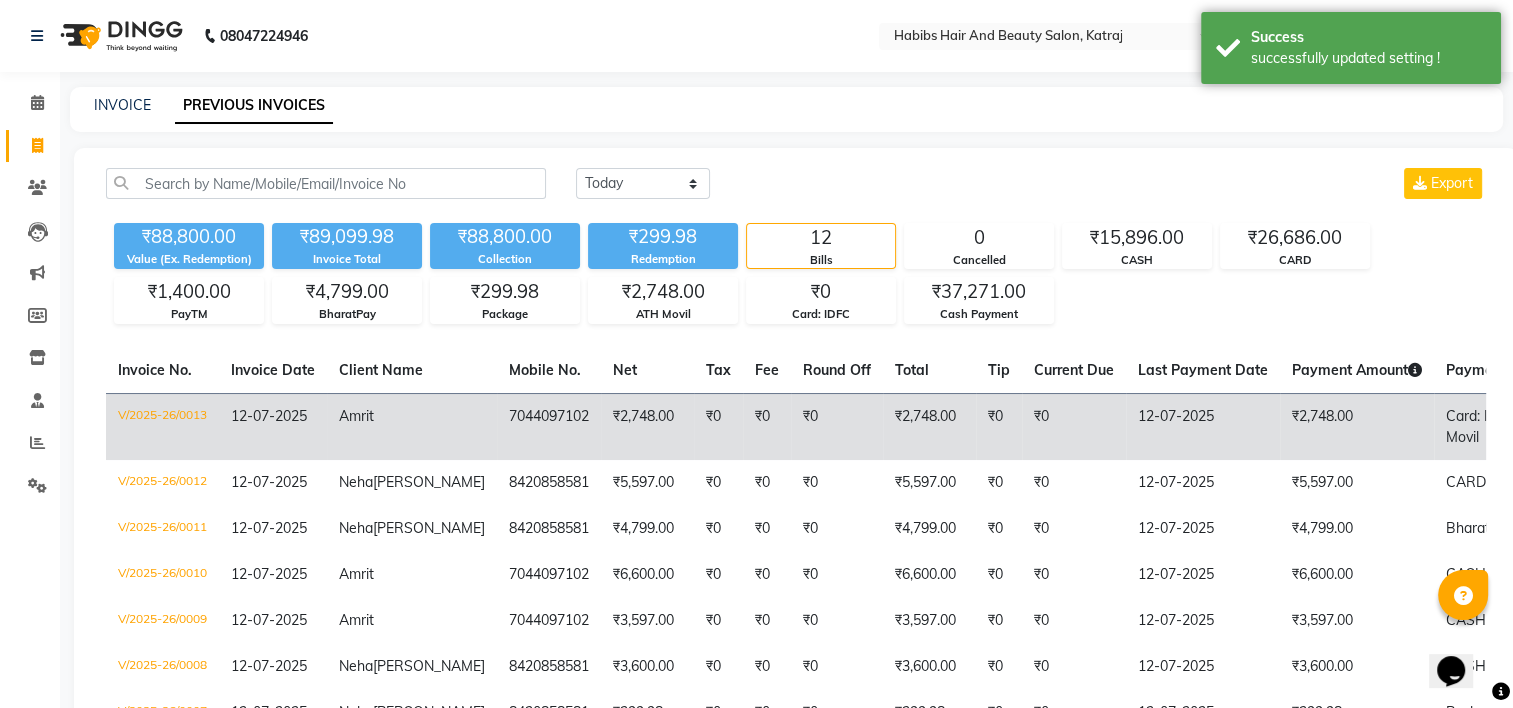 click on "V/2025-26/0013" 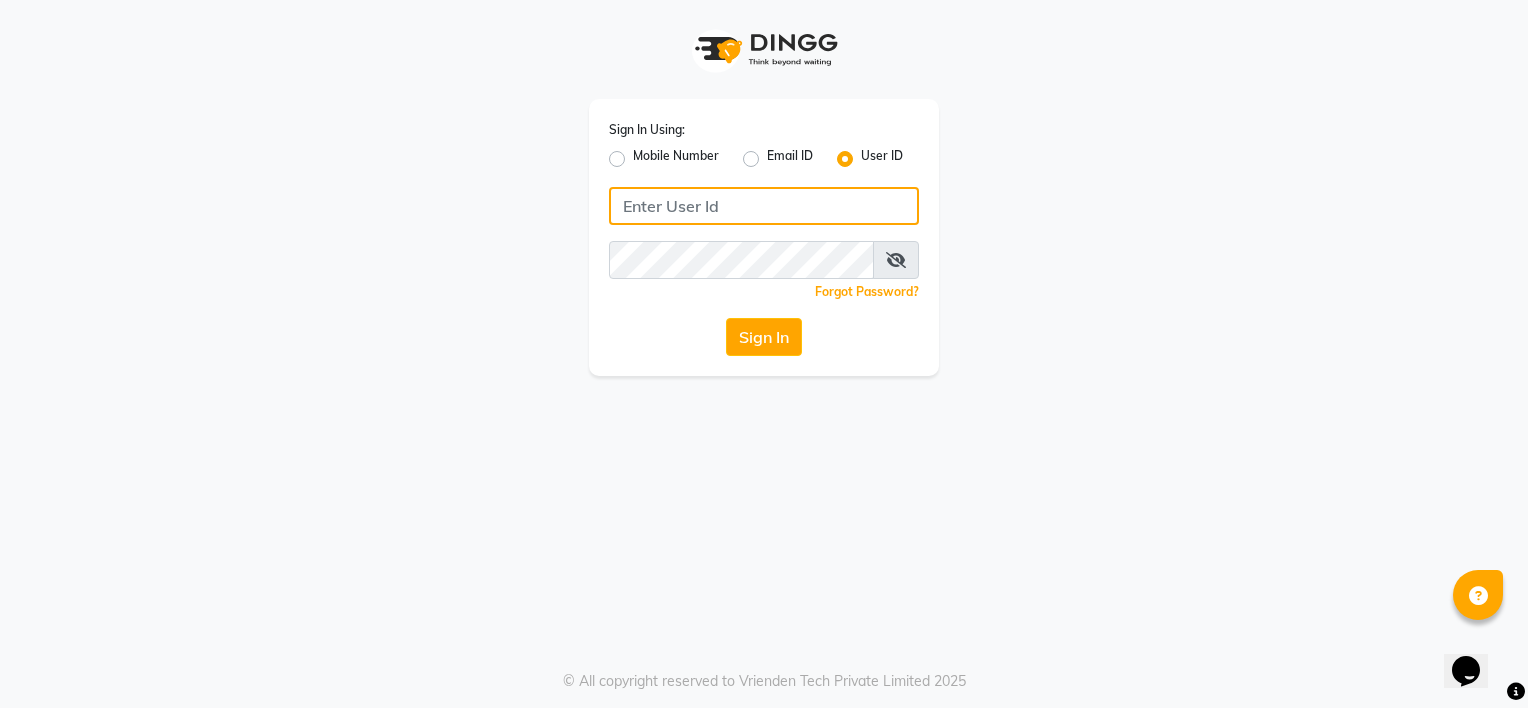 type on "habibk" 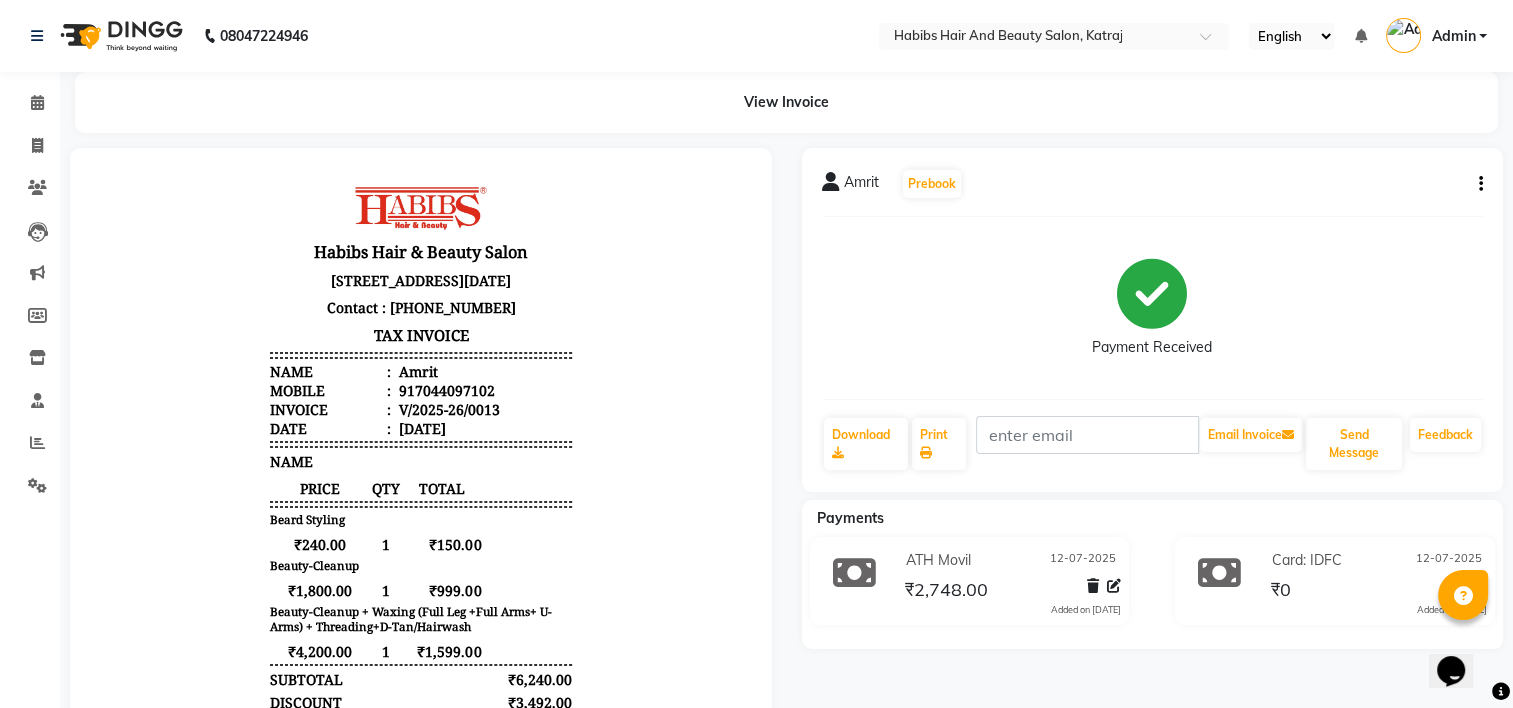 scroll, scrollTop: 0, scrollLeft: 0, axis: both 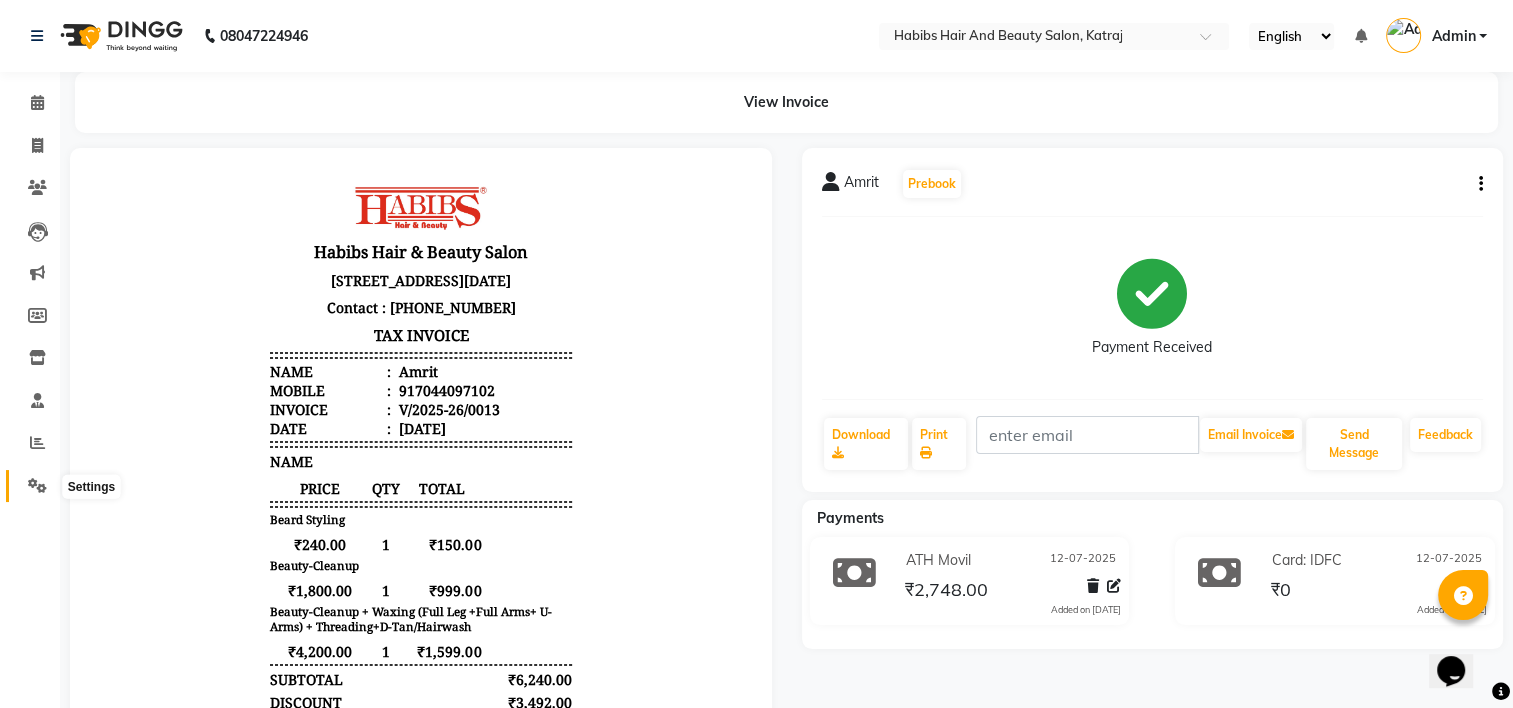 click 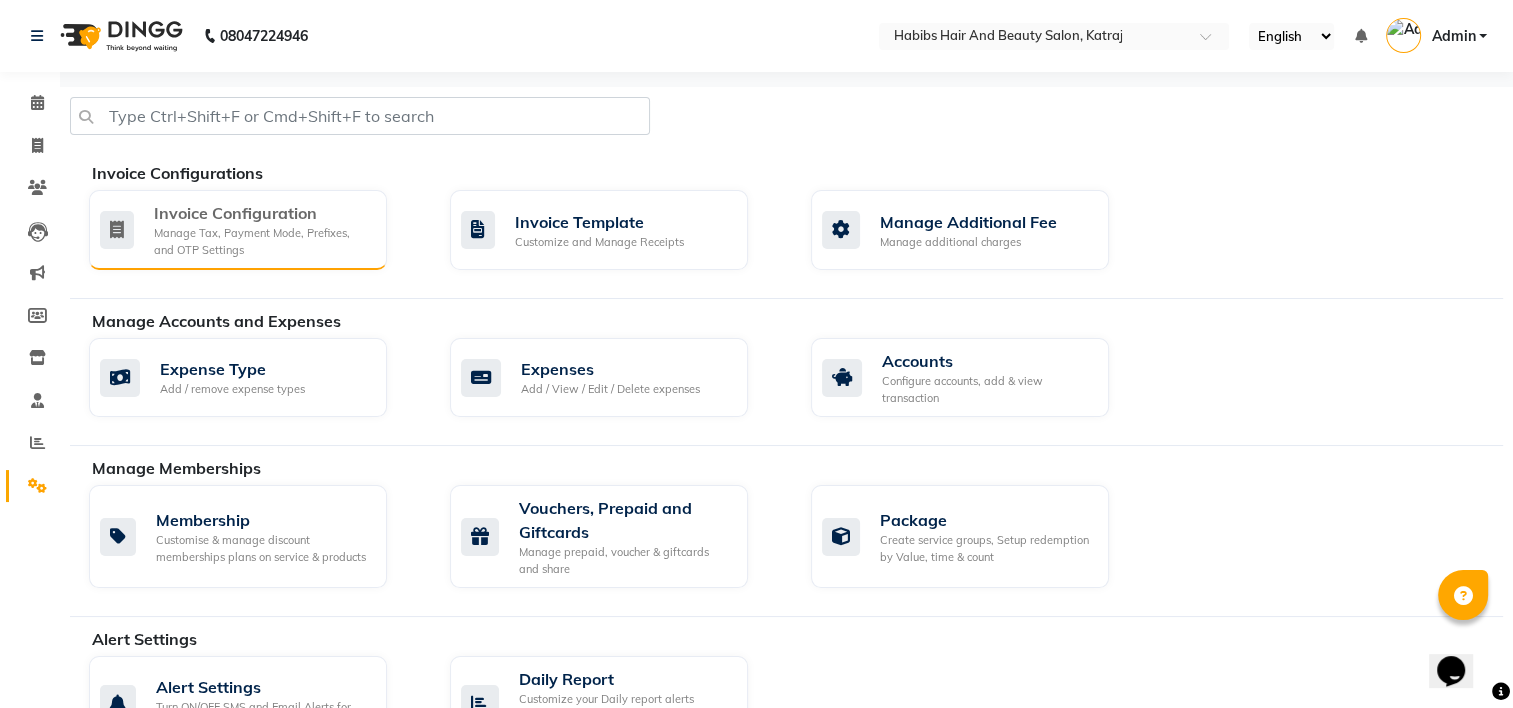 click on "Manage Tax, Payment Mode, Prefixes, and OTP Settings" 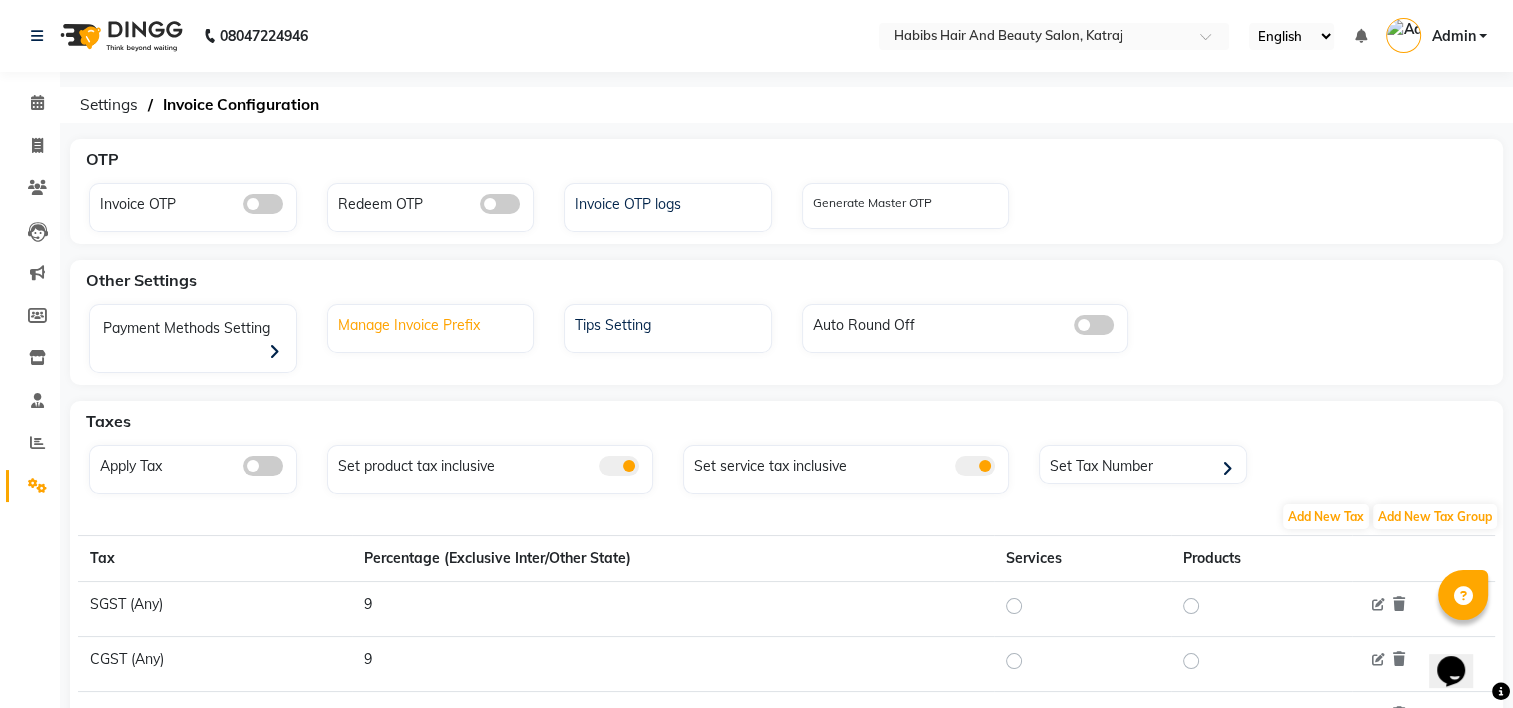 click on "Manage Invoice Prefix" 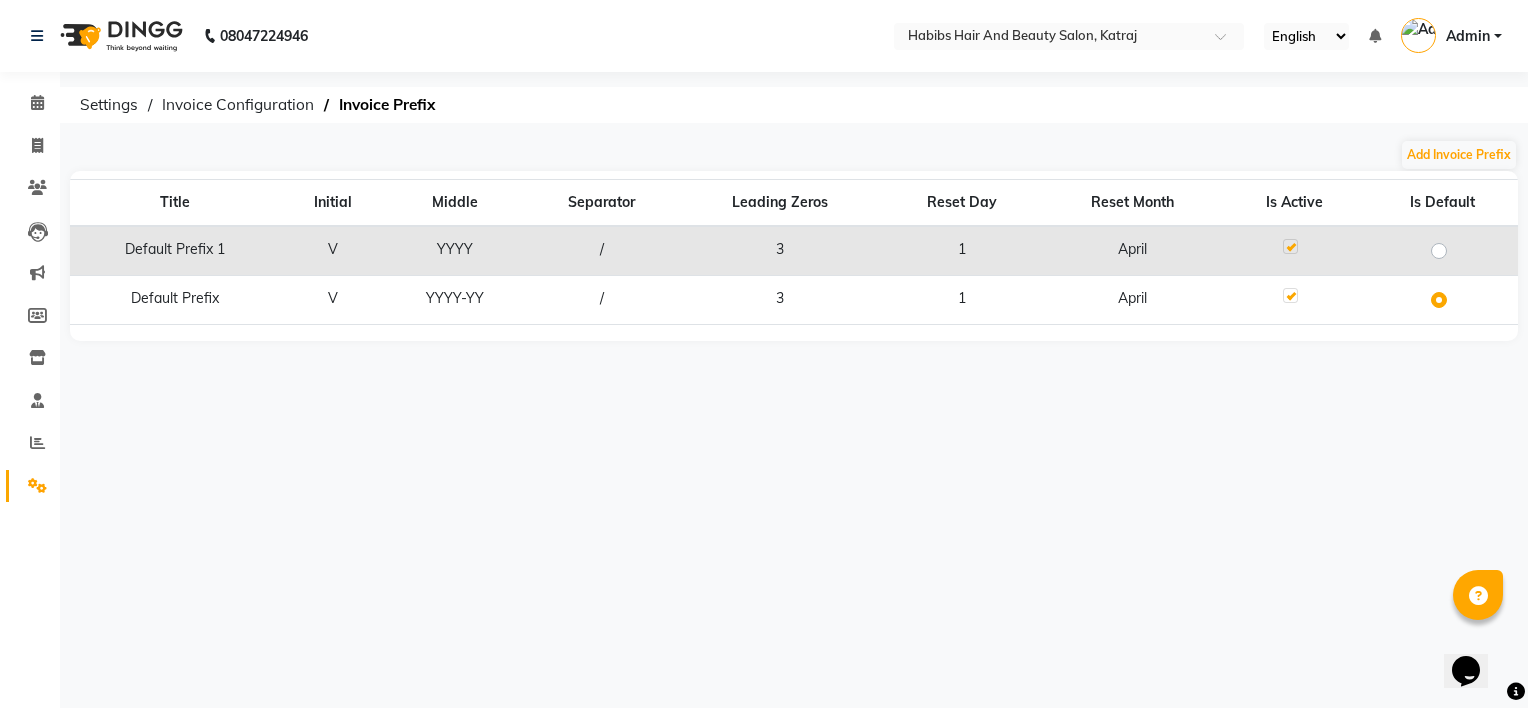 click 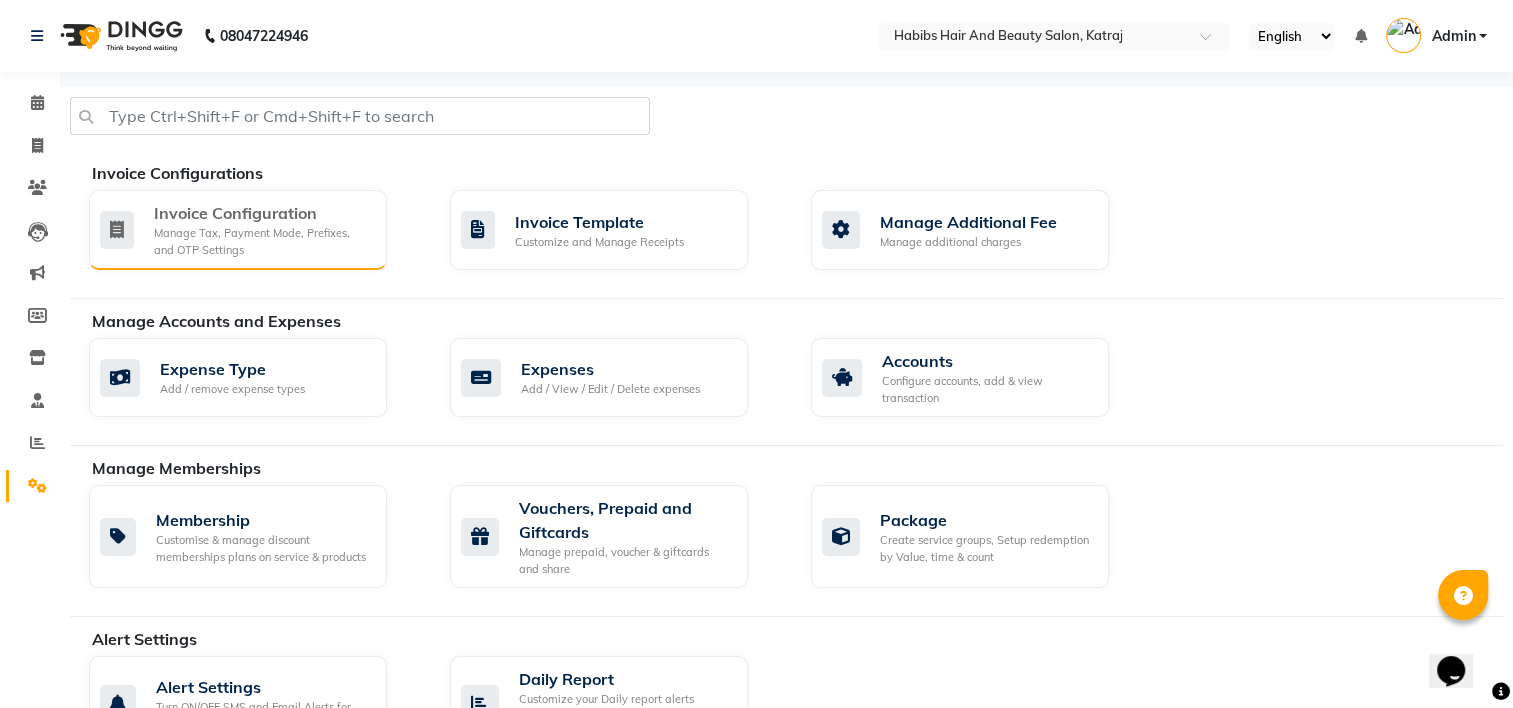 click on "Manage Tax, Payment Mode, Prefixes, and OTP Settings" 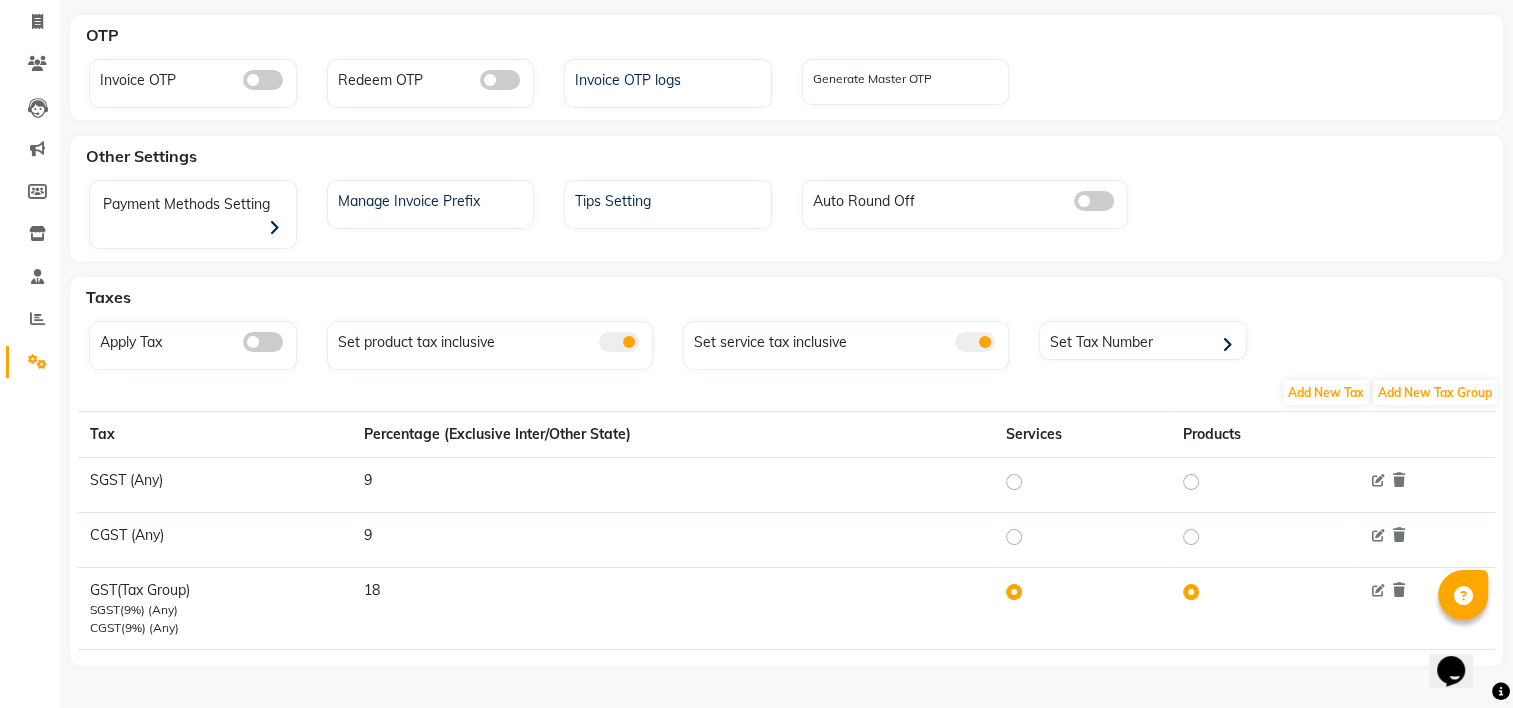 scroll, scrollTop: 0, scrollLeft: 0, axis: both 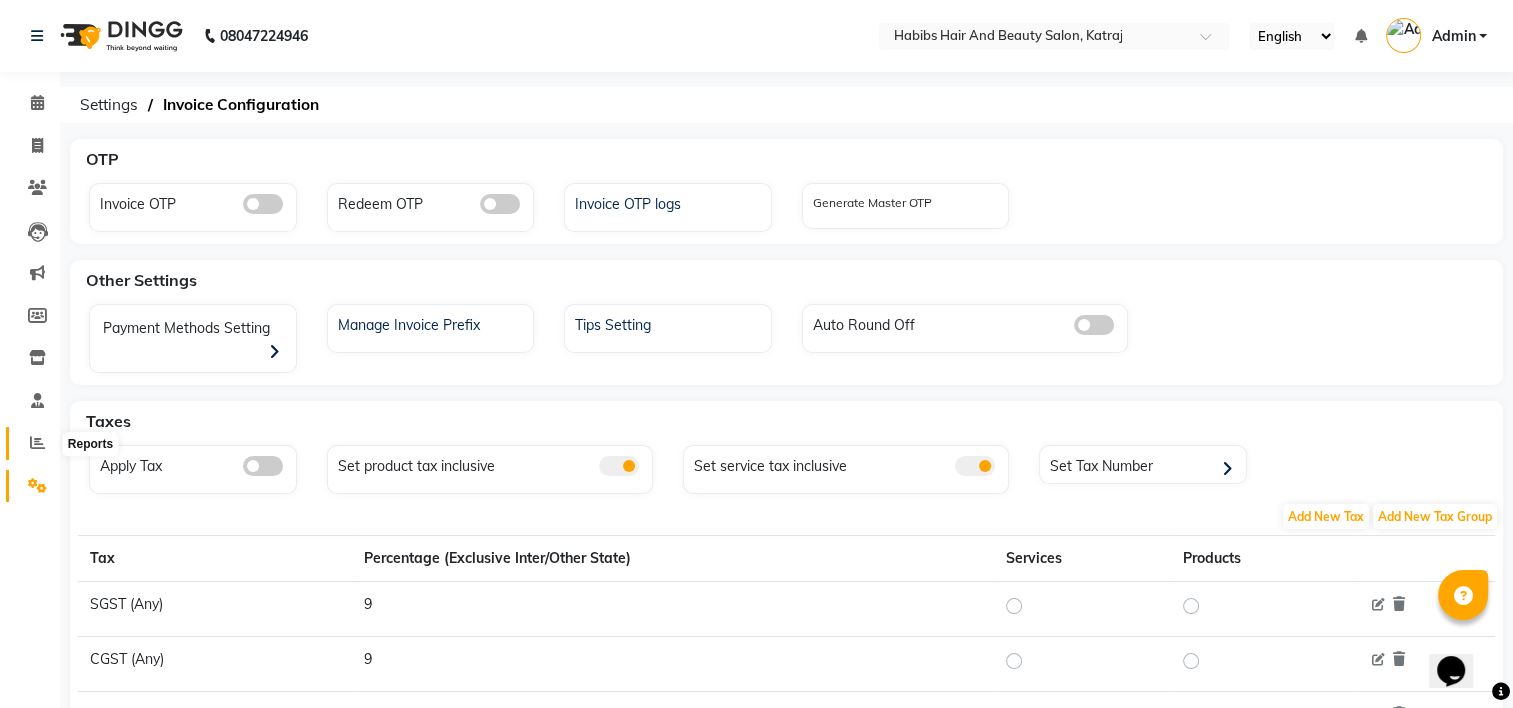 click 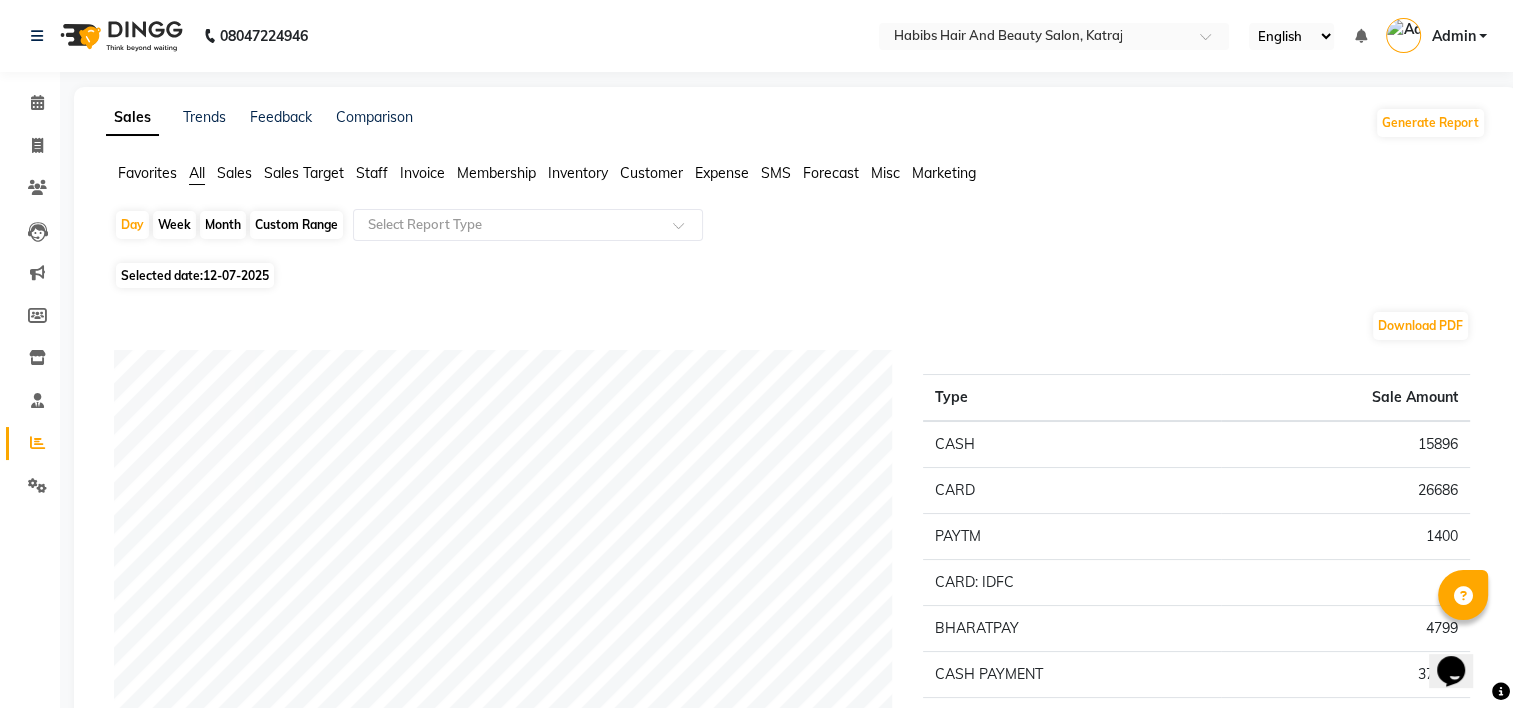 click on "Month" 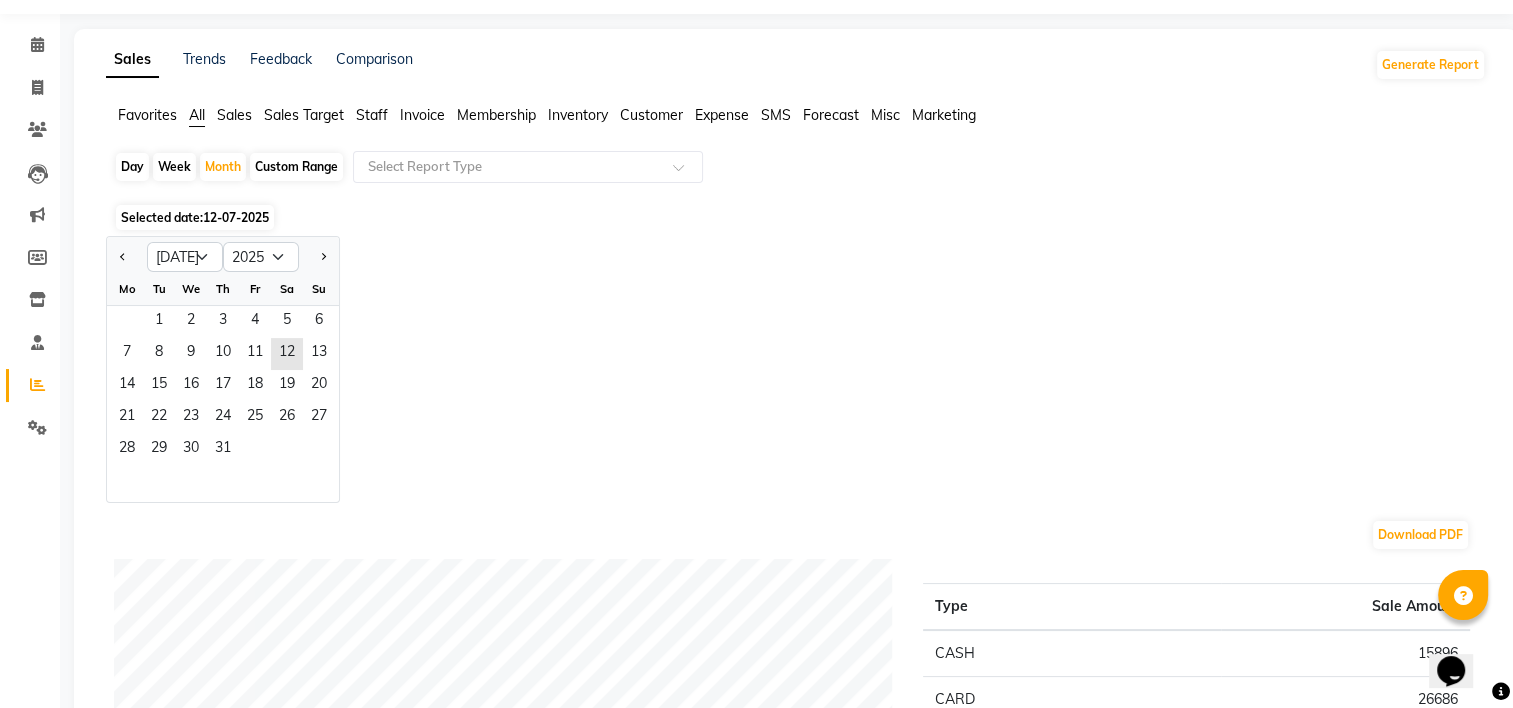scroll, scrollTop: 0, scrollLeft: 0, axis: both 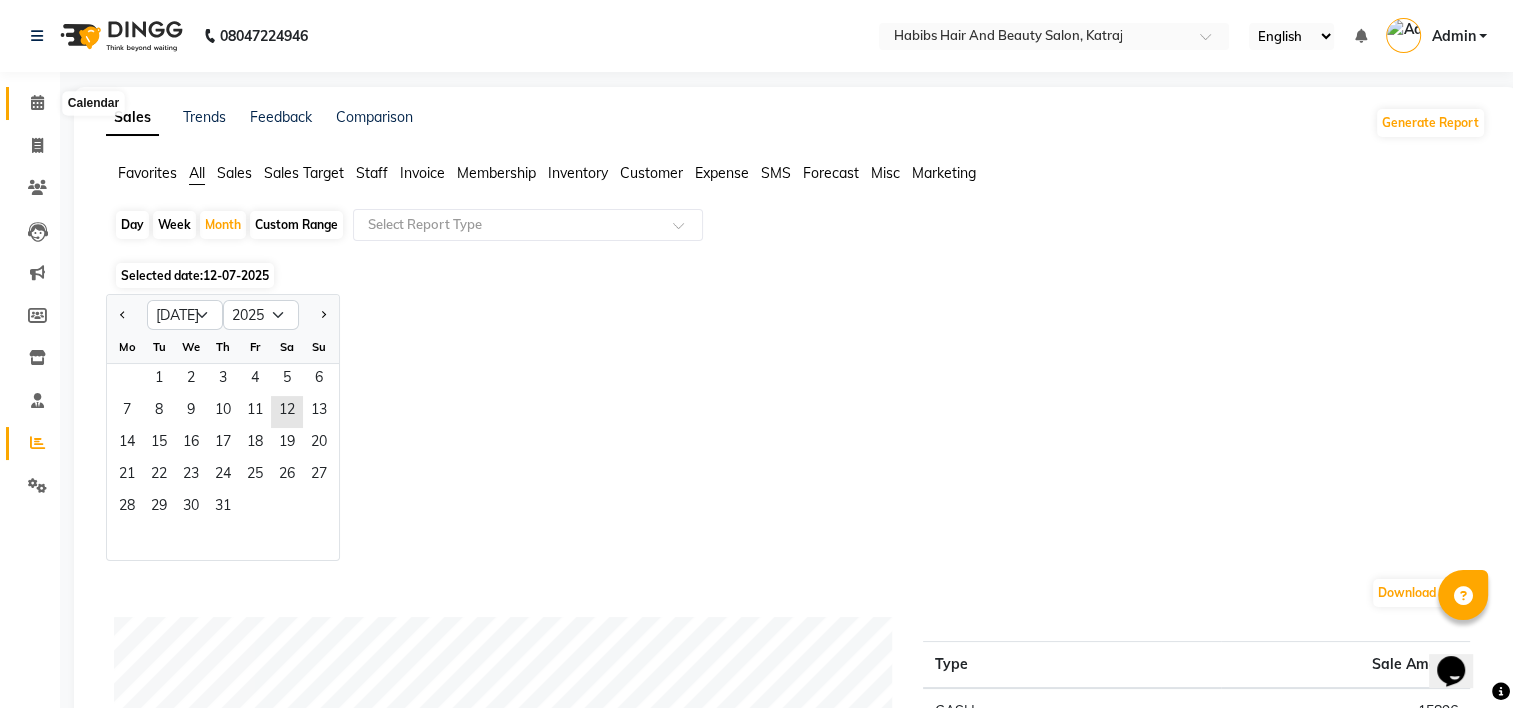click 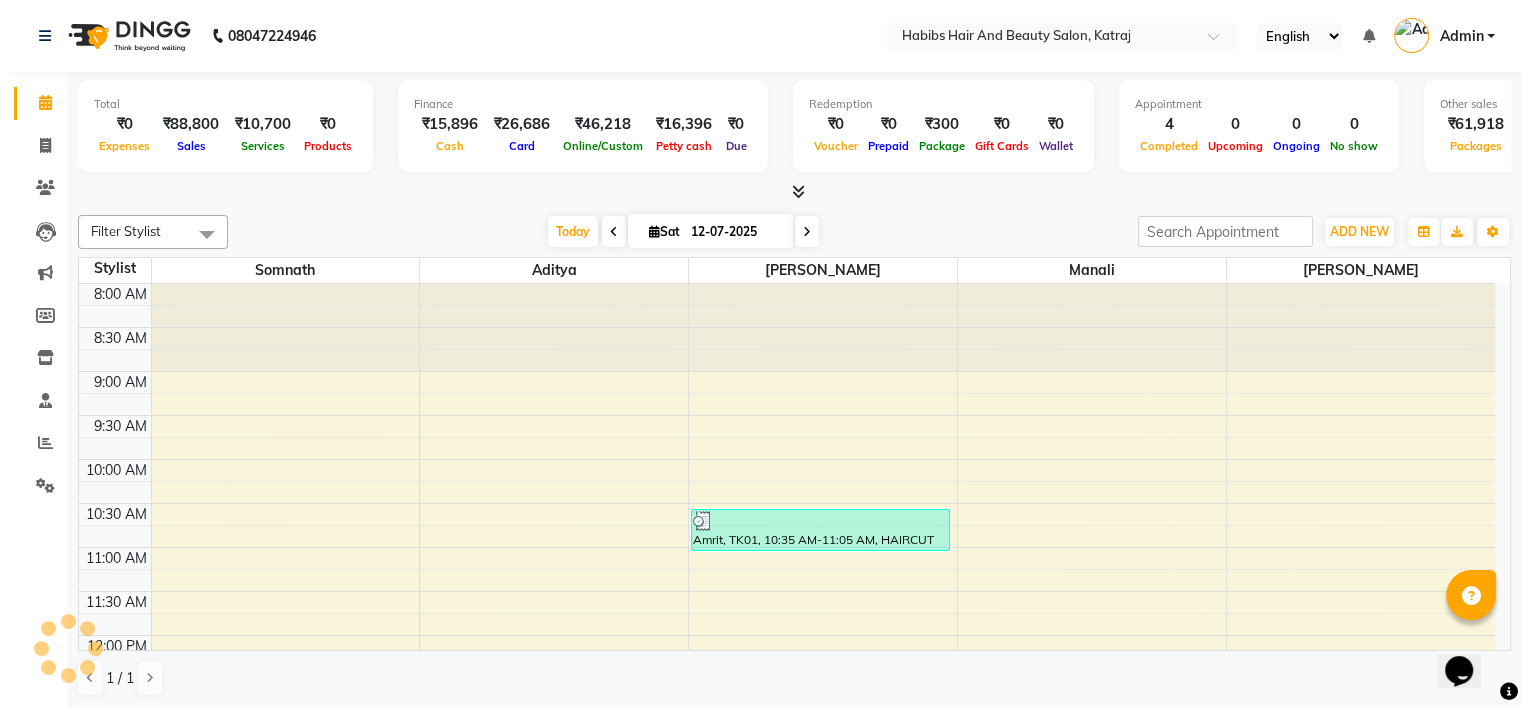 scroll, scrollTop: 0, scrollLeft: 0, axis: both 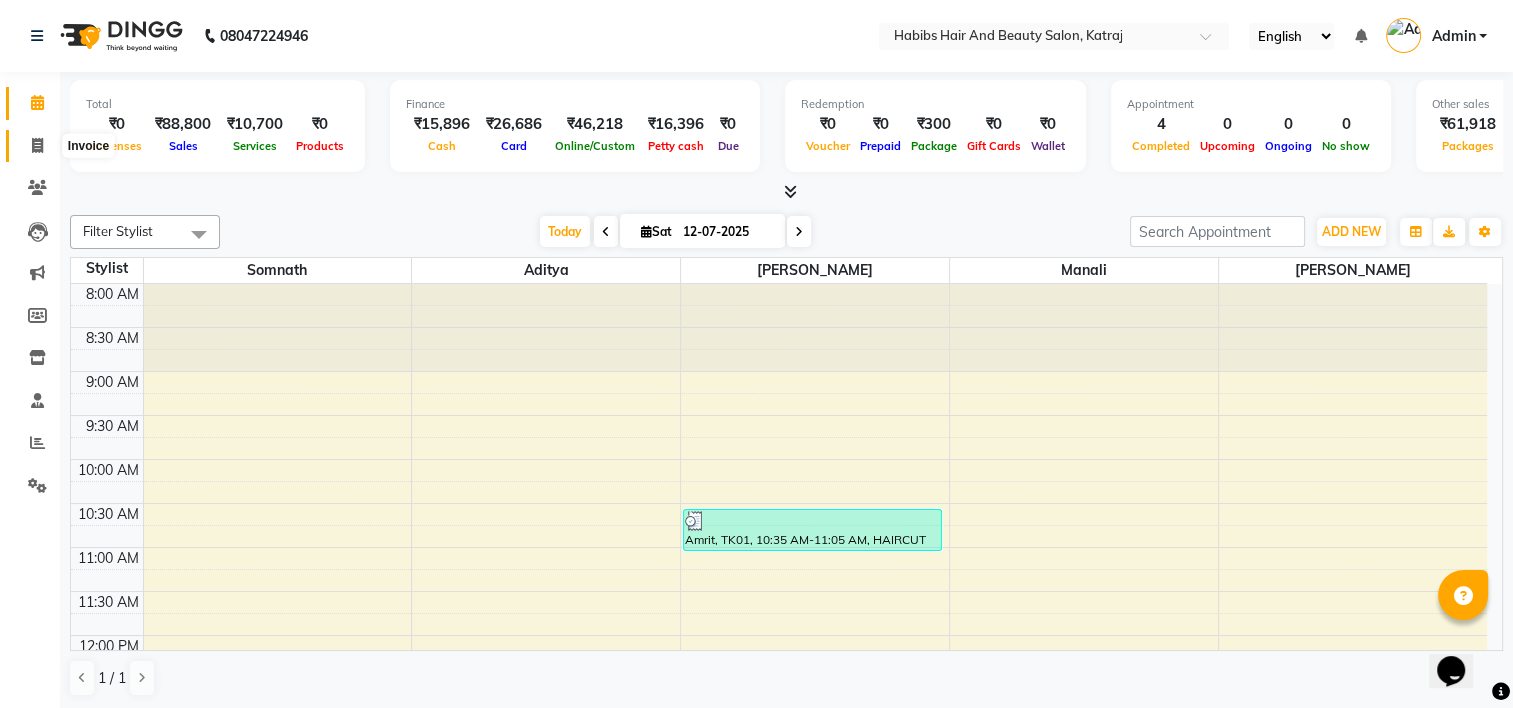 click 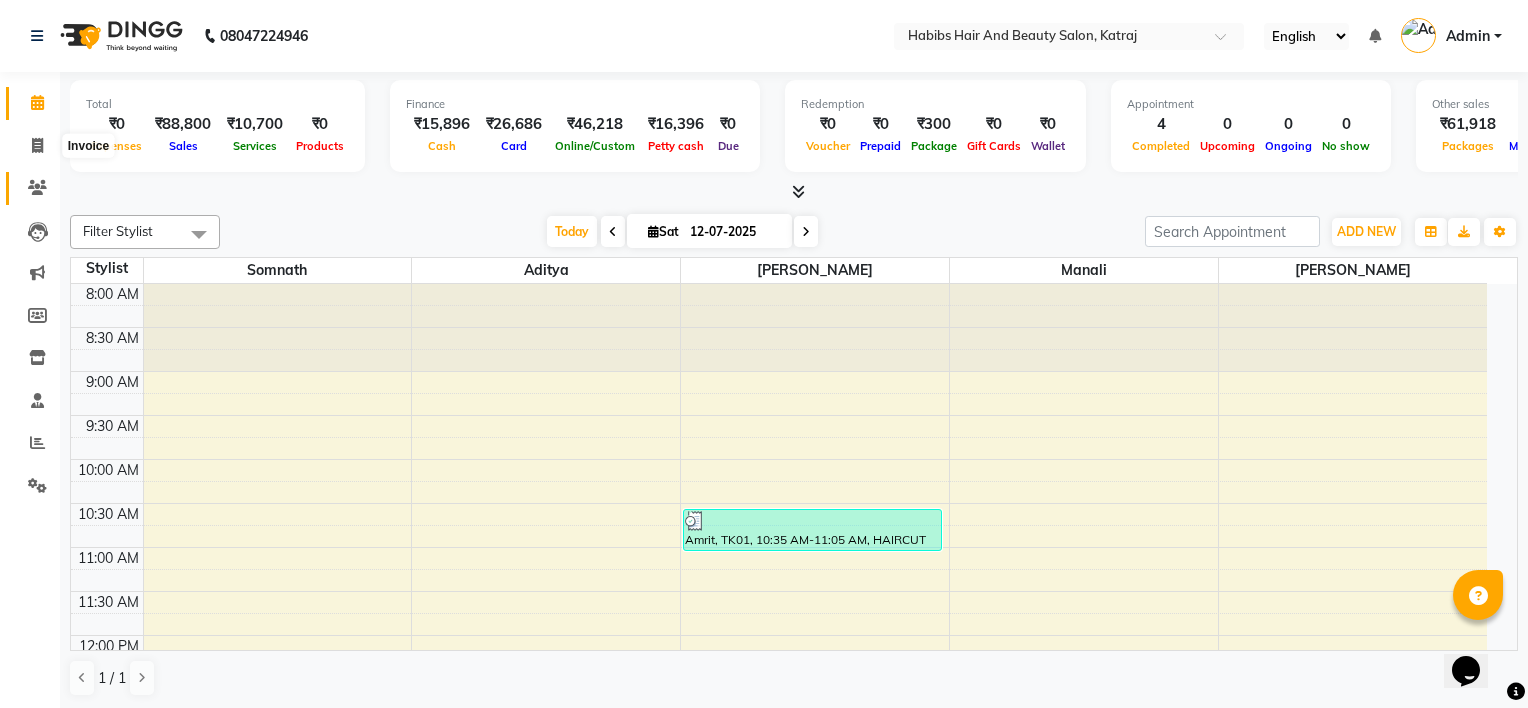 select on "8589" 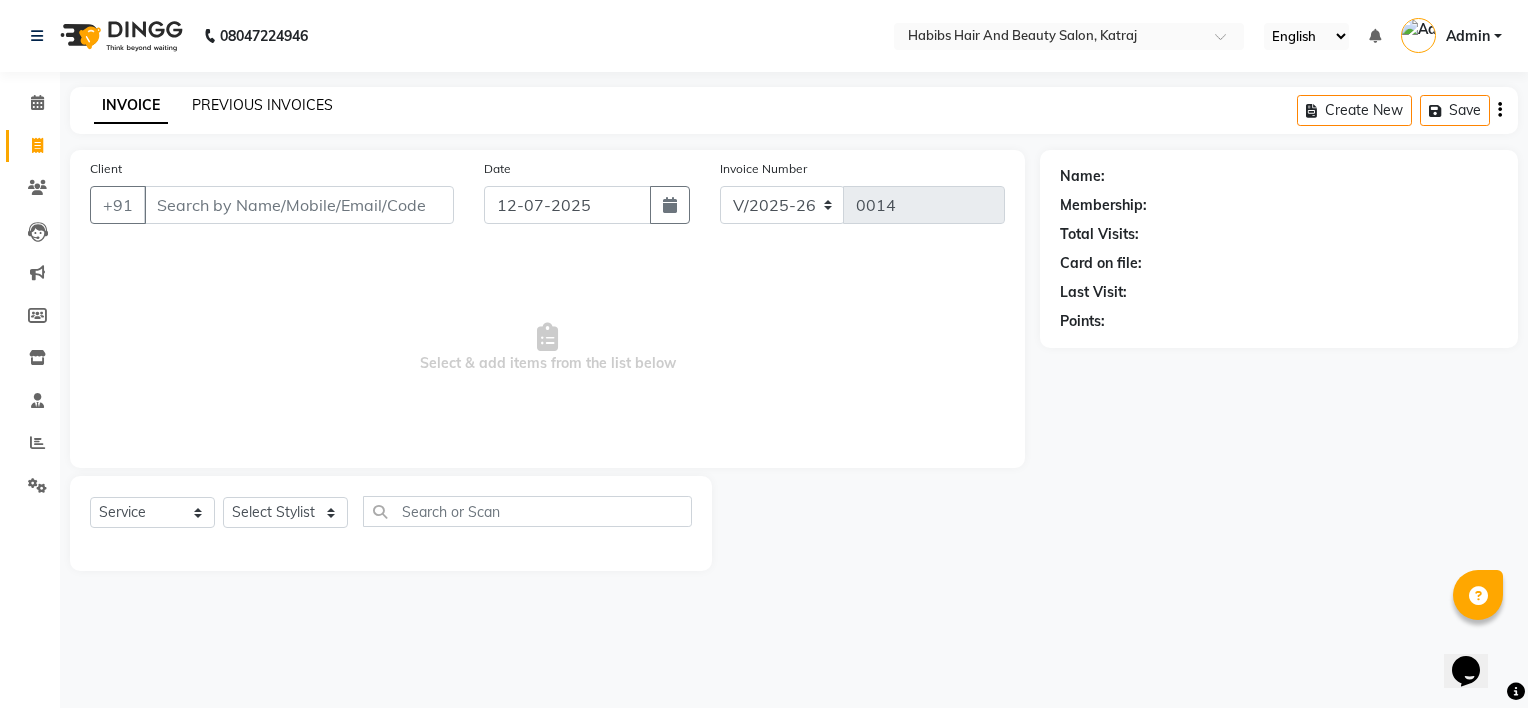 click on "PREVIOUS INVOICES" 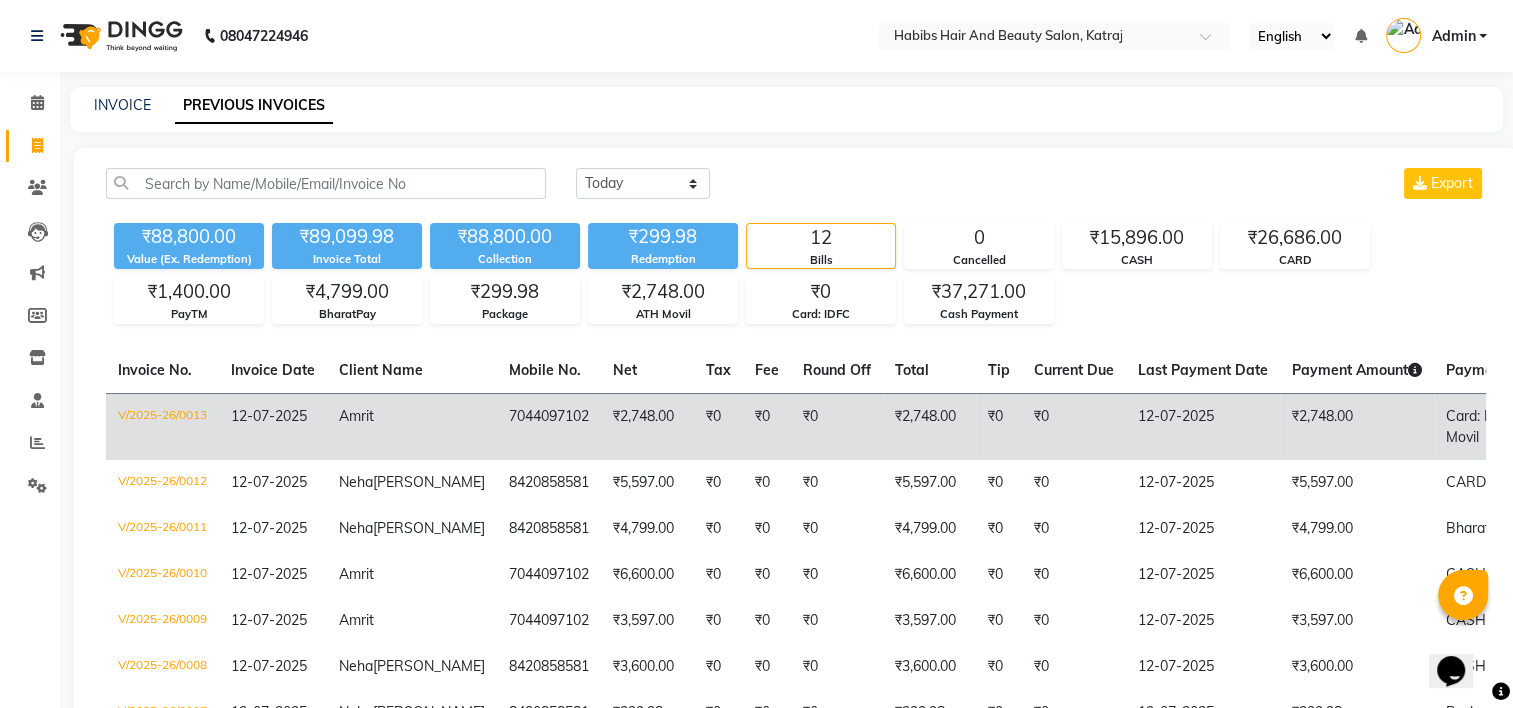drag, startPoint x: 1072, startPoint y: 440, endPoint x: 864, endPoint y: 431, distance: 208.19463 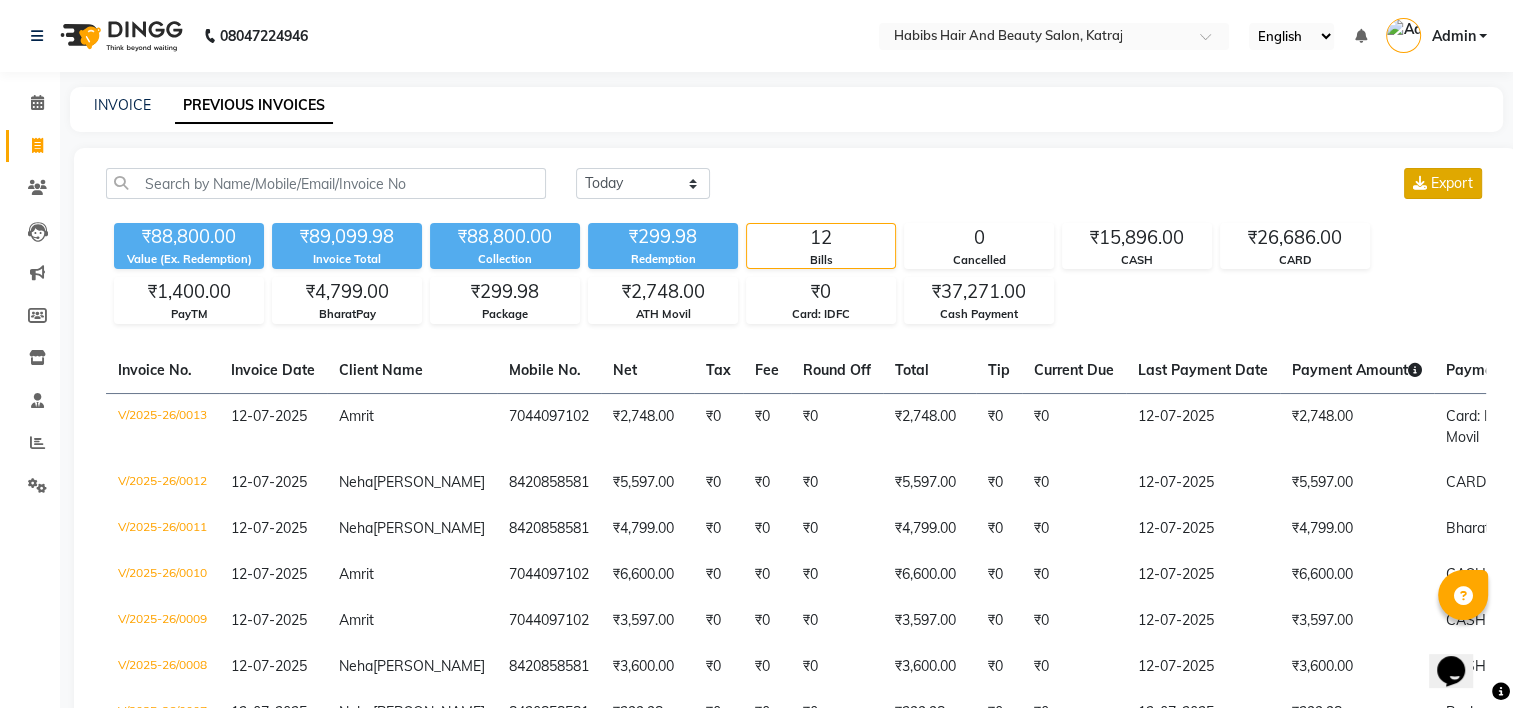click on "Export" at bounding box center [1452, 183] 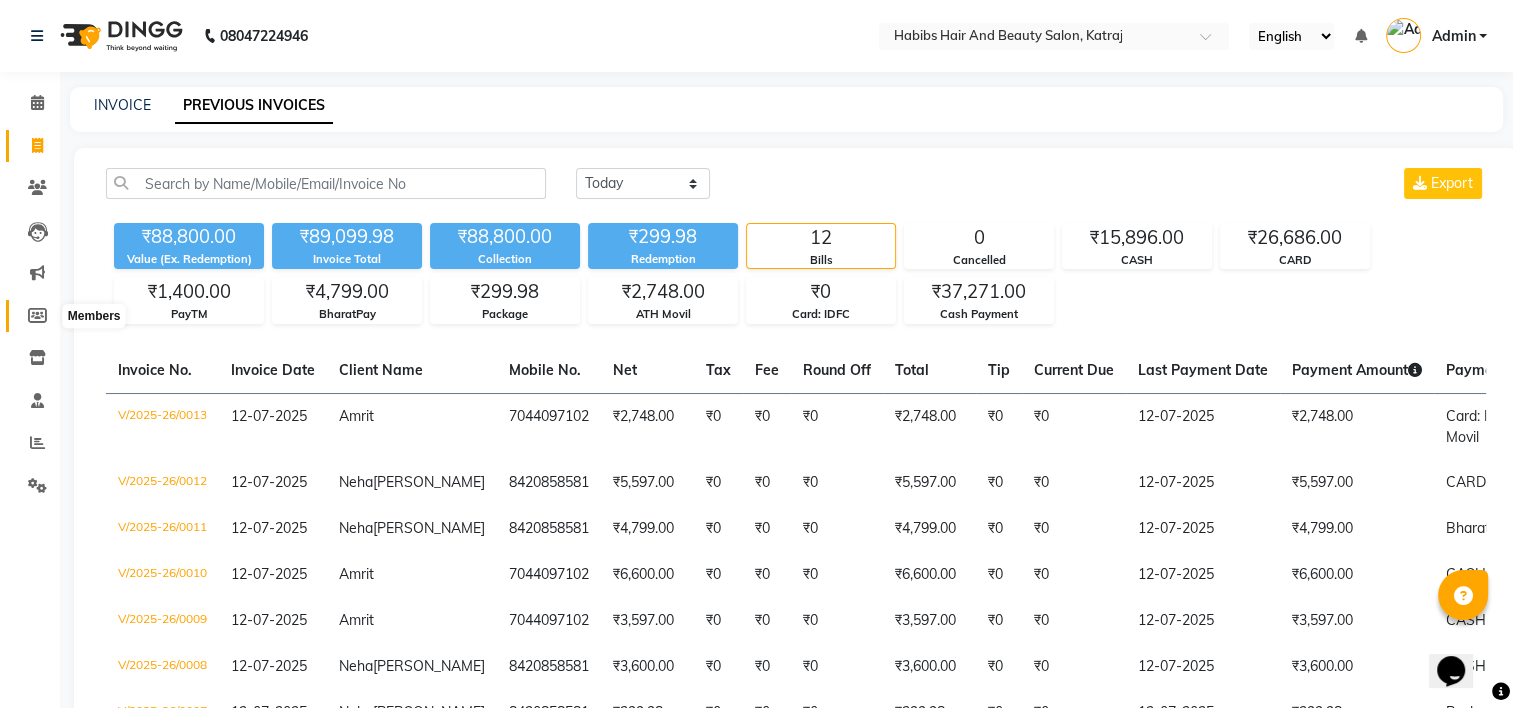 click 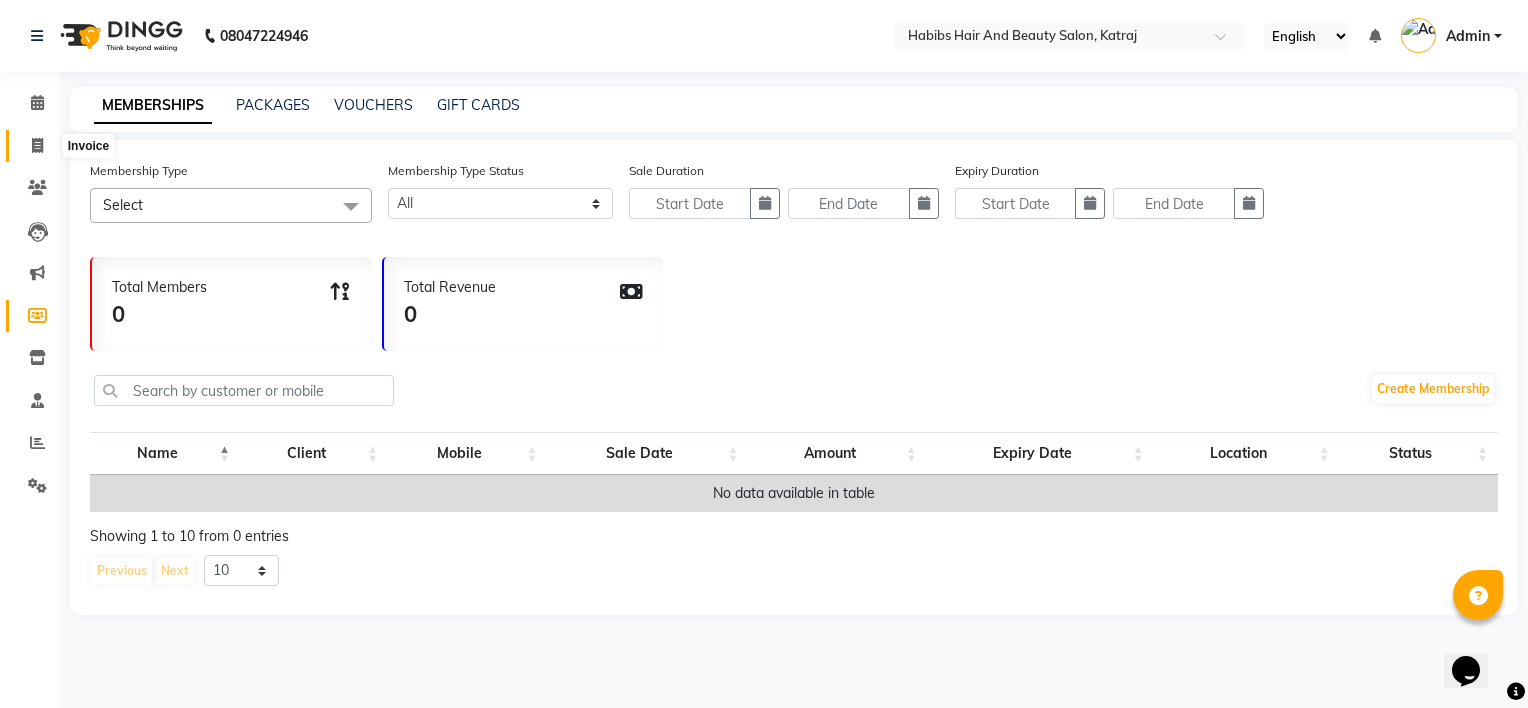 click 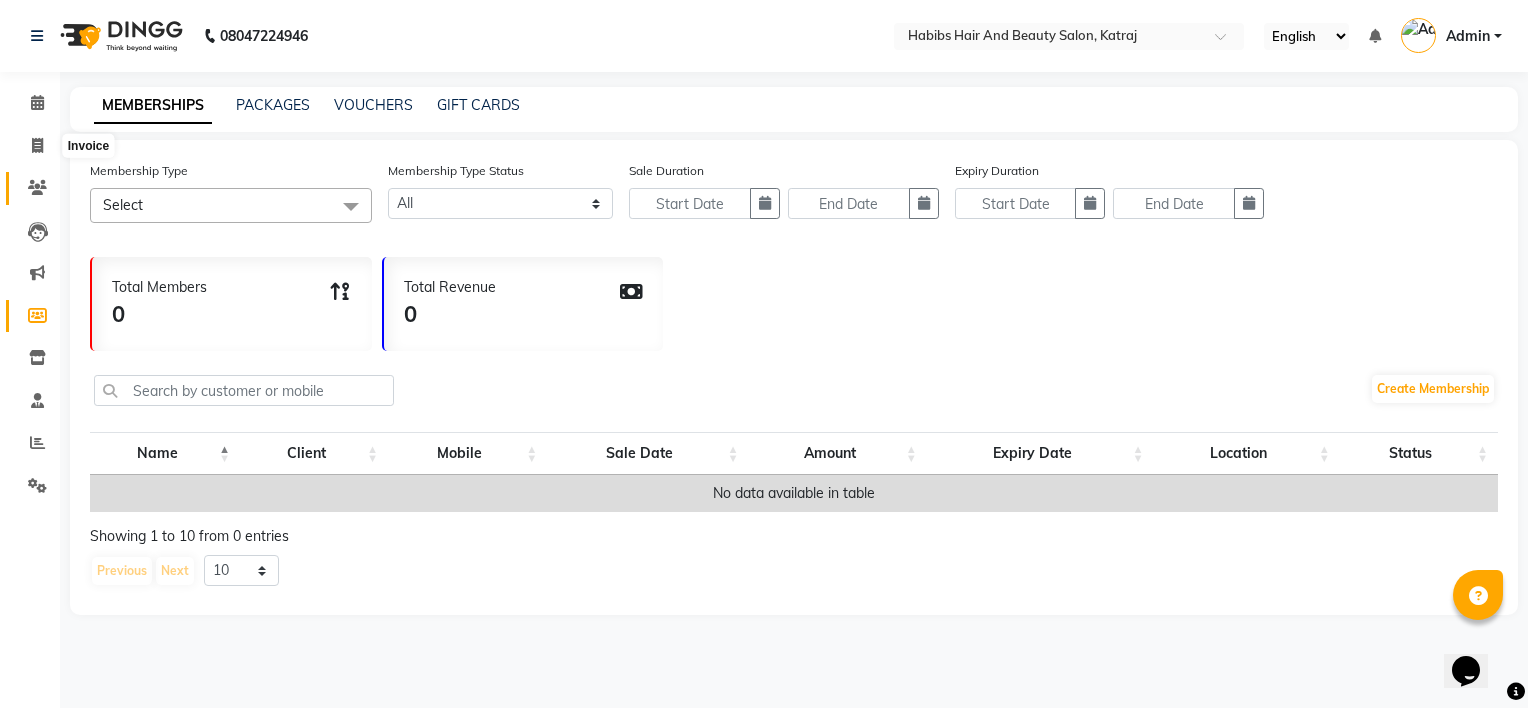 select on "8589" 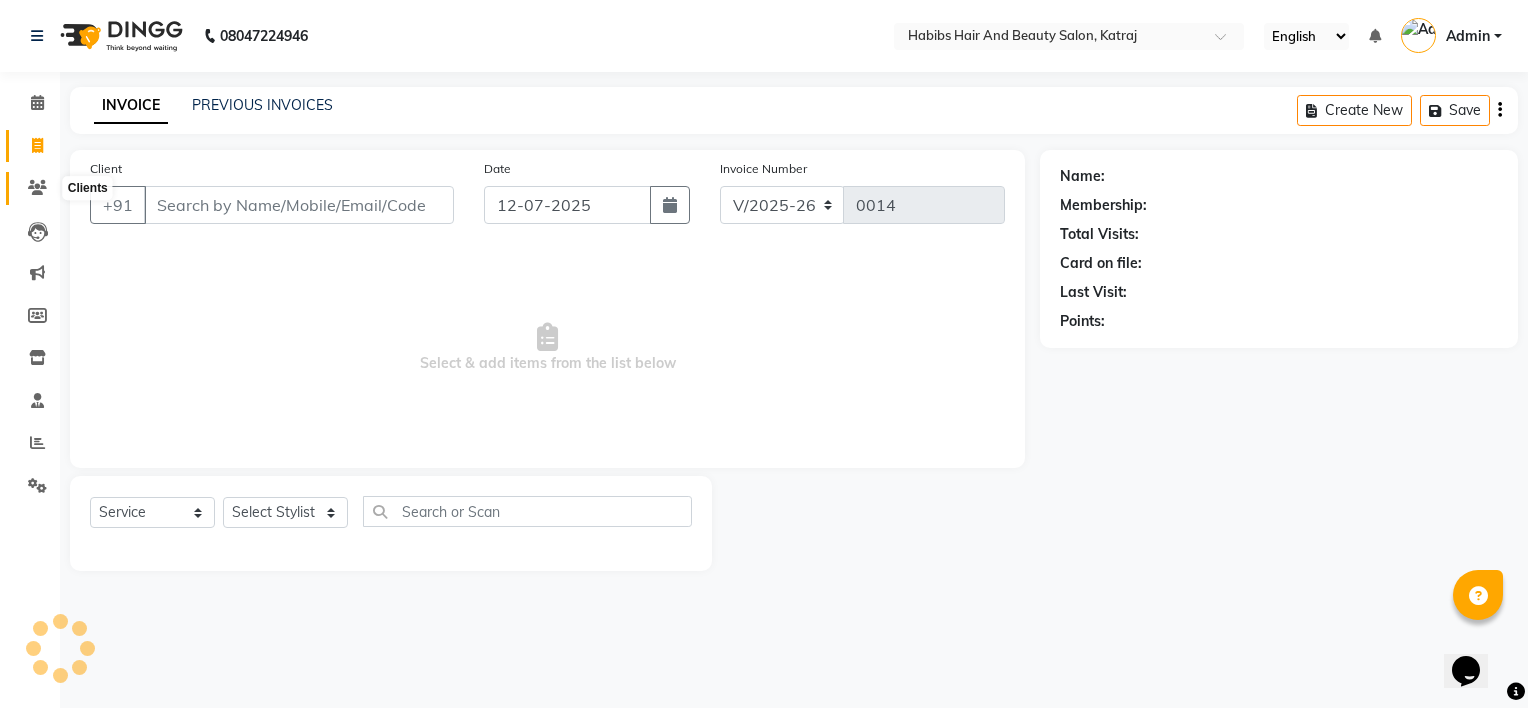 click 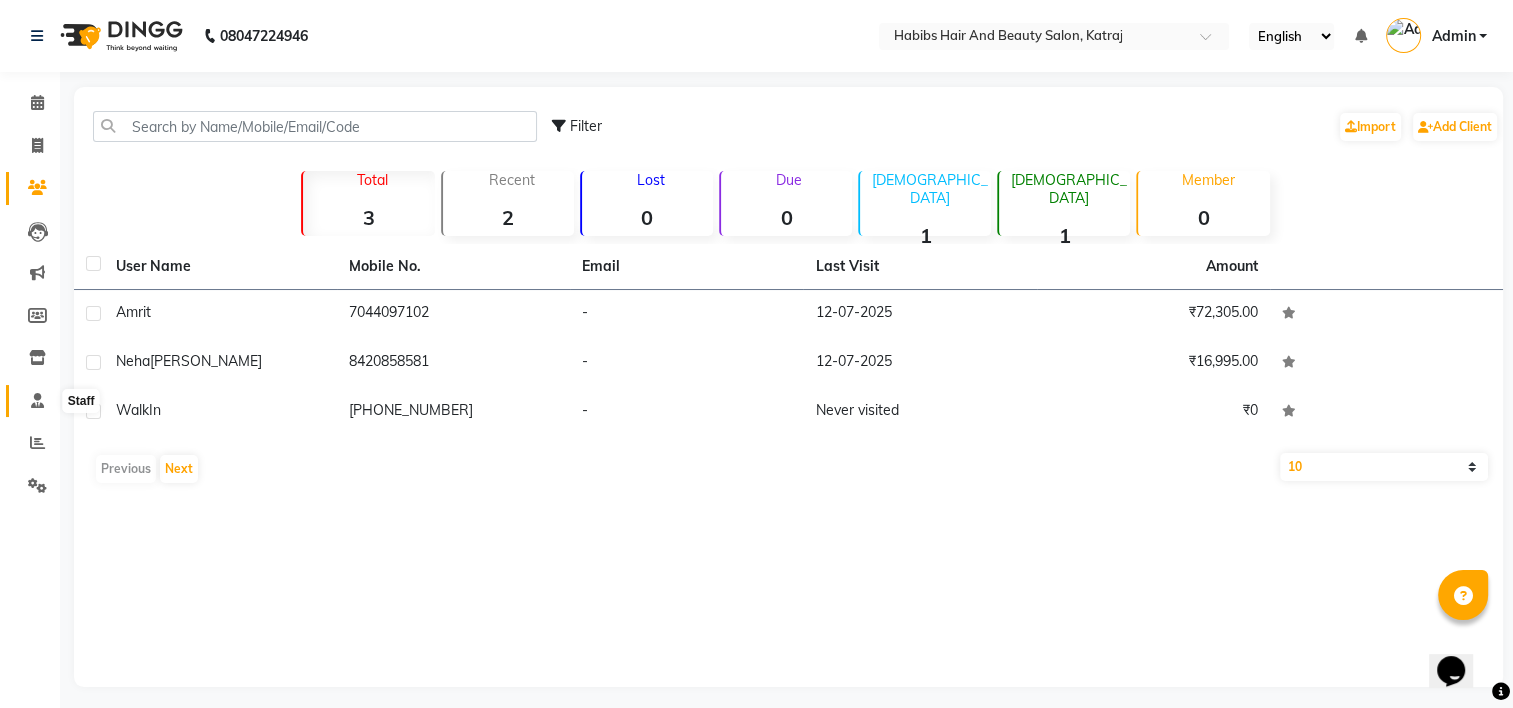 click 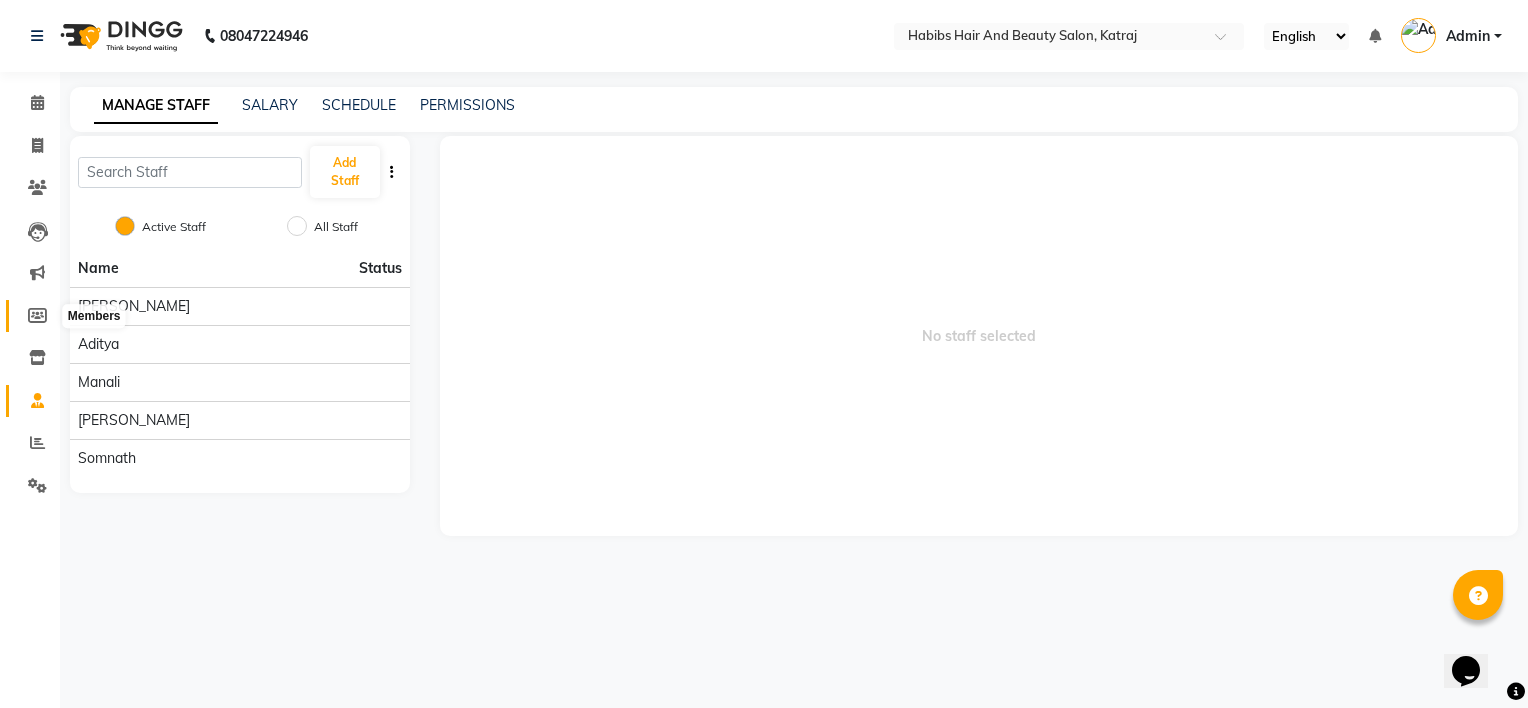 click 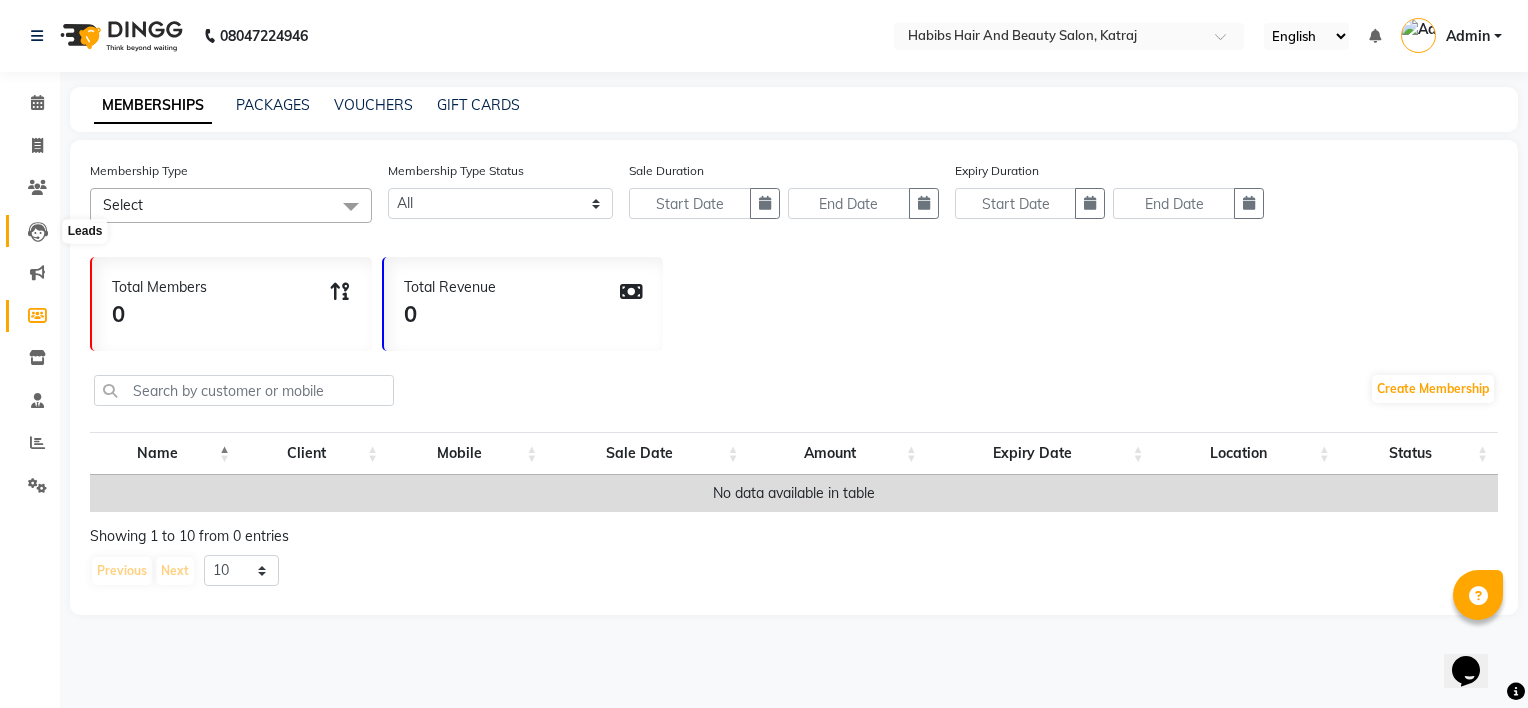 click 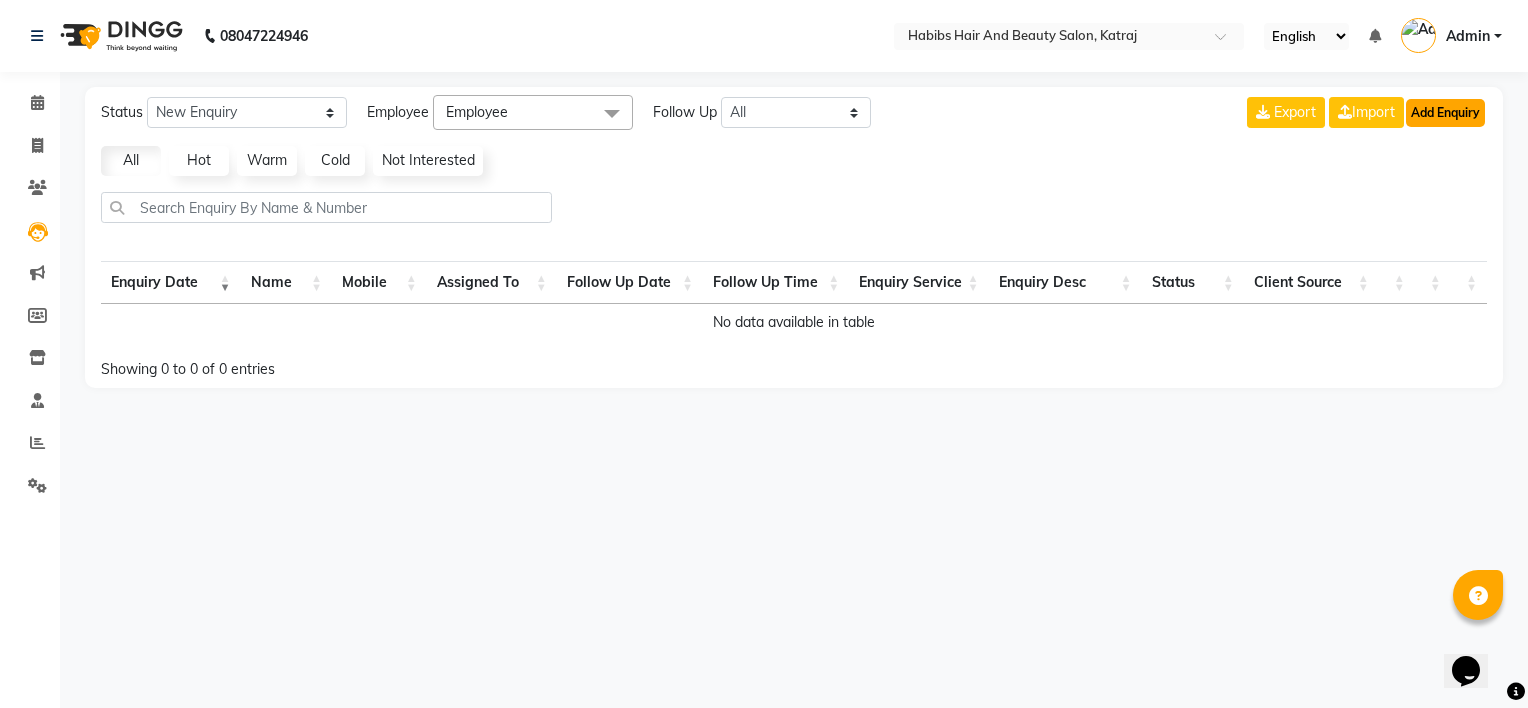 click on "Add Enquiry" 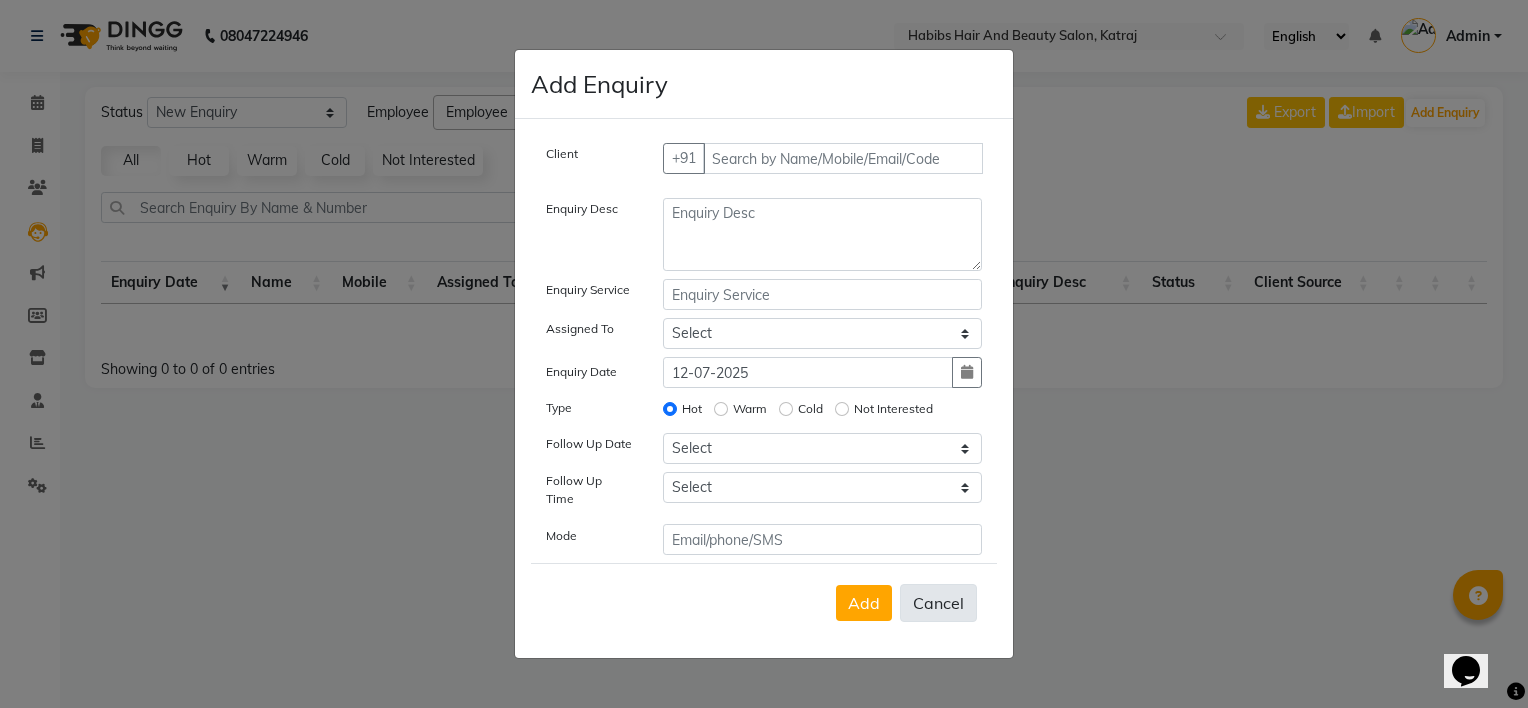 click on "Cancel" 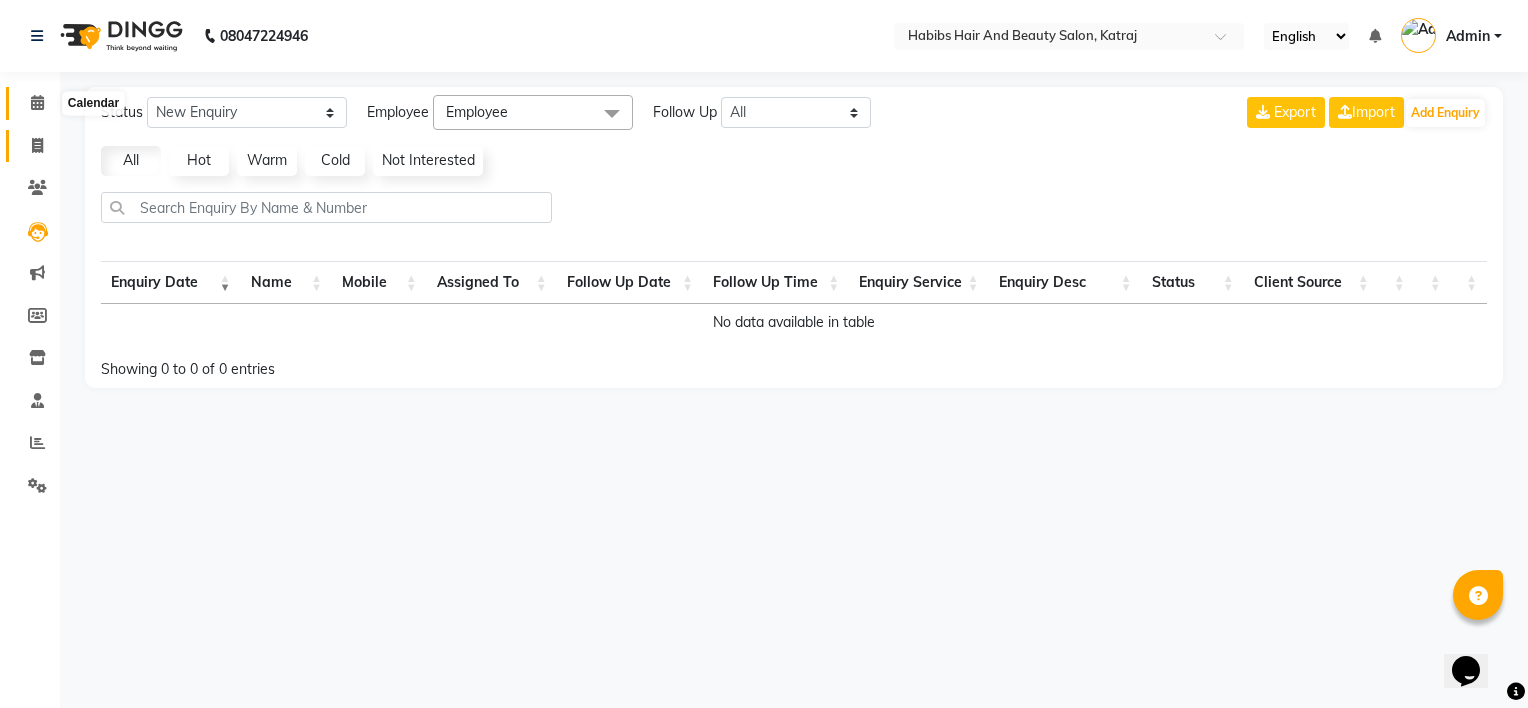 drag, startPoint x: 45, startPoint y: 113, endPoint x: 44, endPoint y: 161, distance: 48.010414 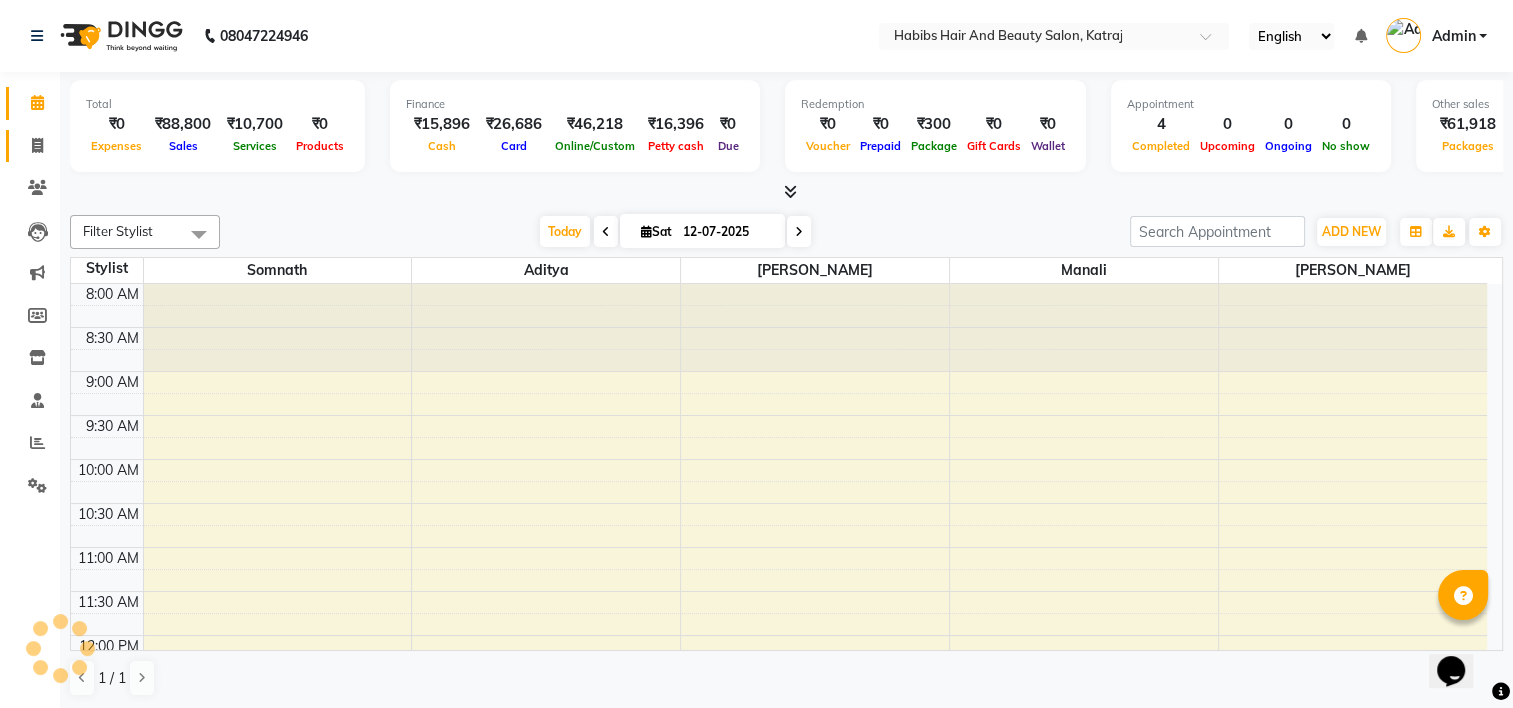 click 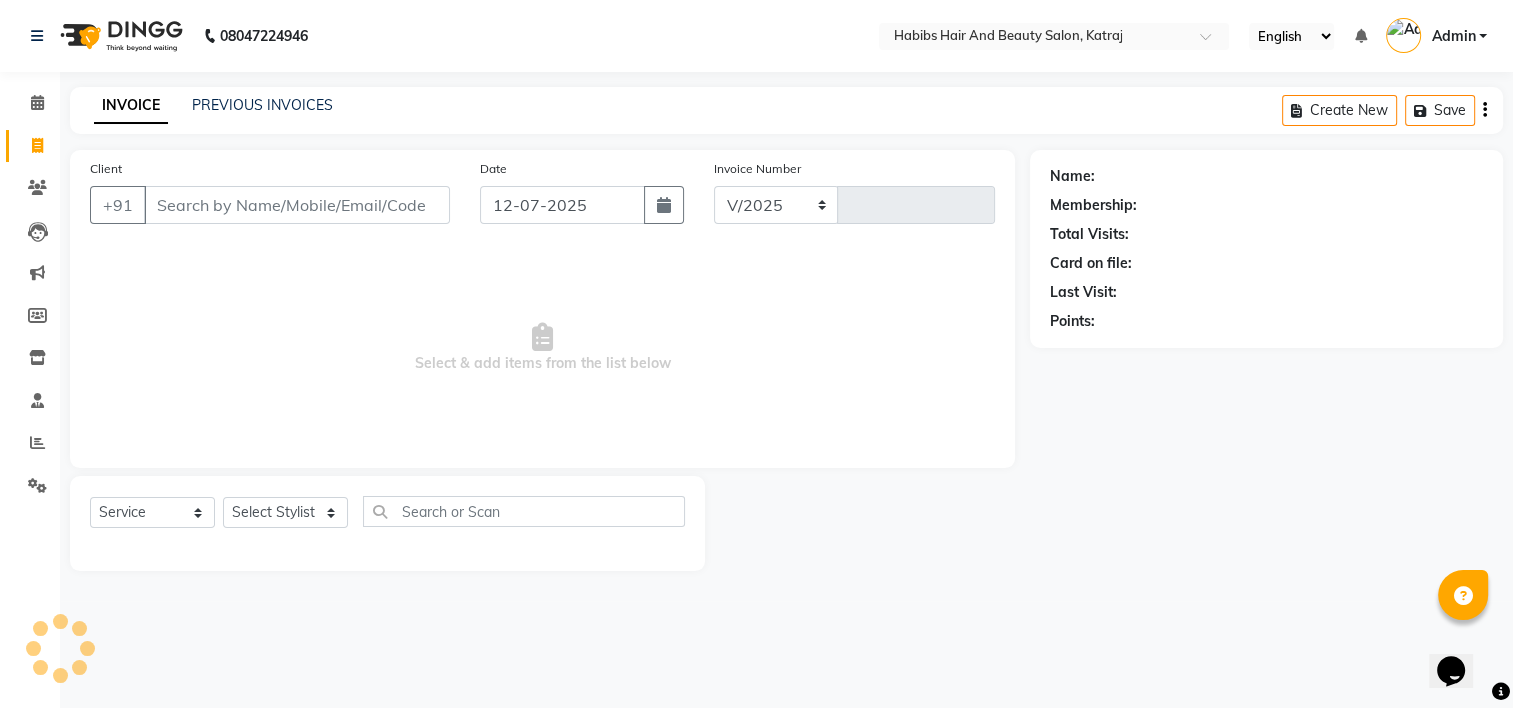 select on "8589" 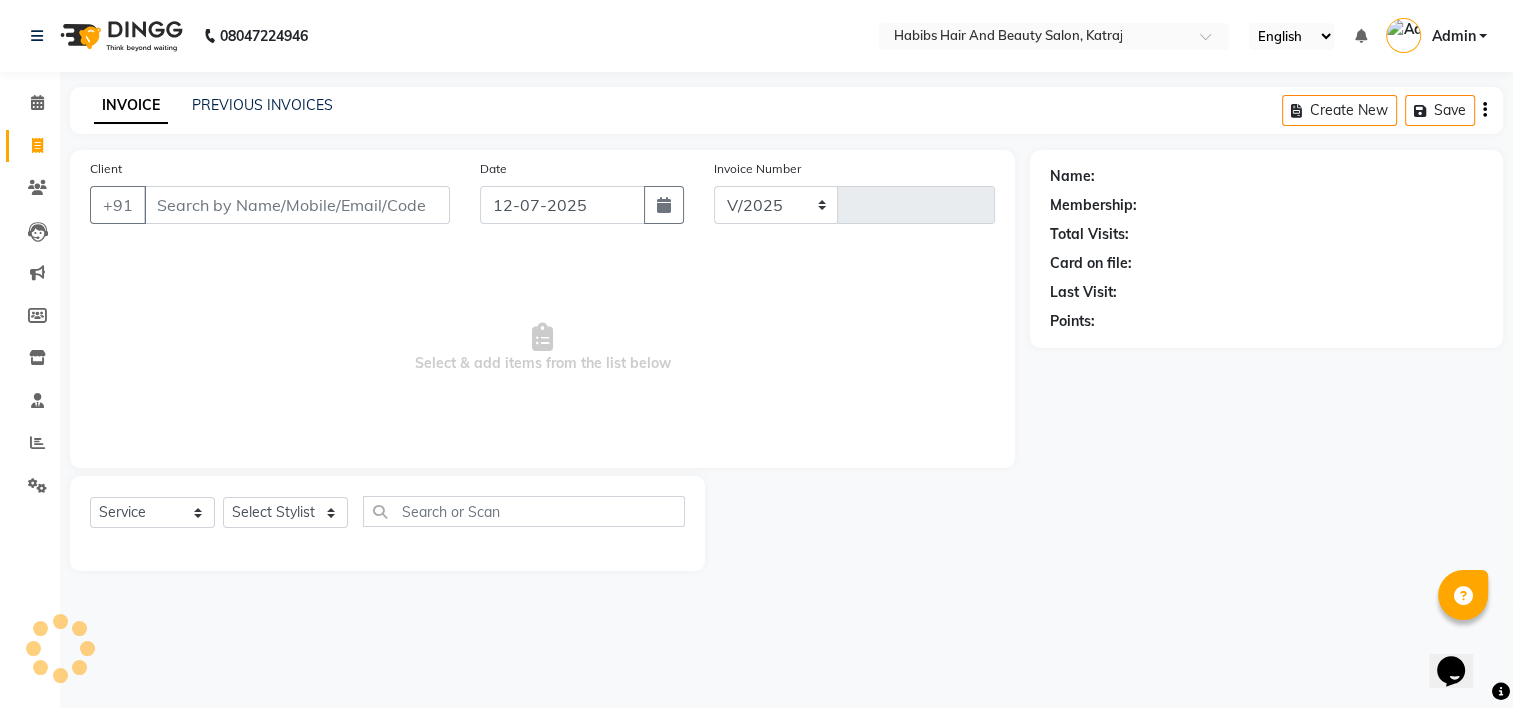 type on "0014" 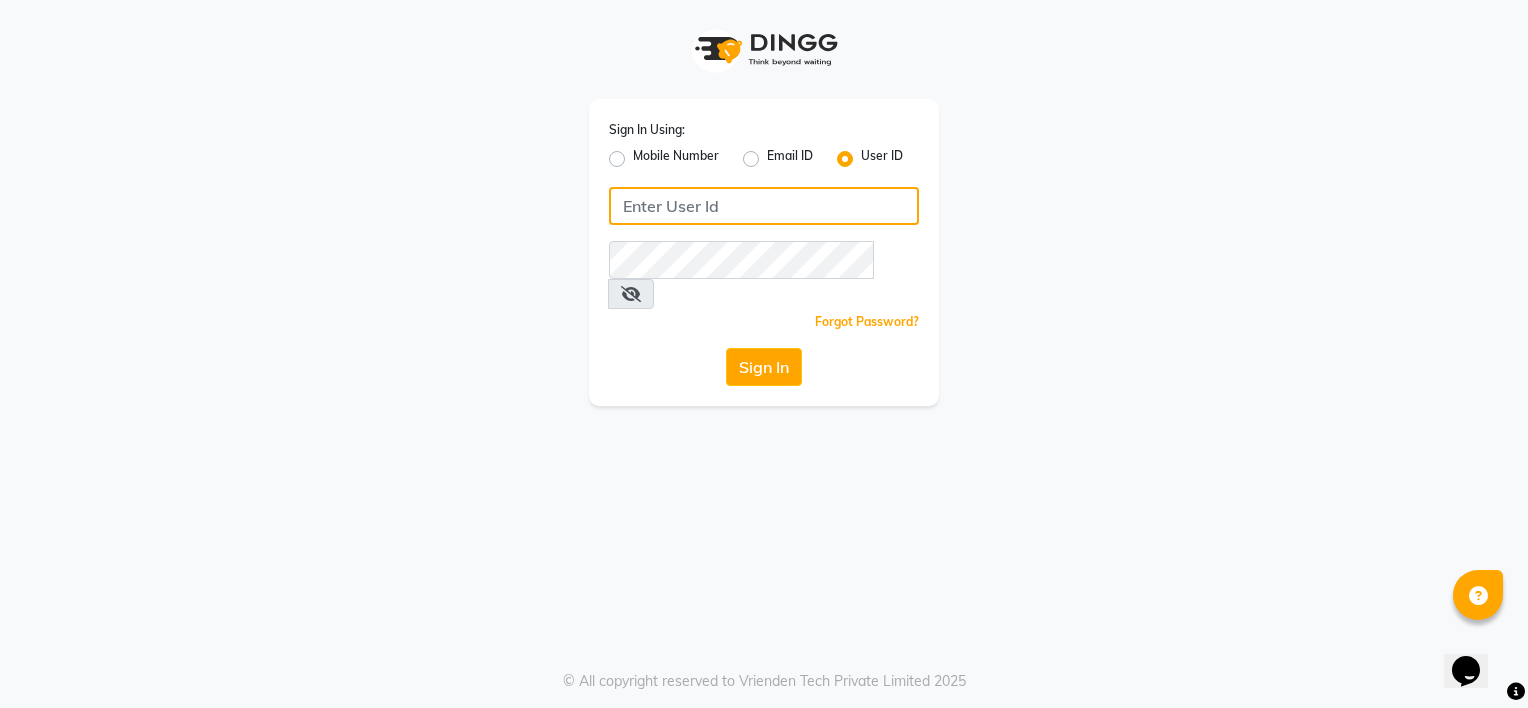 type on "habibk" 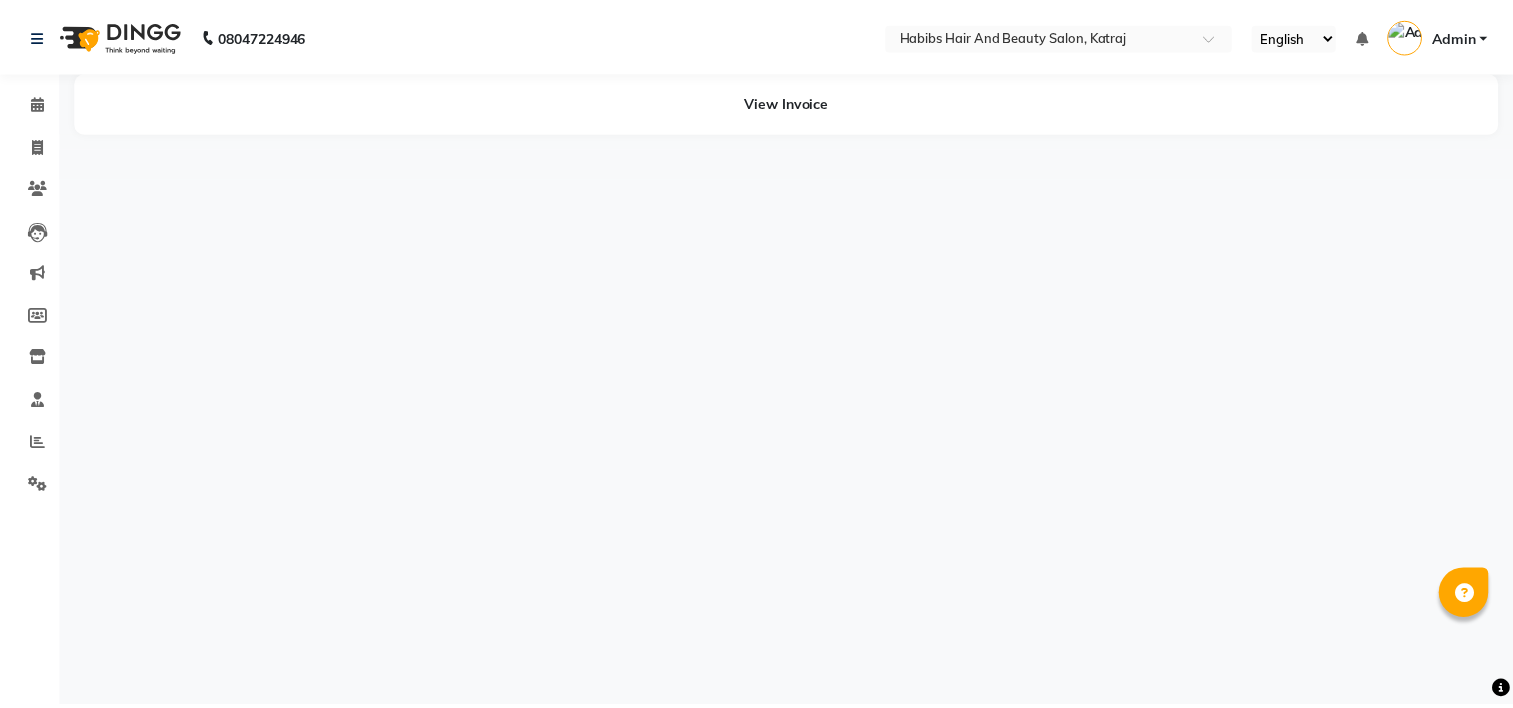 scroll, scrollTop: 0, scrollLeft: 0, axis: both 